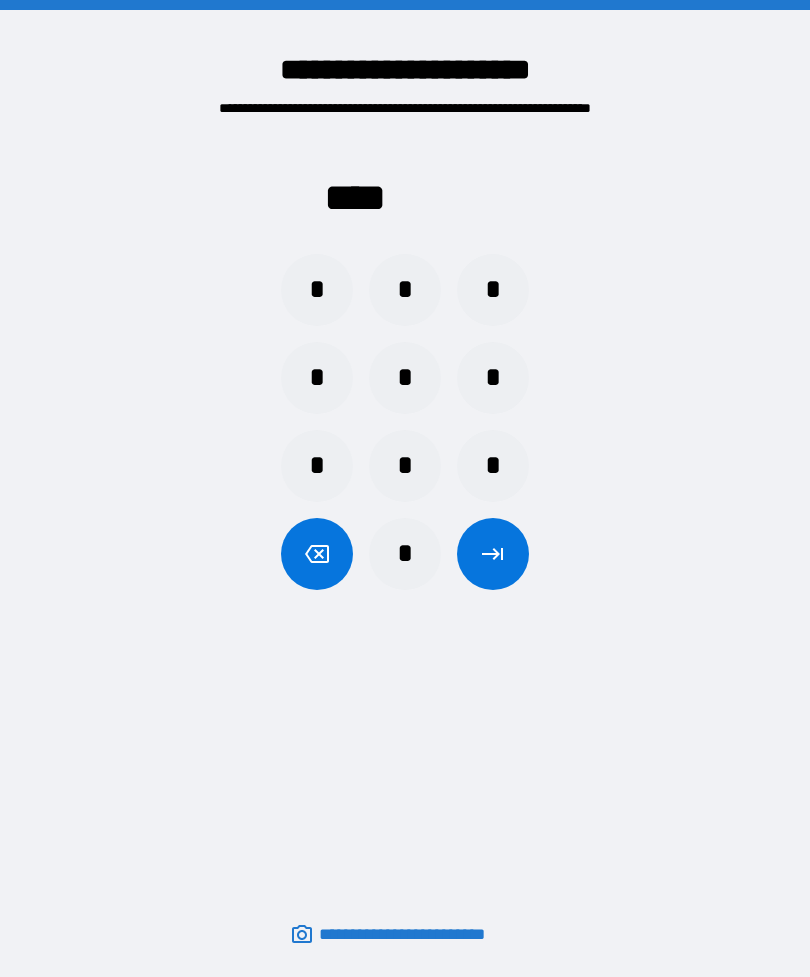 scroll, scrollTop: 64, scrollLeft: 0, axis: vertical 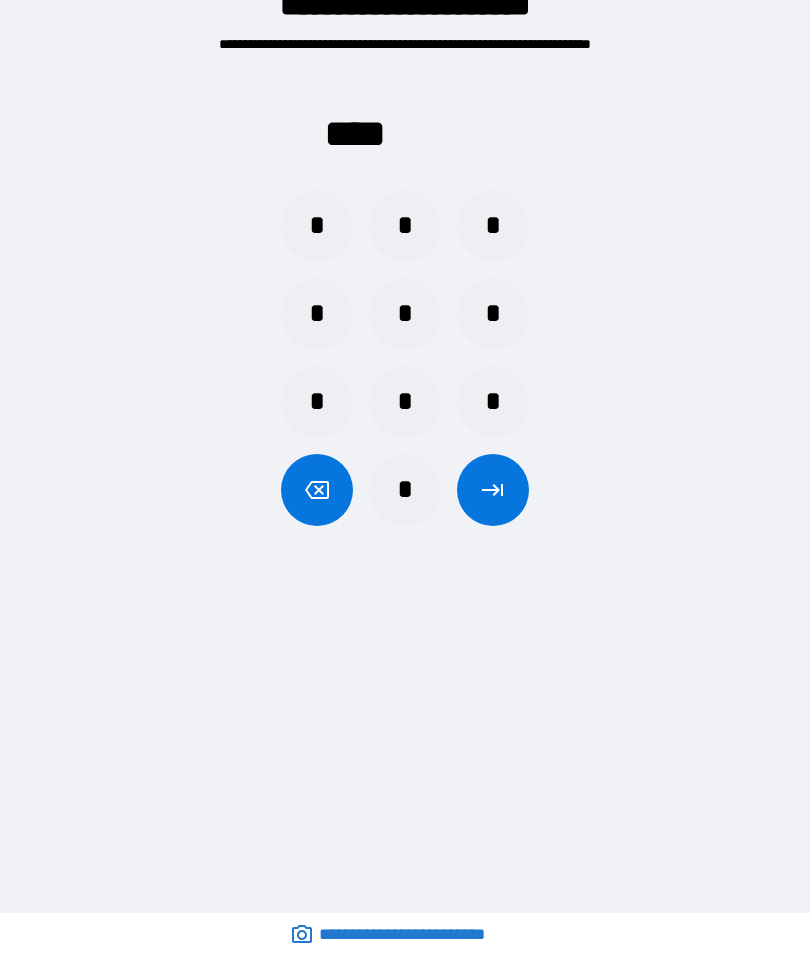 click on "*" at bounding box center [317, 226] 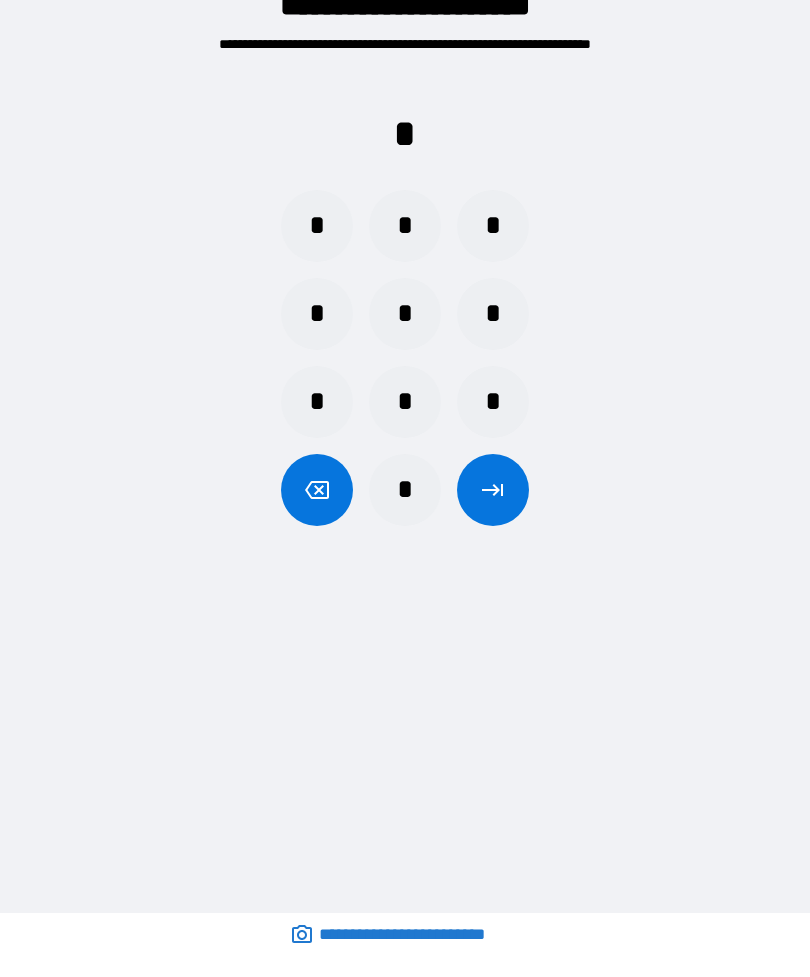 click on "*" at bounding box center [405, 490] 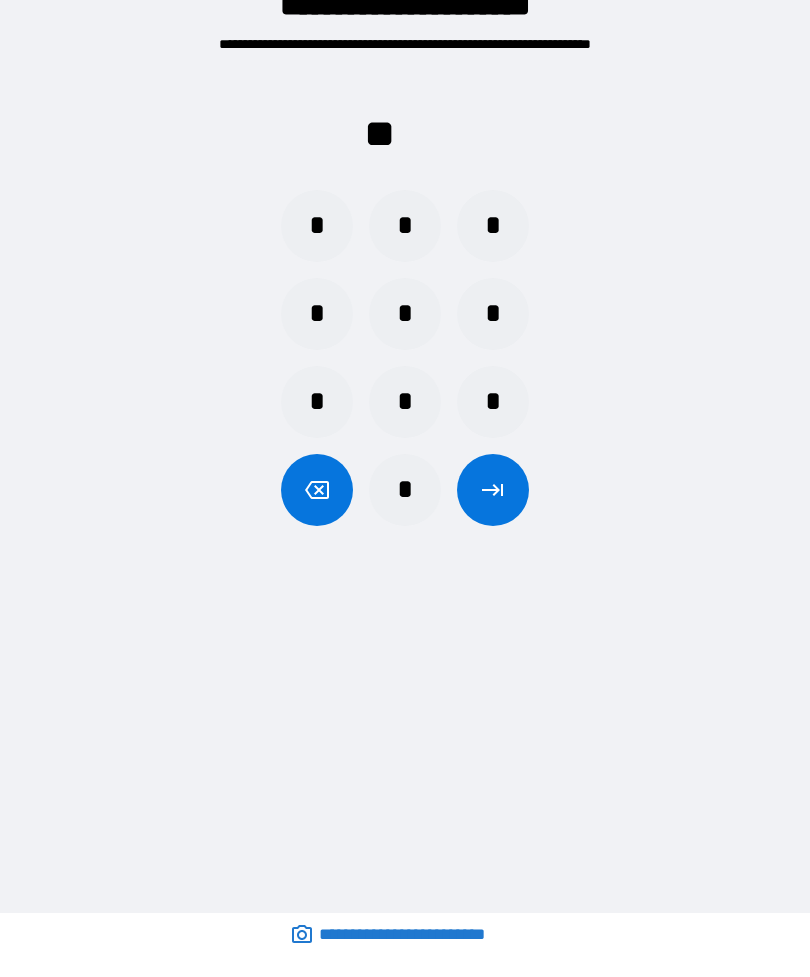 click on "*" at bounding box center (493, 226) 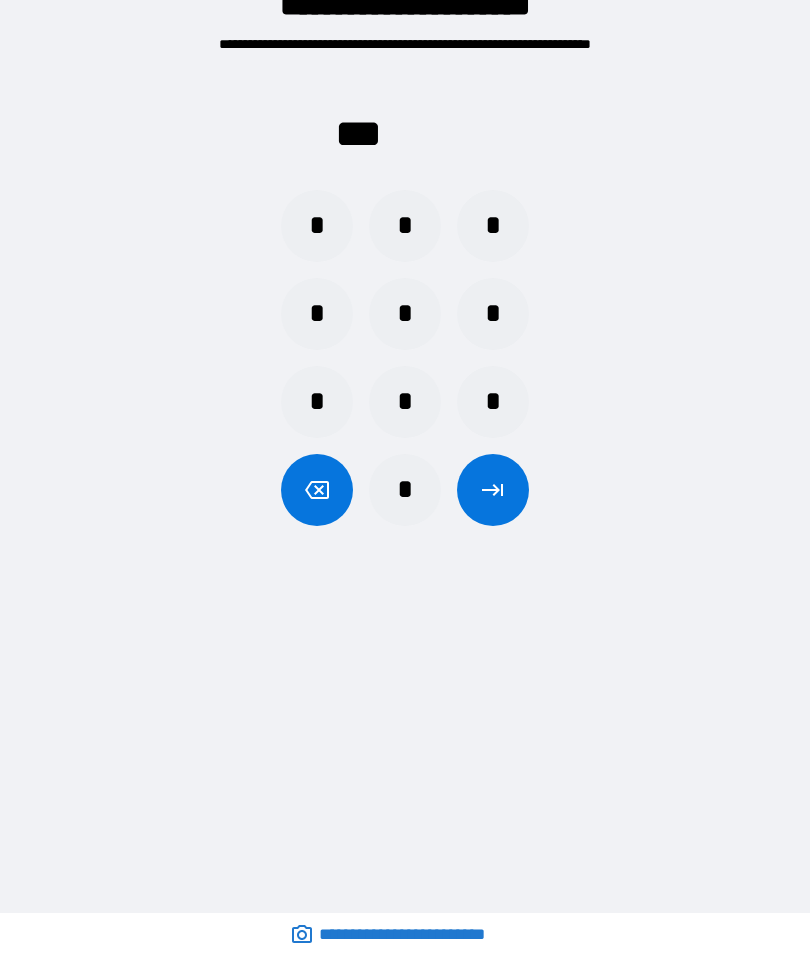 click on "*" at bounding box center [405, 490] 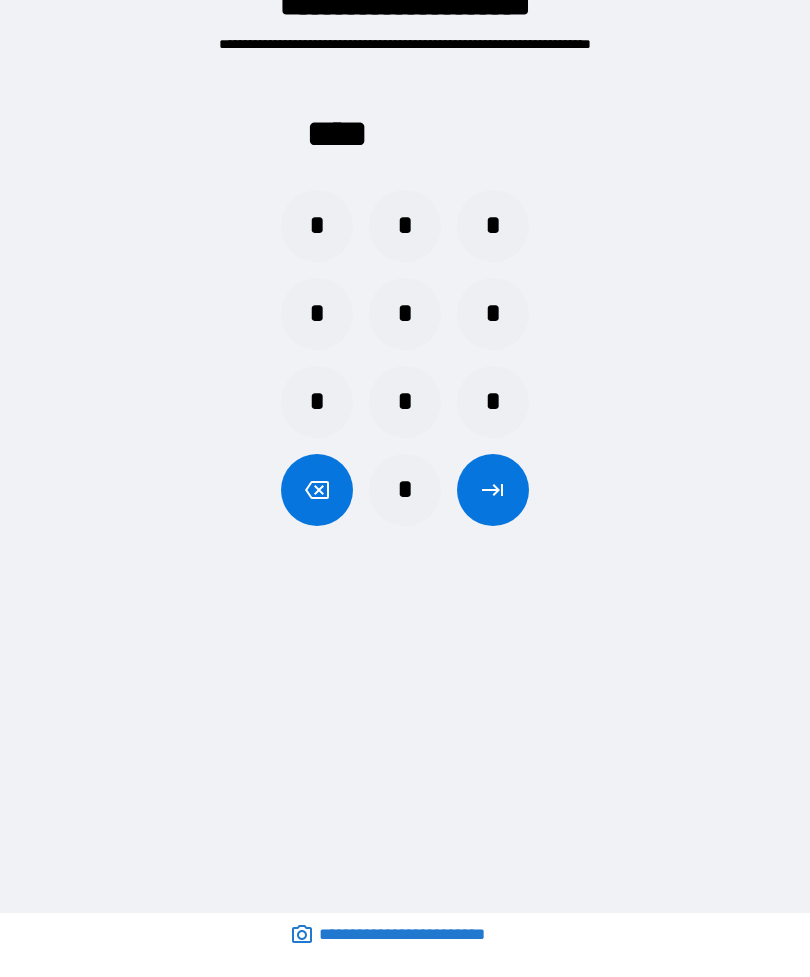 click 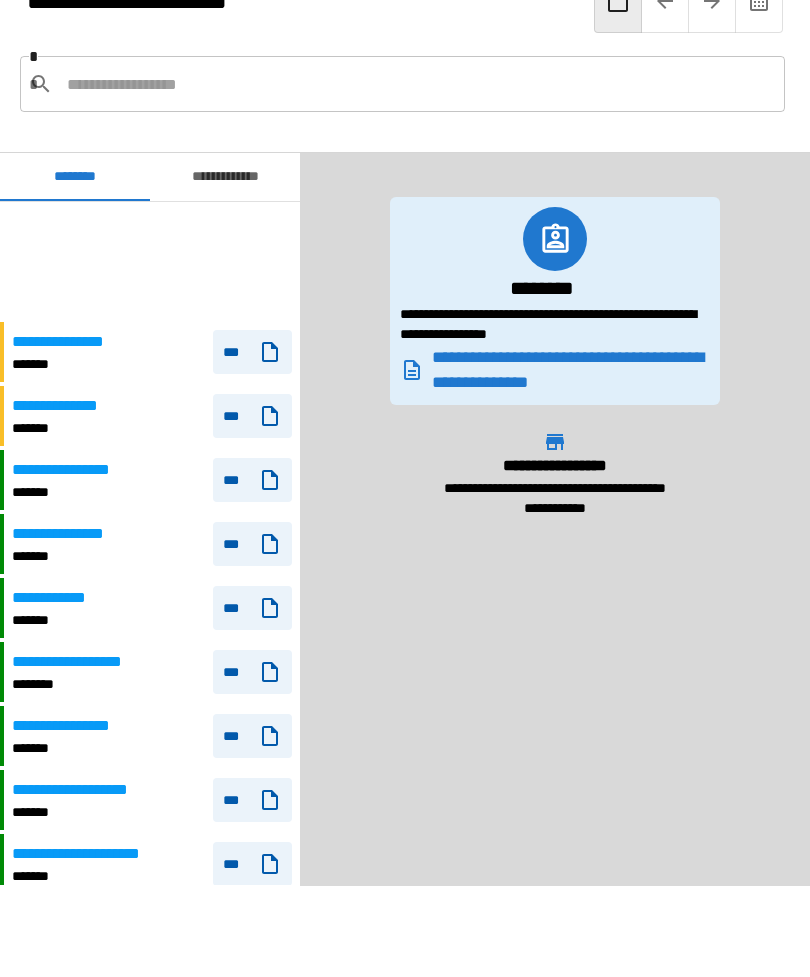 scroll, scrollTop: 120, scrollLeft: 0, axis: vertical 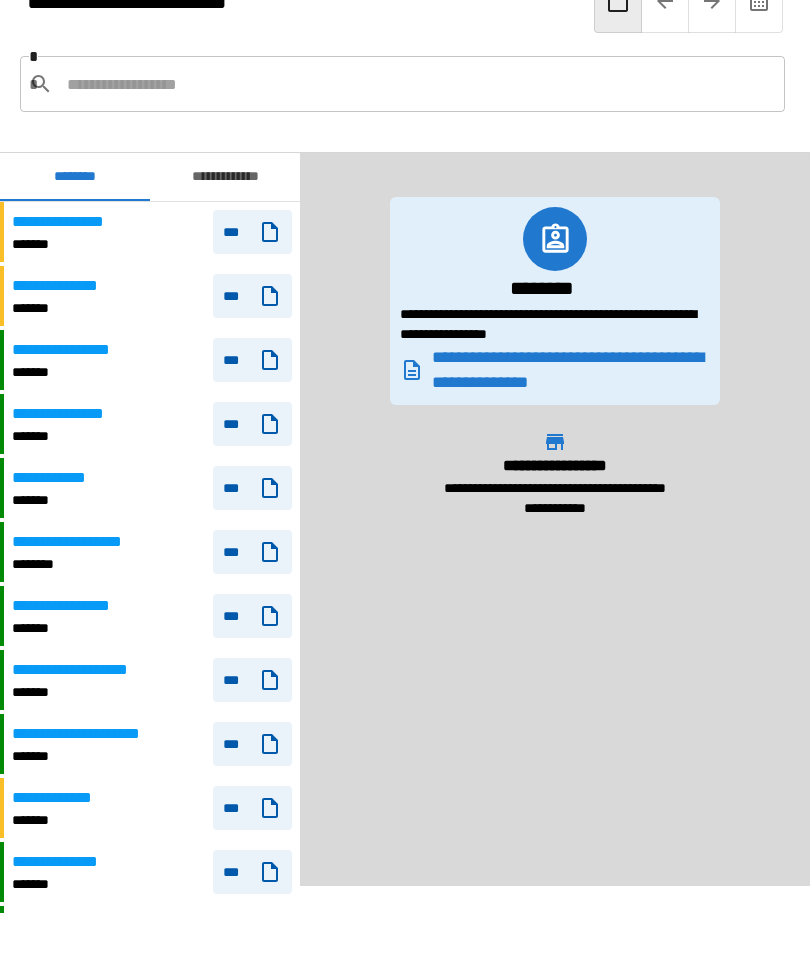 click on "**********" at bounding box center [84, 670] 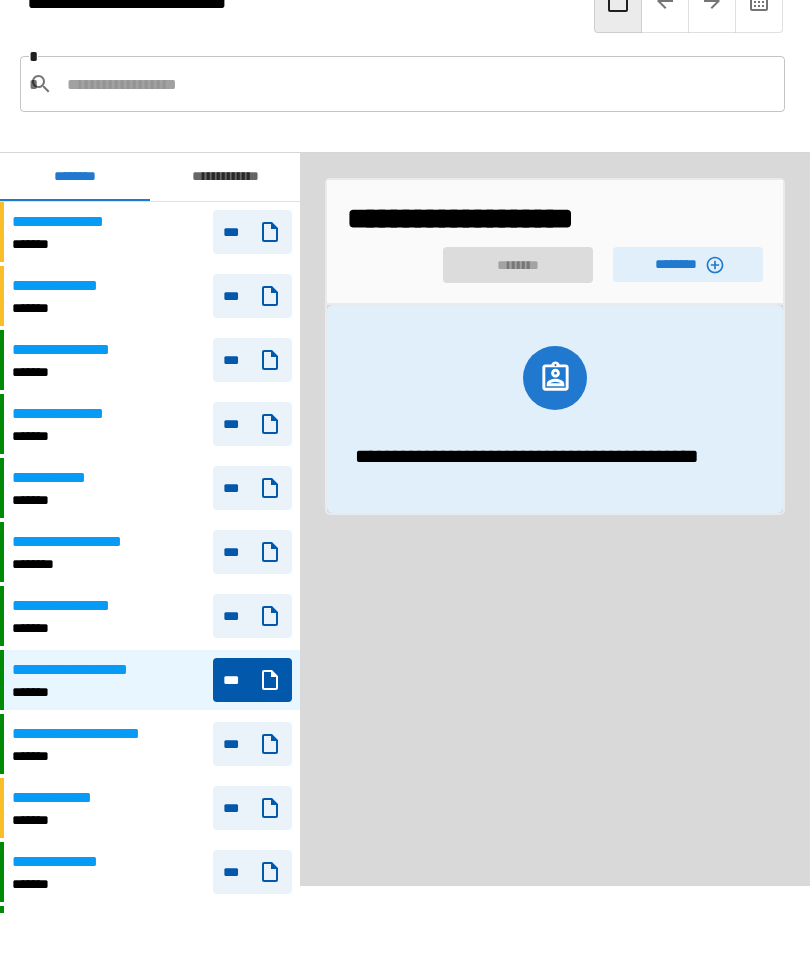 click on "********" at bounding box center [688, 264] 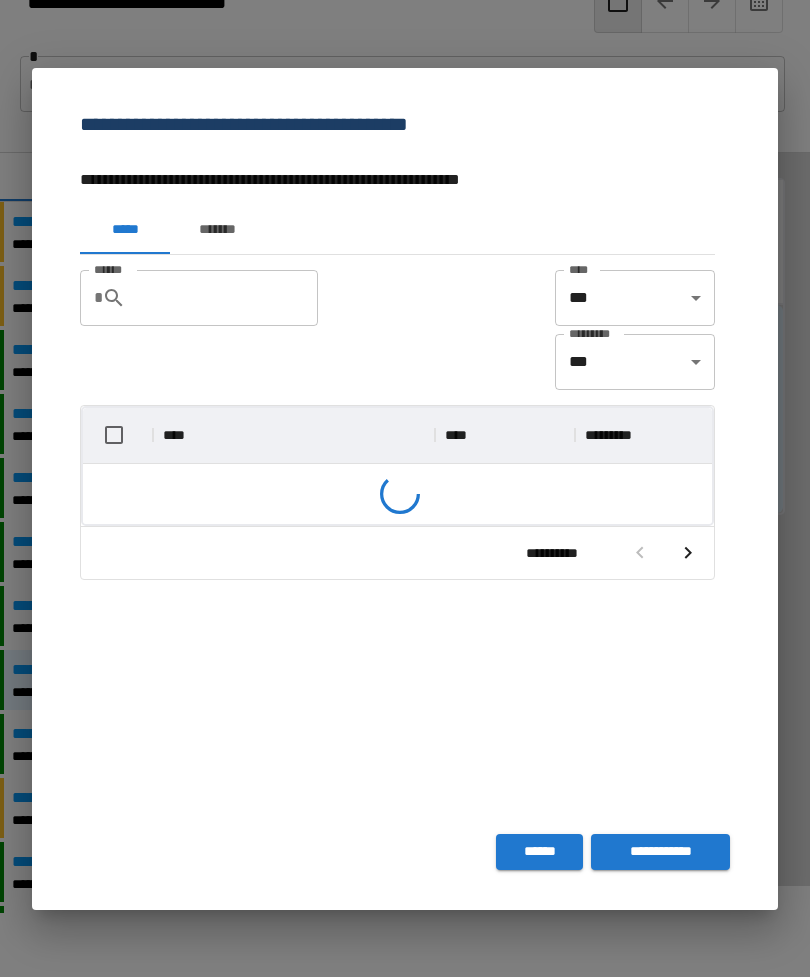 scroll, scrollTop: 116, scrollLeft: 629, axis: both 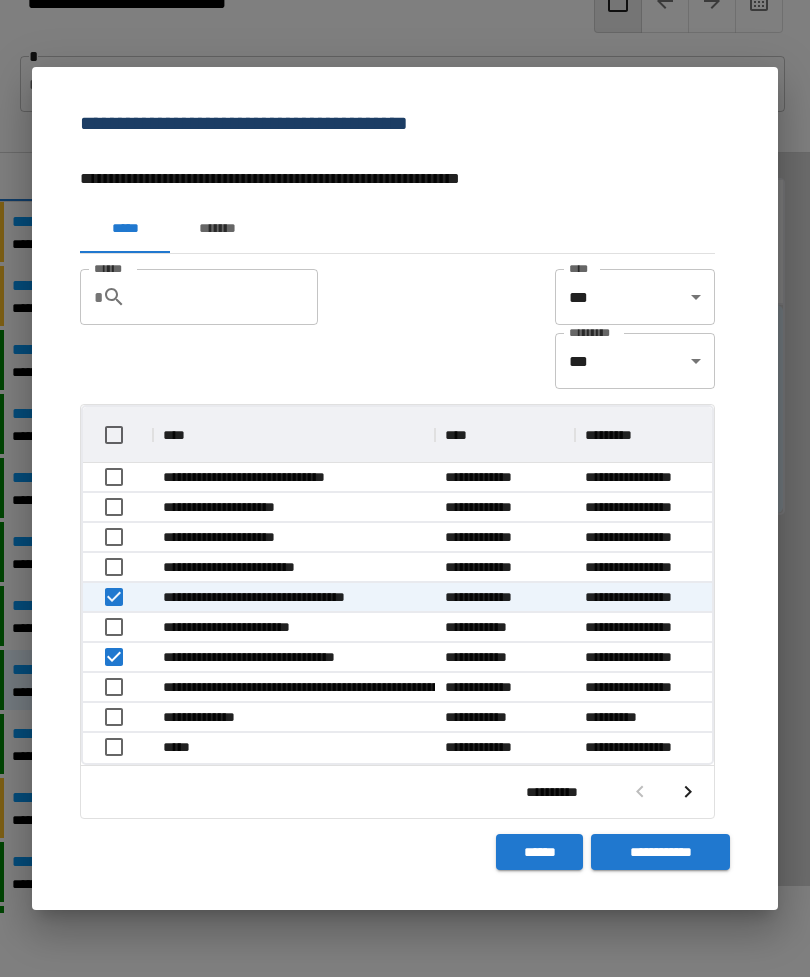 click 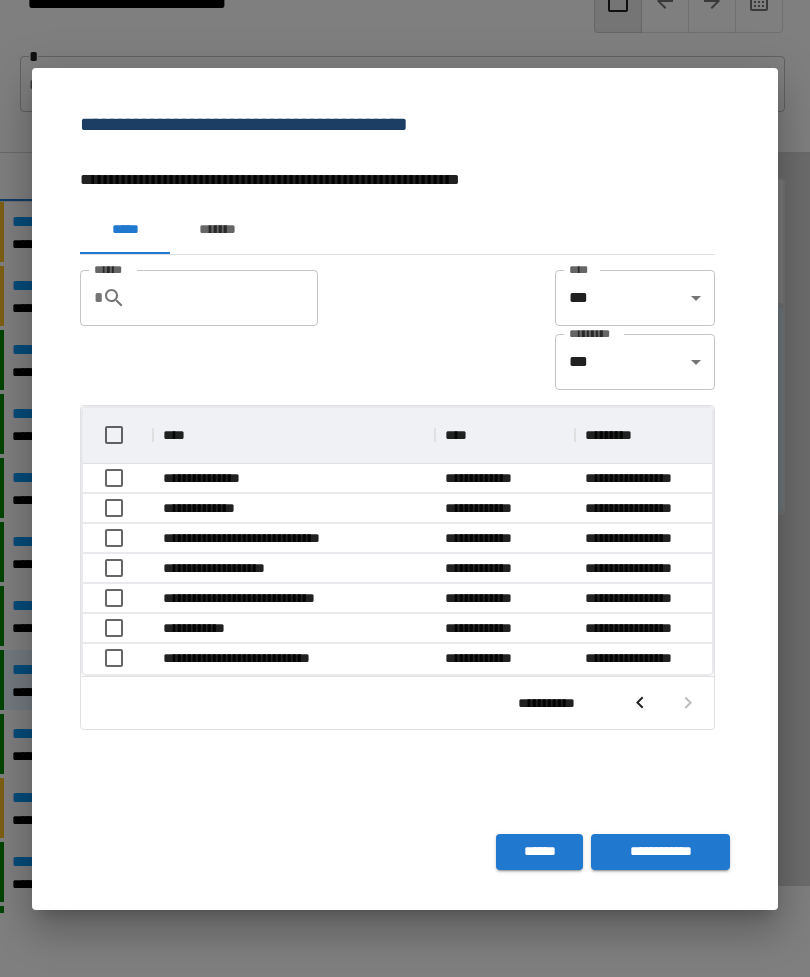 scroll, scrollTop: 266, scrollLeft: 629, axis: both 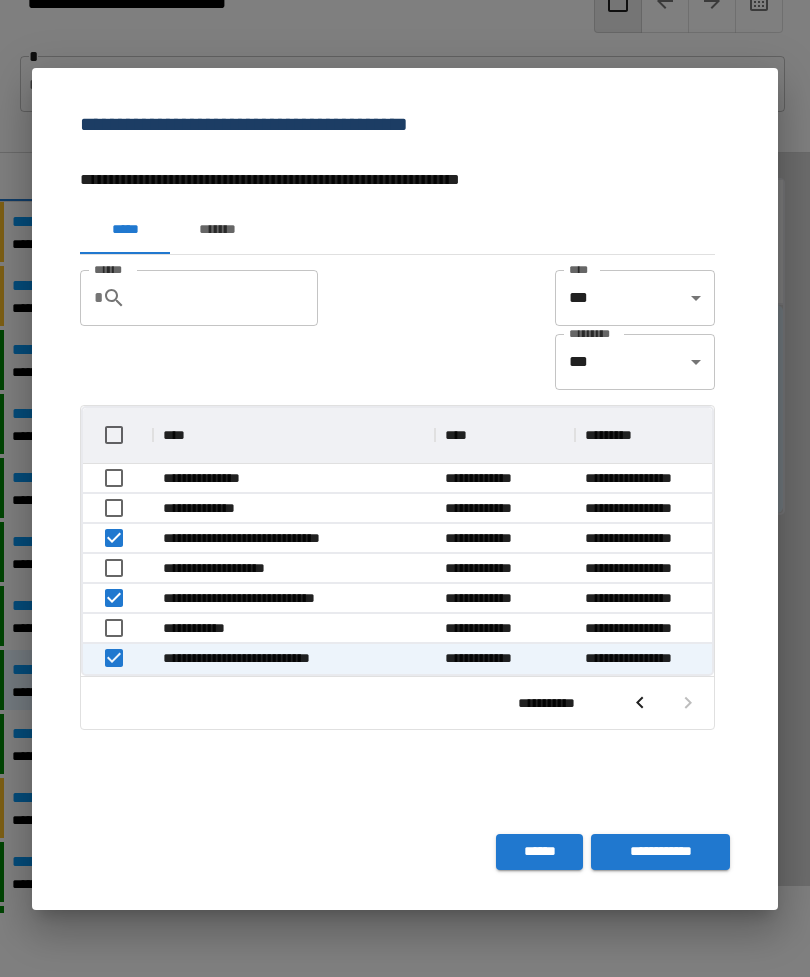click on "**********" at bounding box center (660, 852) 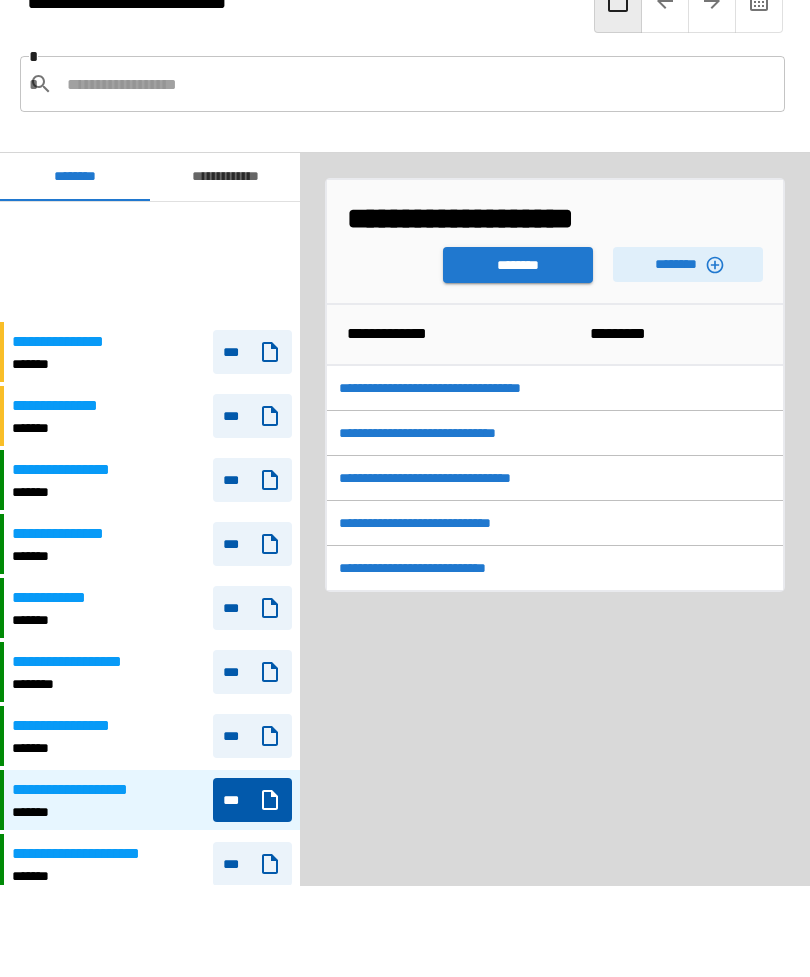 scroll, scrollTop: 120, scrollLeft: 0, axis: vertical 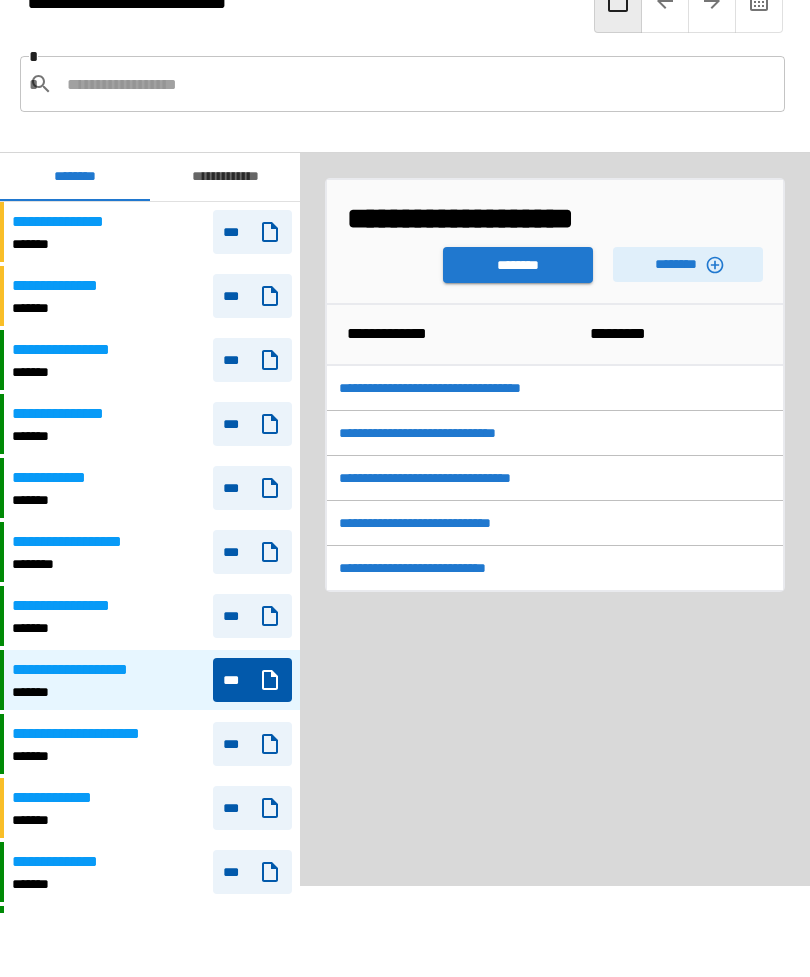 click on "********" at bounding box center (688, 264) 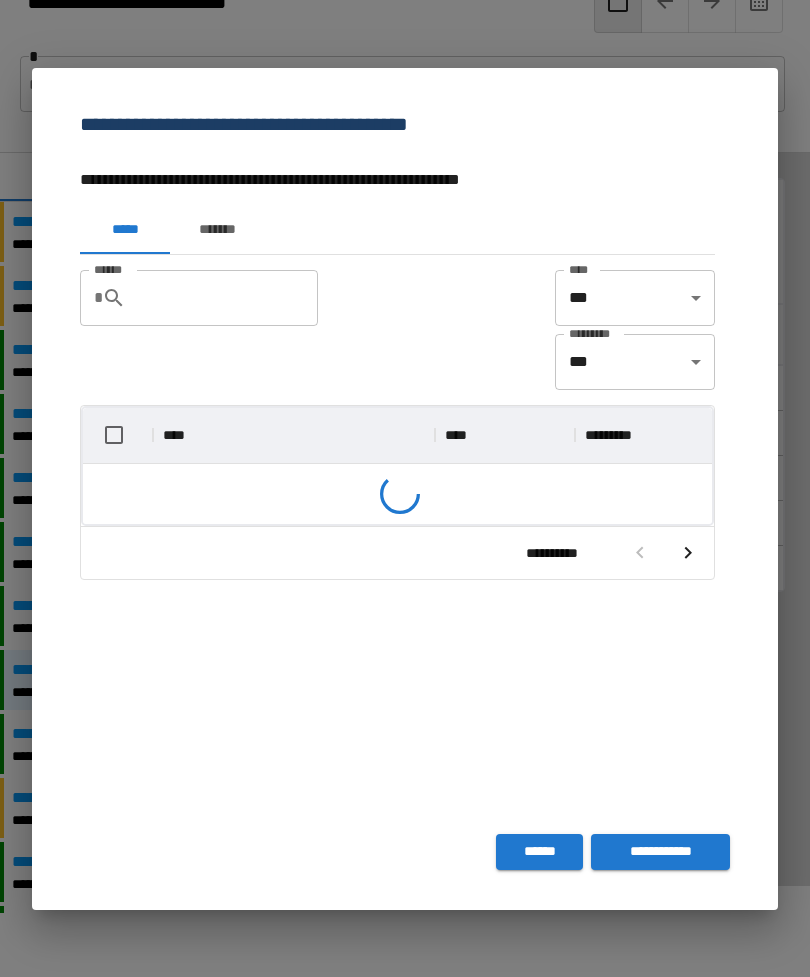 scroll, scrollTop: 356, scrollLeft: 629, axis: both 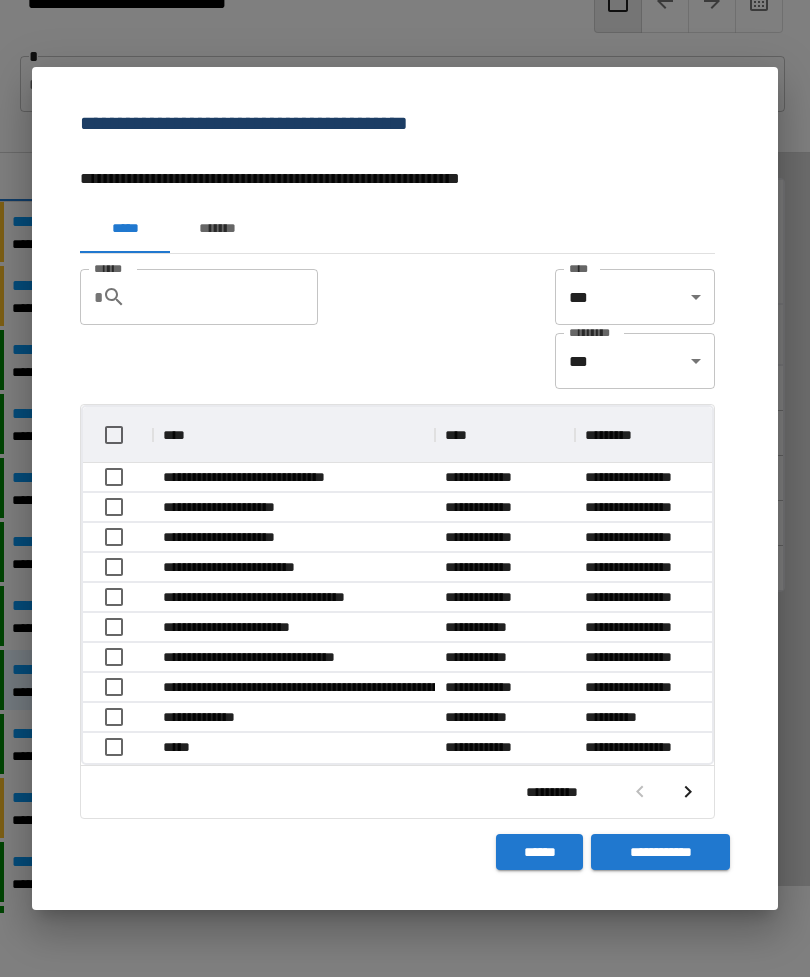 click on "*******" at bounding box center [217, 229] 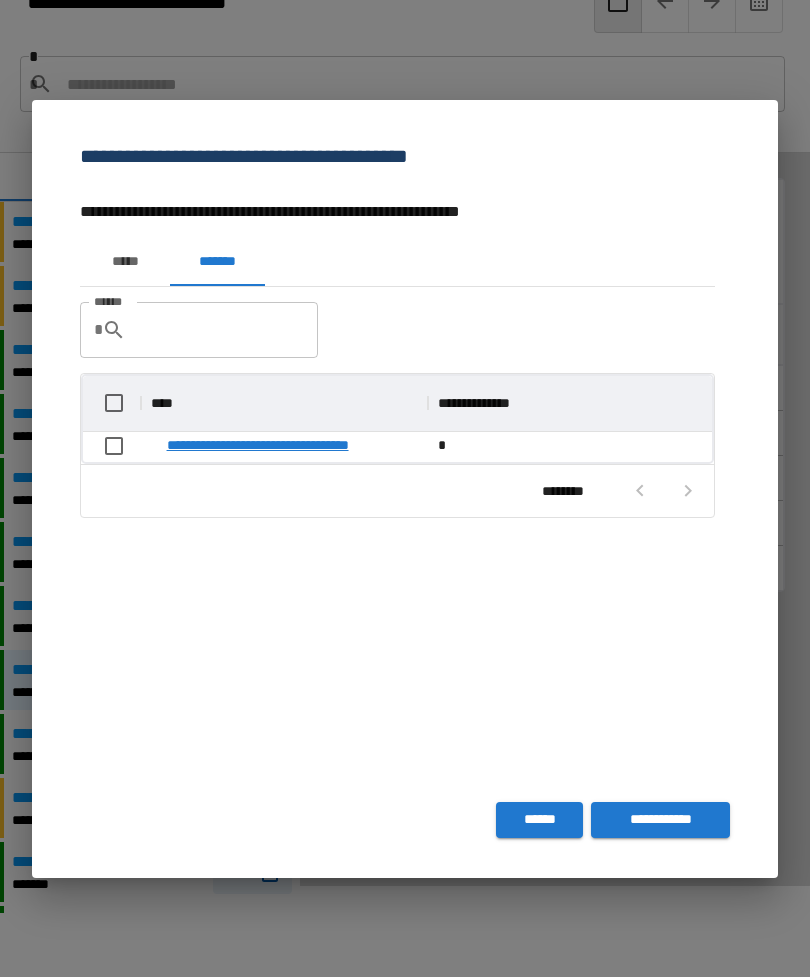 scroll, scrollTop: 1, scrollLeft: 1, axis: both 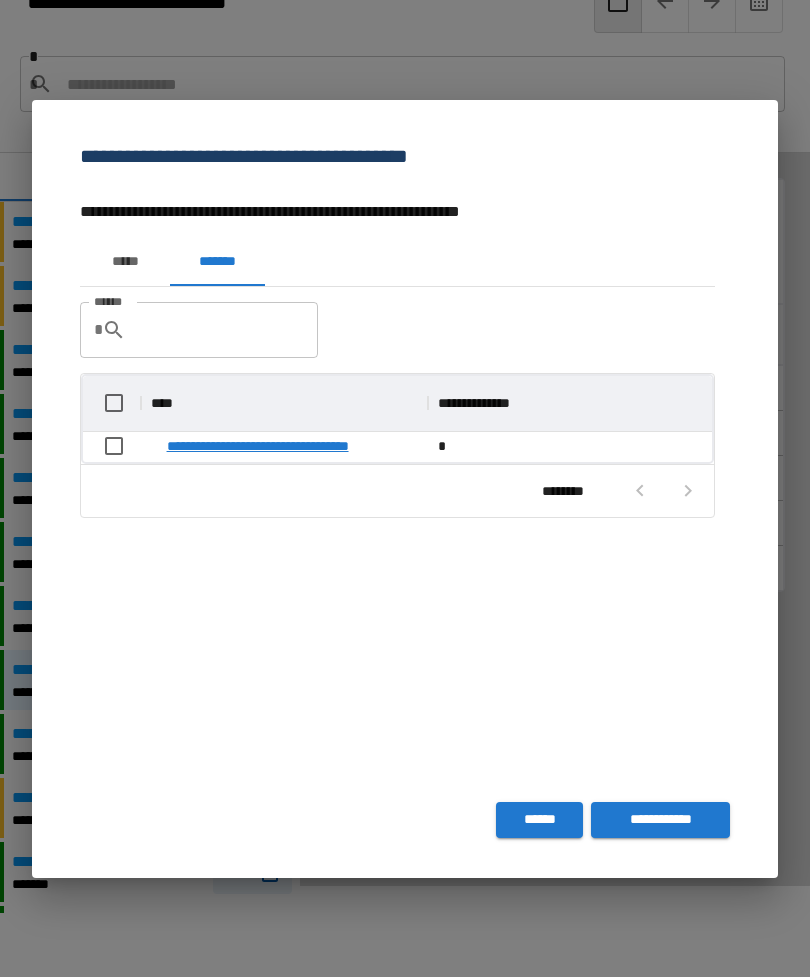 click on "*****" at bounding box center (125, 262) 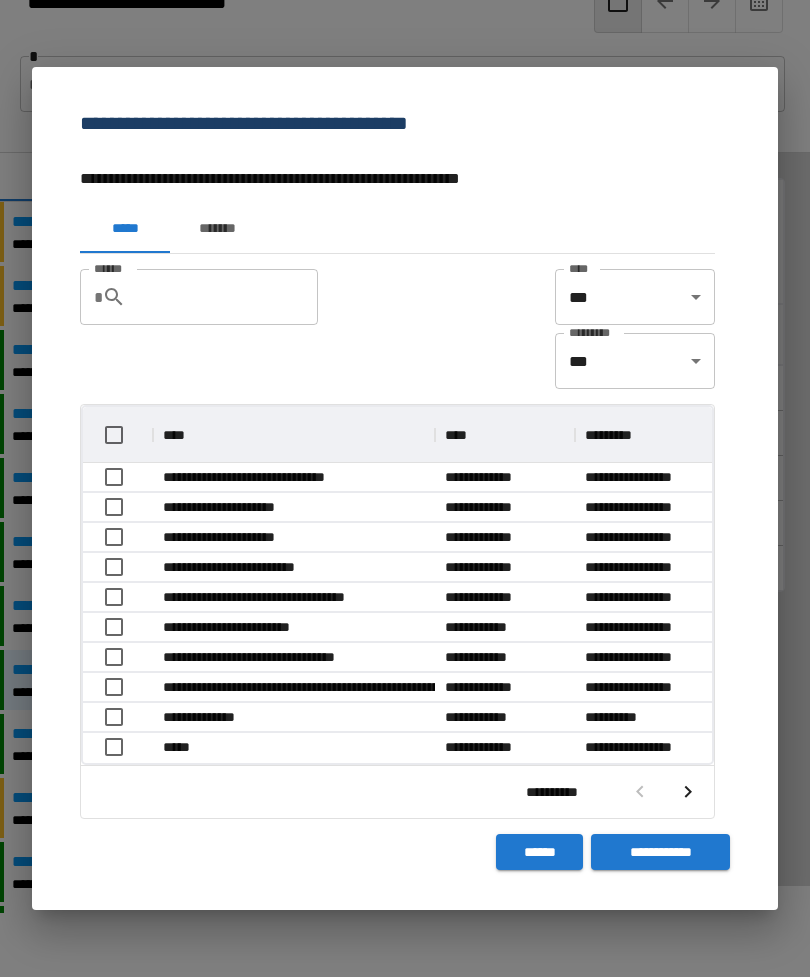 scroll, scrollTop: 1, scrollLeft: 1, axis: both 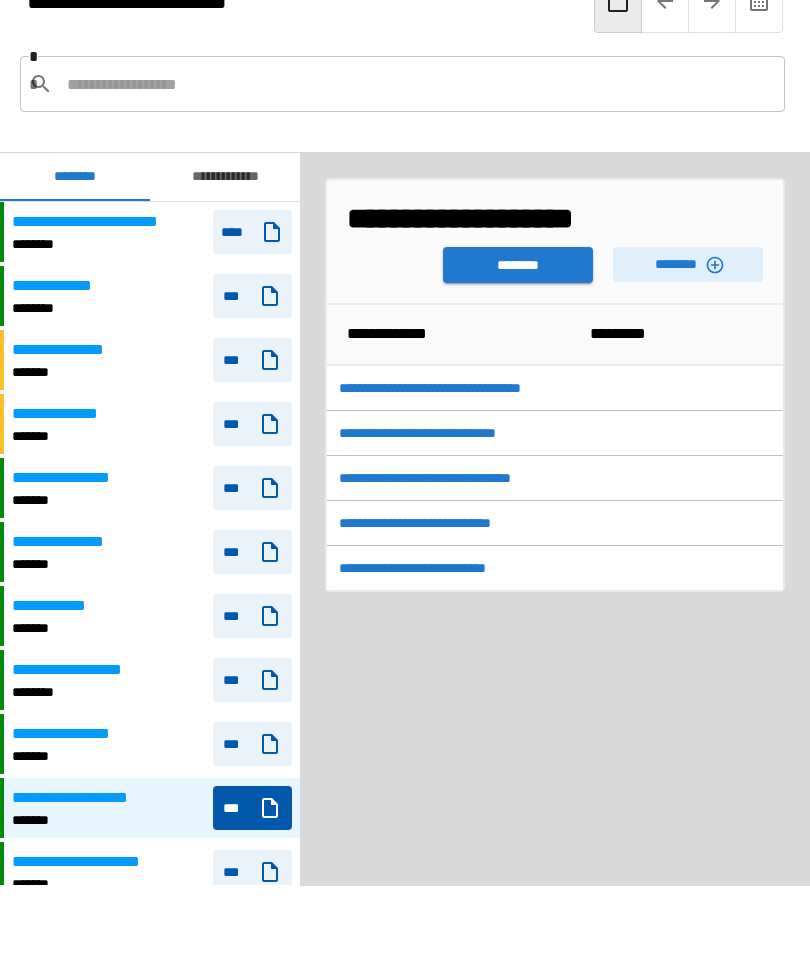 click on "********" at bounding box center (518, 265) 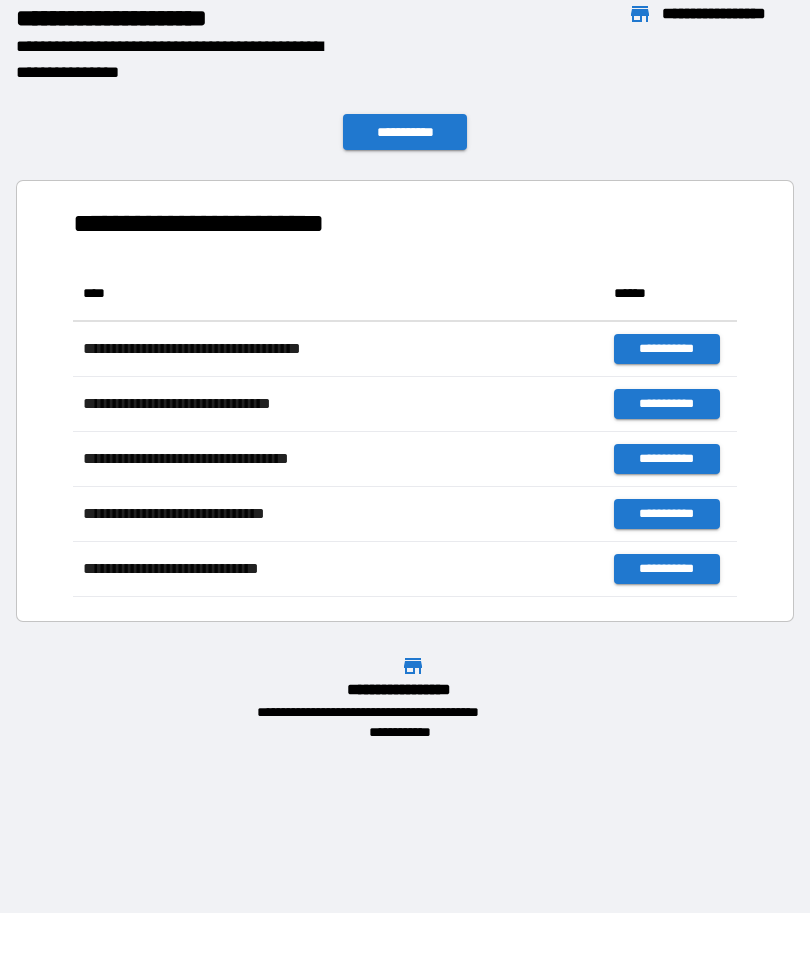 scroll, scrollTop: 1, scrollLeft: 1, axis: both 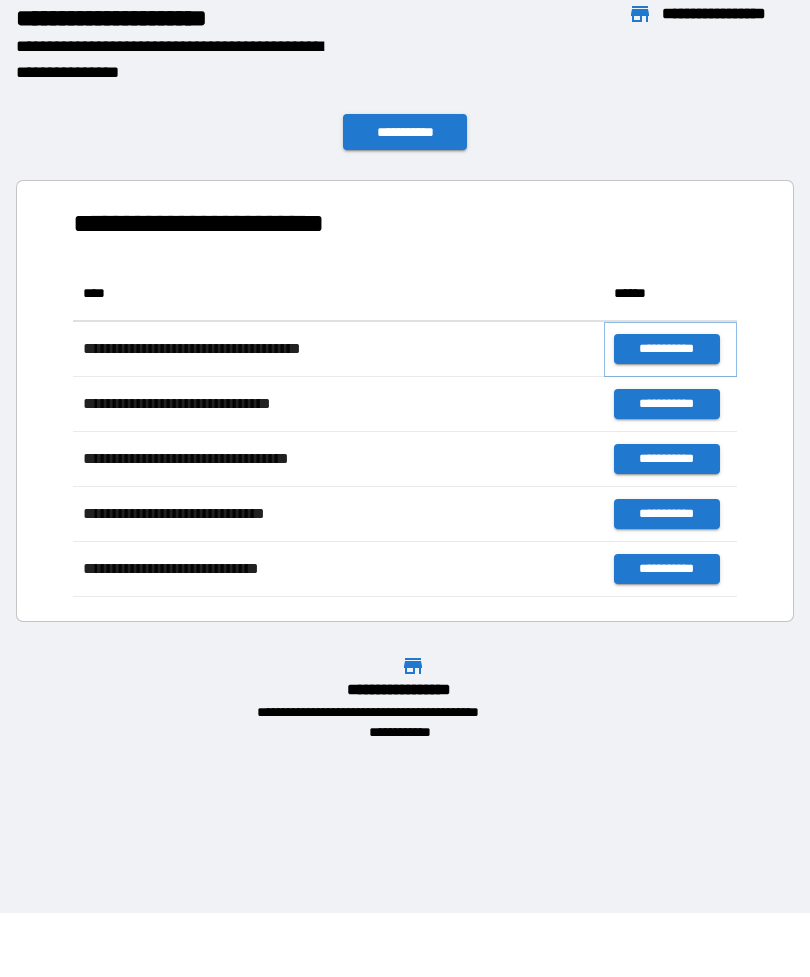 click on "**********" at bounding box center [666, 349] 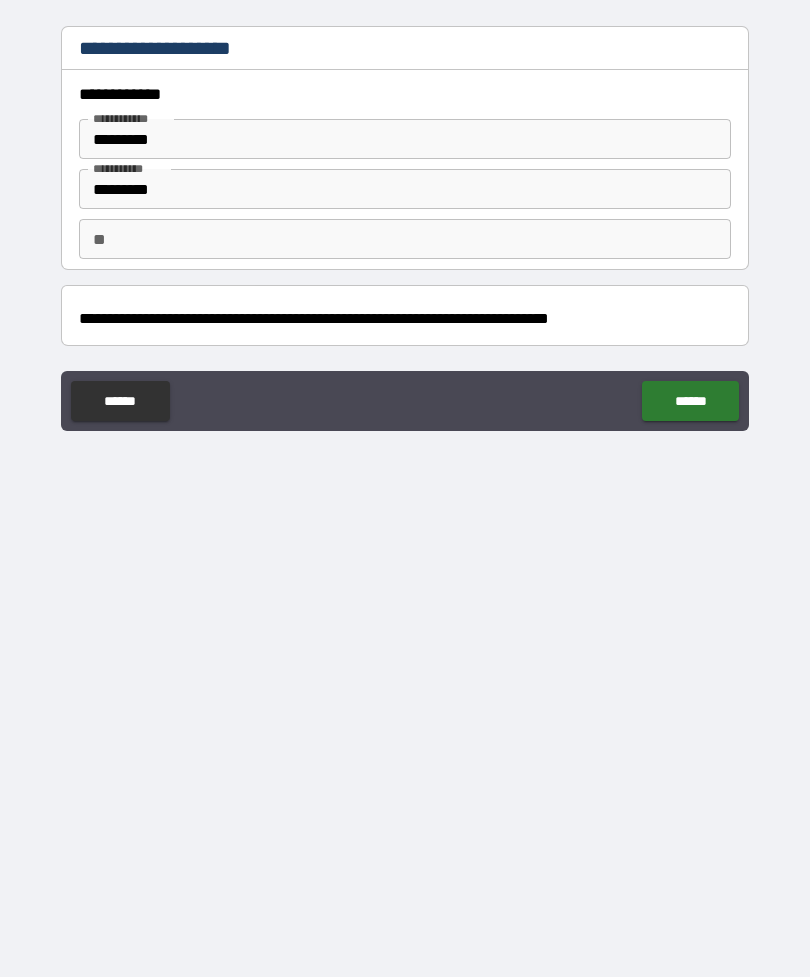 click on "**********" at bounding box center [405, 174] 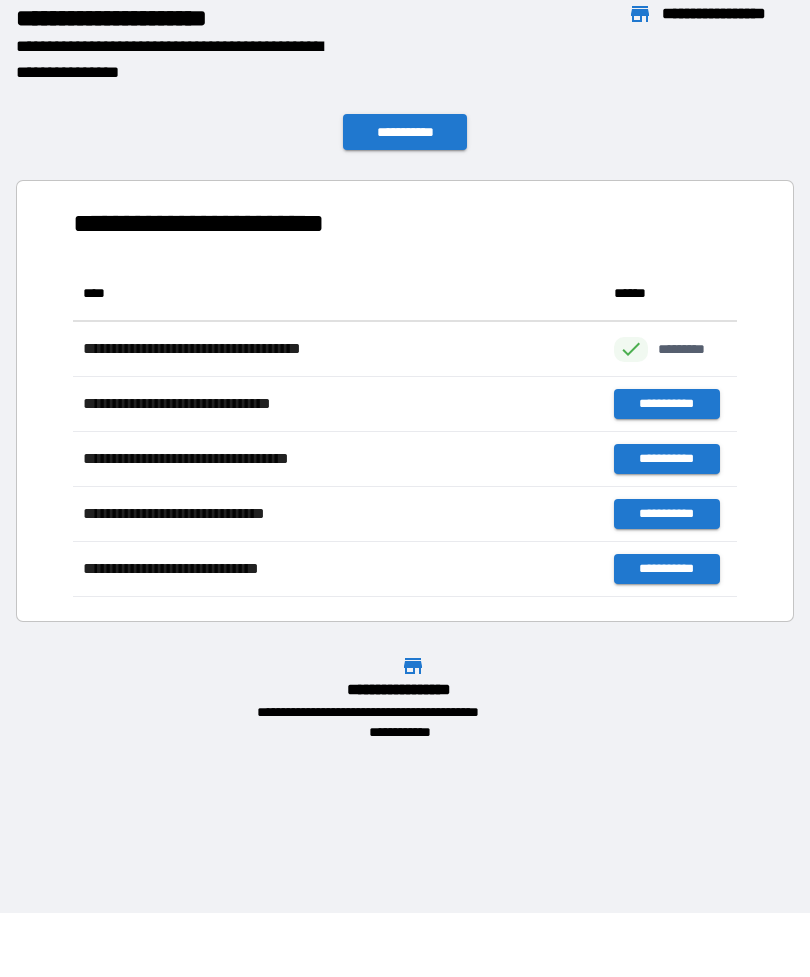 scroll, scrollTop: 1, scrollLeft: 1, axis: both 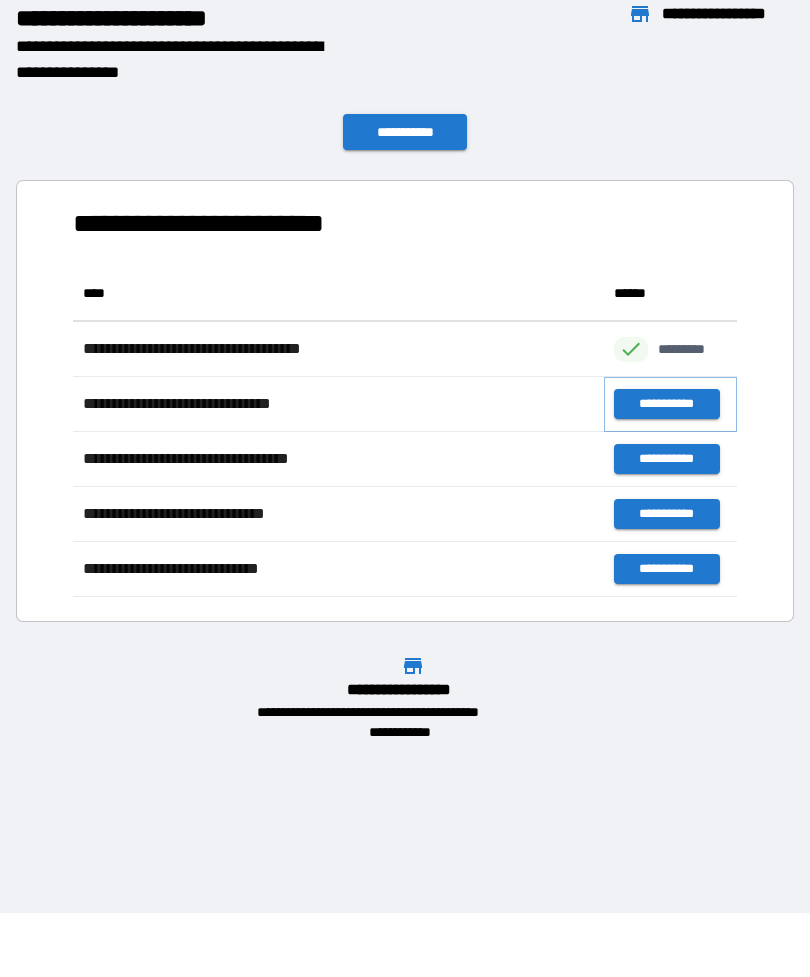 click on "**********" at bounding box center [666, 404] 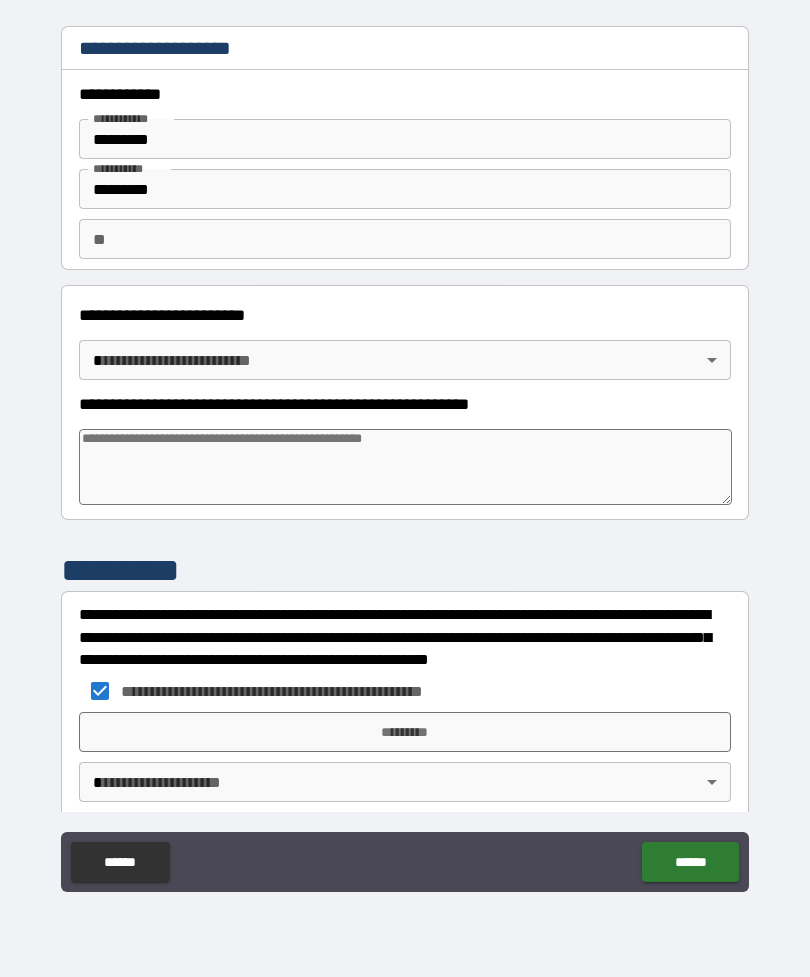 click on "*********" at bounding box center [405, 732] 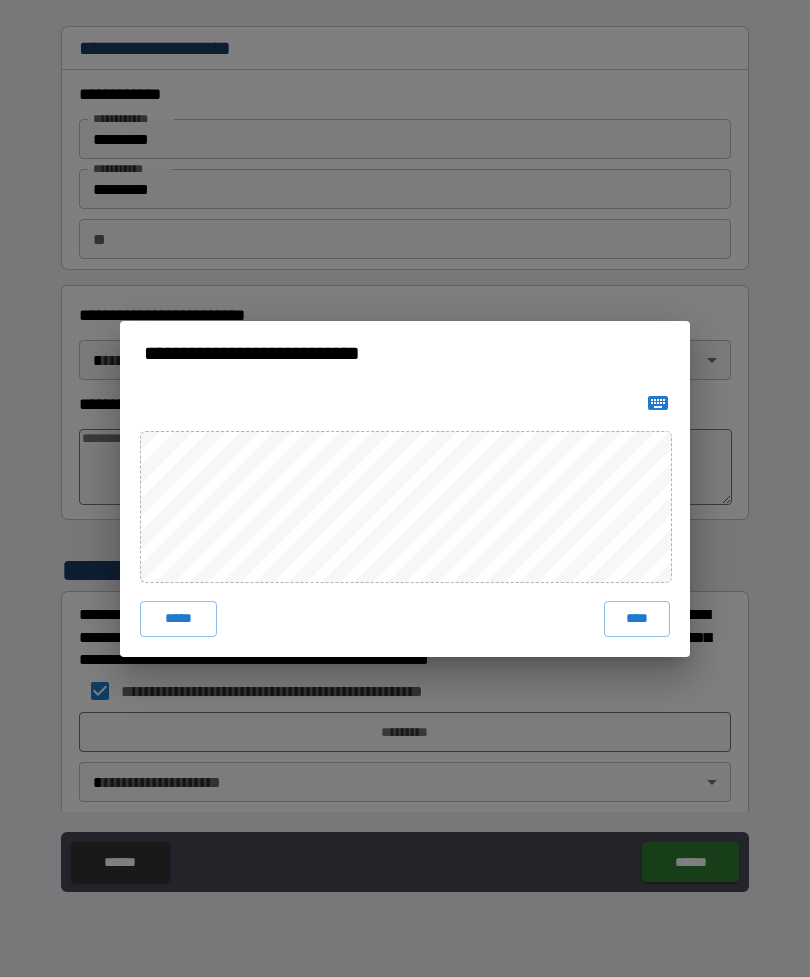 click on "****" at bounding box center (637, 619) 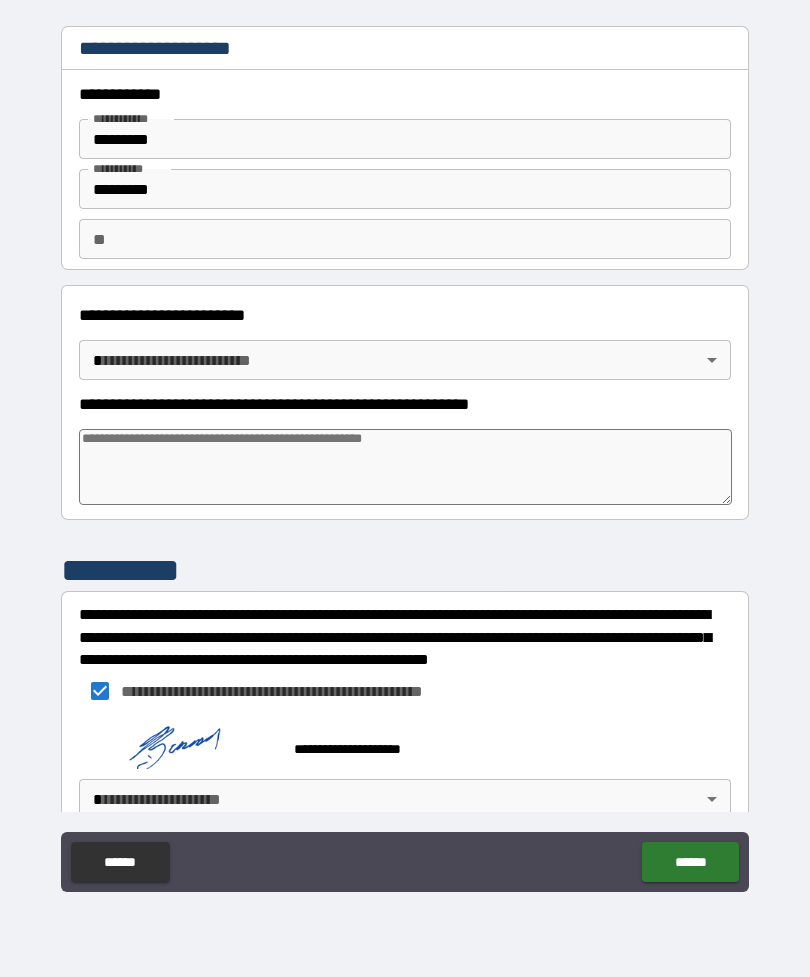 click on "******" at bounding box center (690, 862) 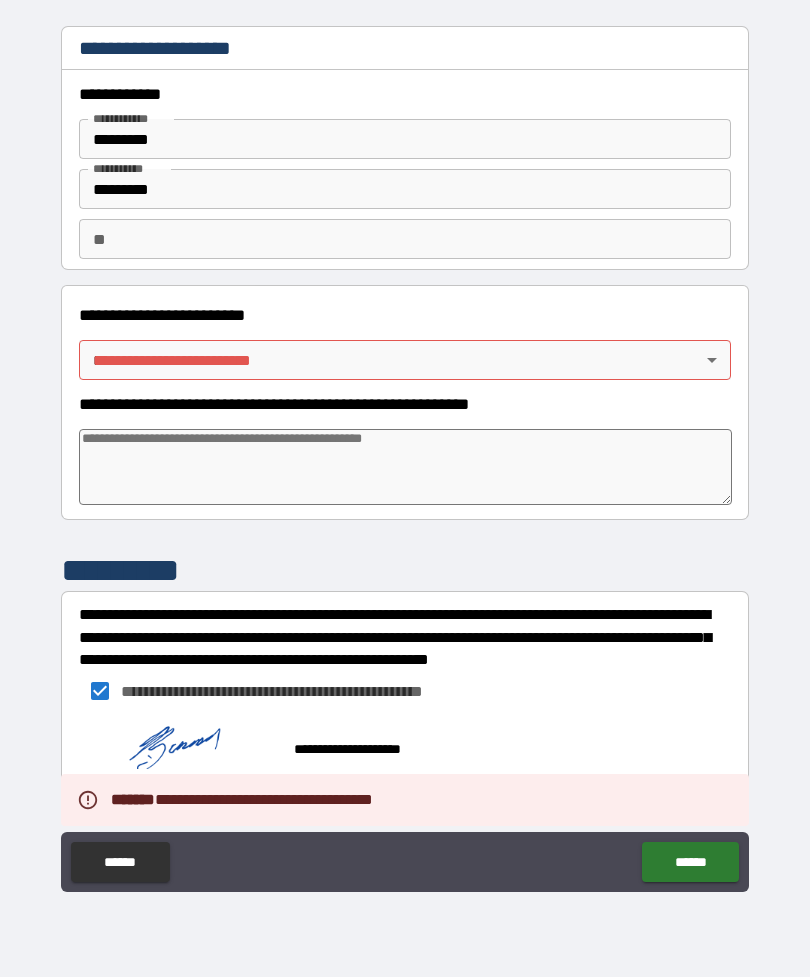 click on "**********" at bounding box center [405, 456] 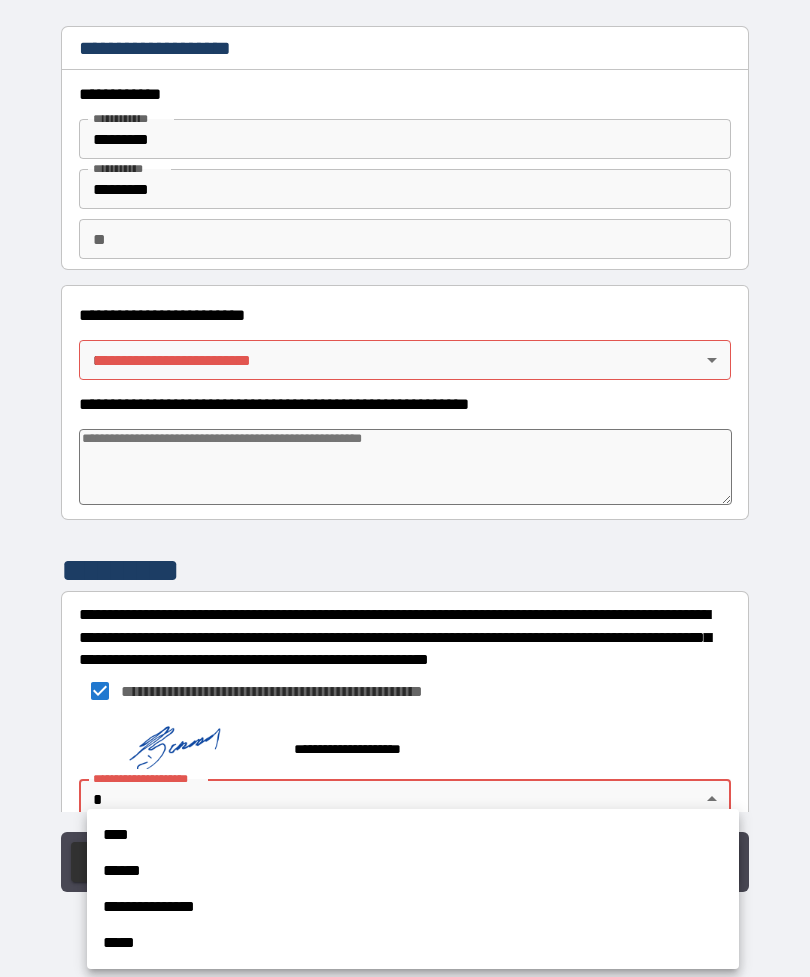 click on "****" at bounding box center (413, 835) 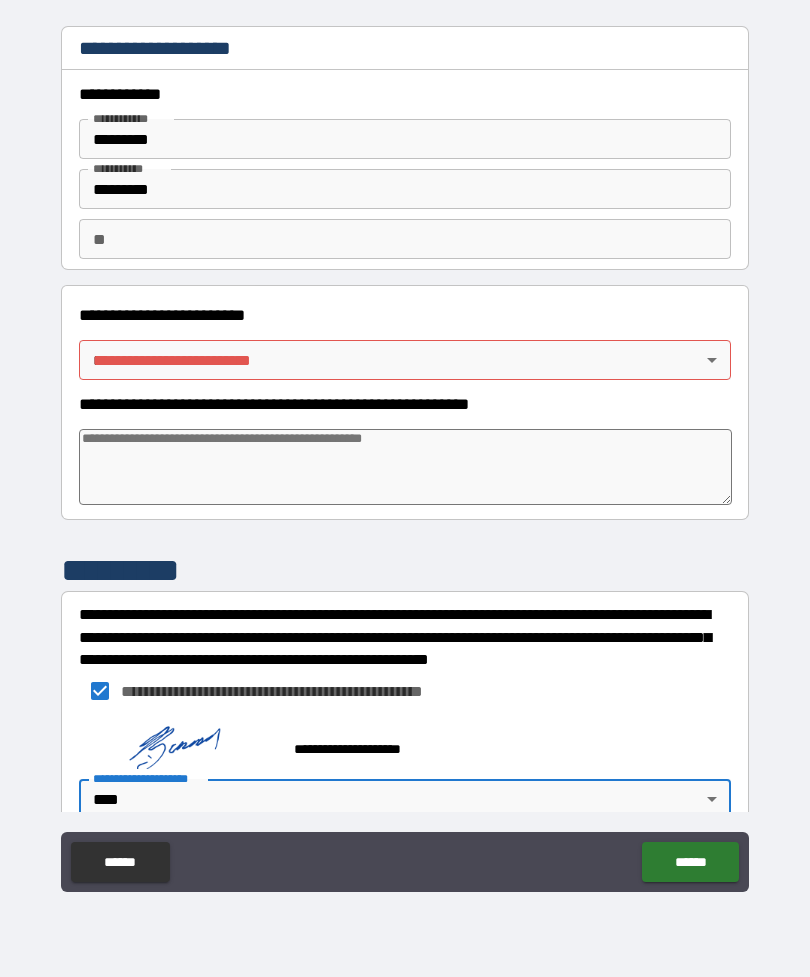 scroll, scrollTop: 7, scrollLeft: 0, axis: vertical 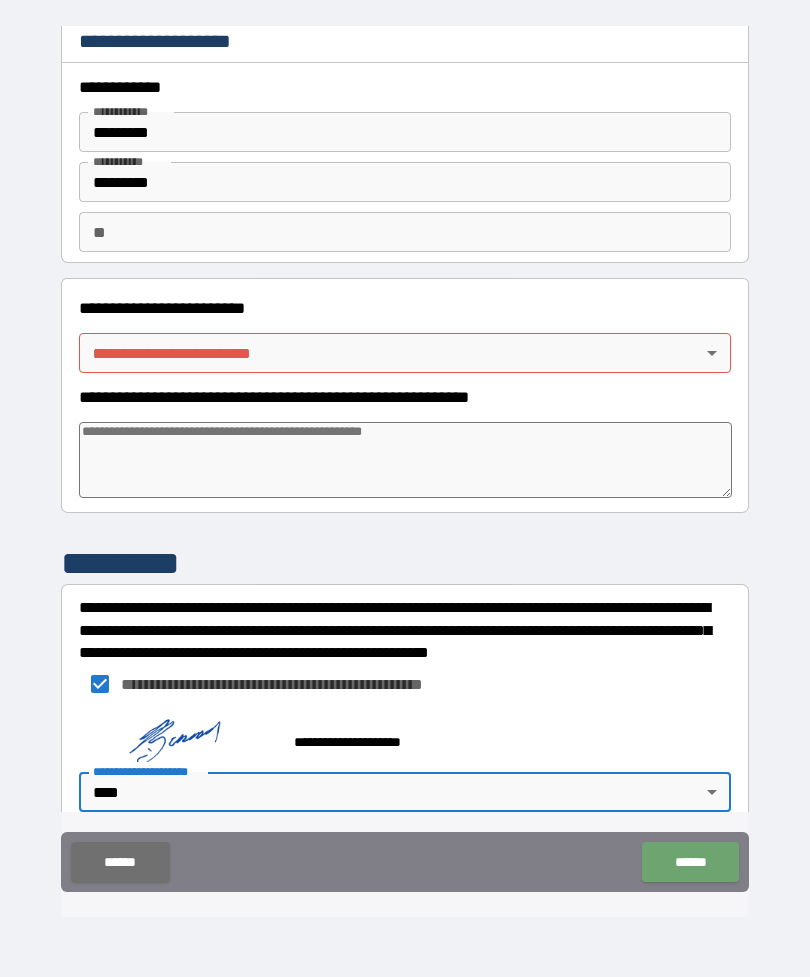click on "******" at bounding box center [690, 862] 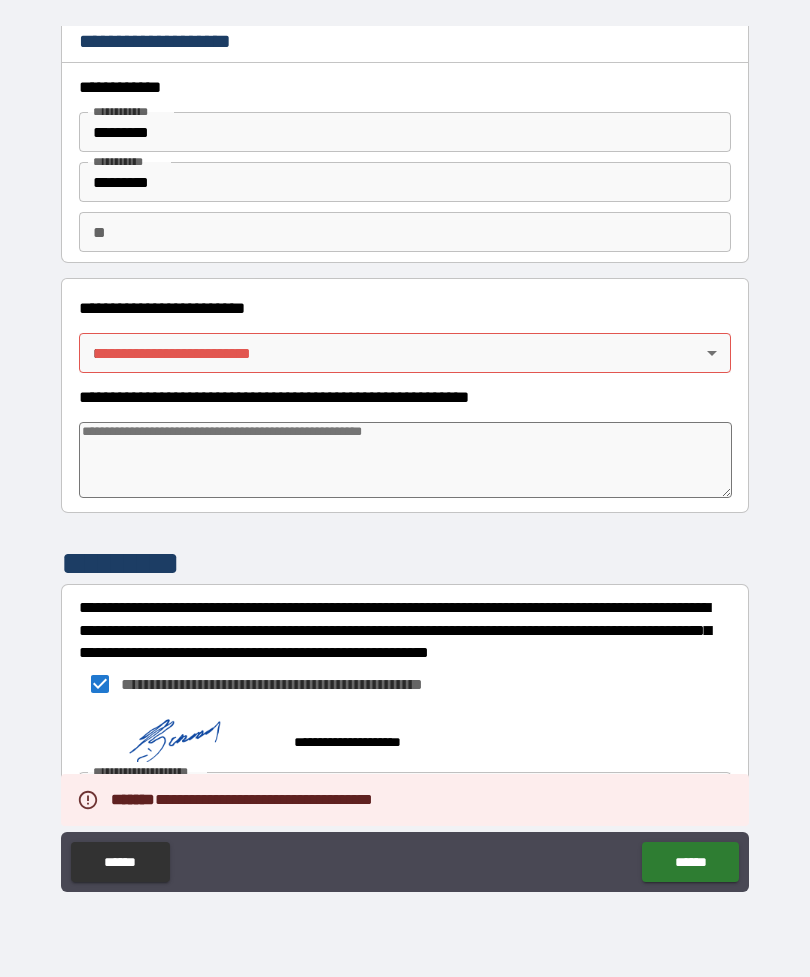 click on "******" at bounding box center (690, 862) 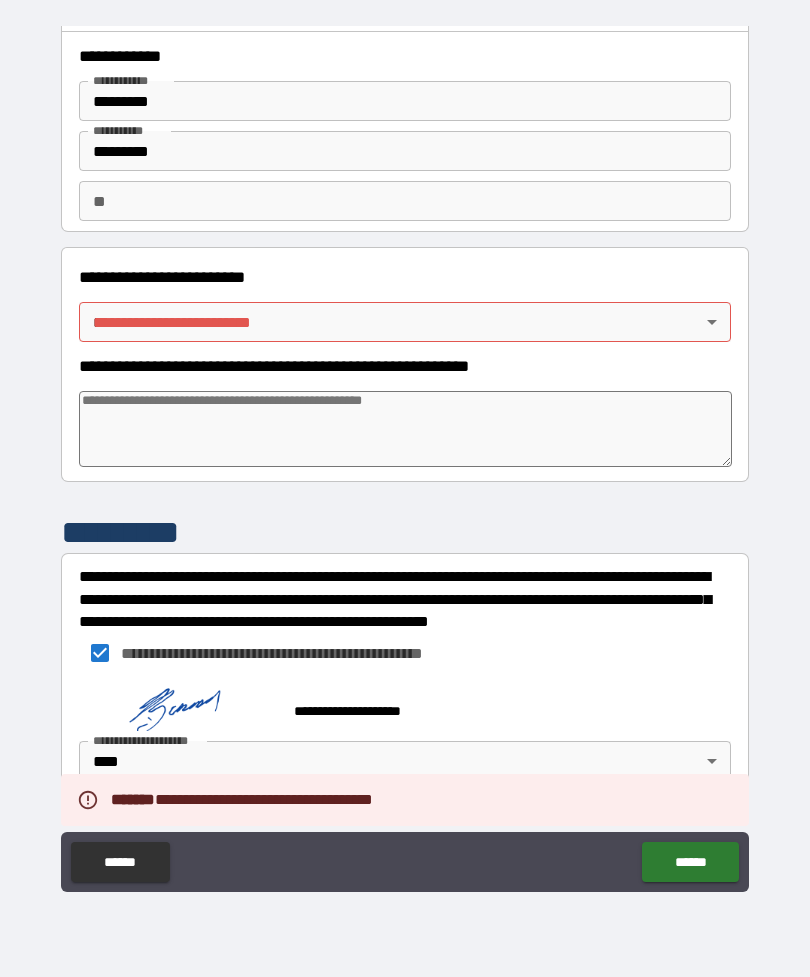scroll, scrollTop: 38, scrollLeft: 0, axis: vertical 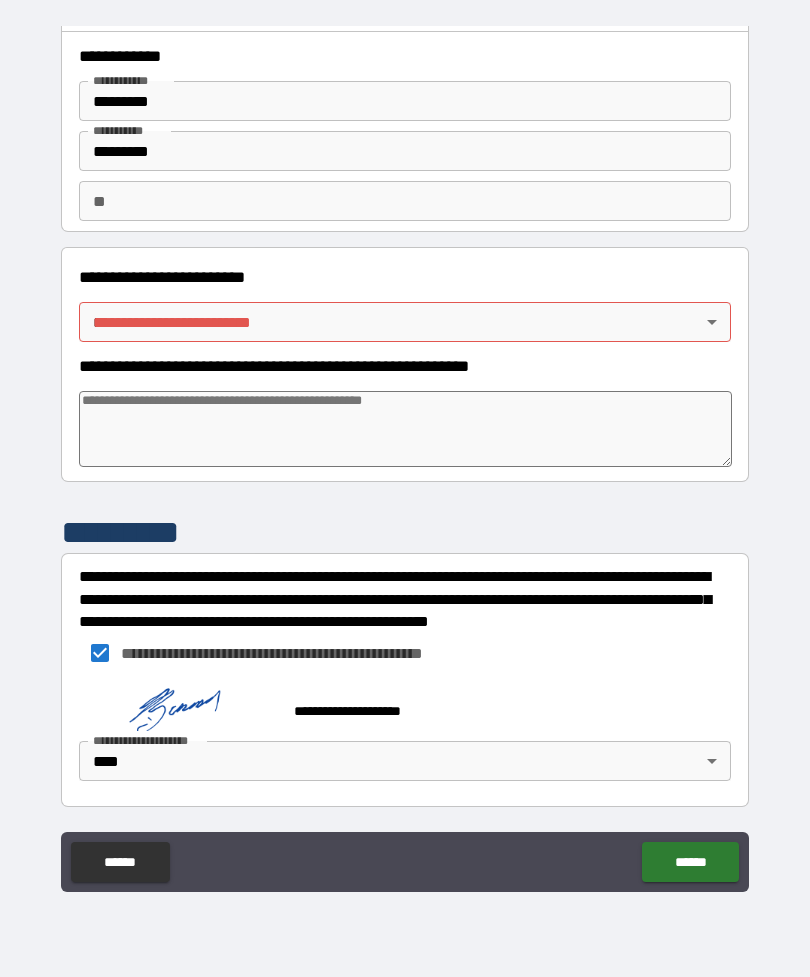 click on "**********" at bounding box center [405, 456] 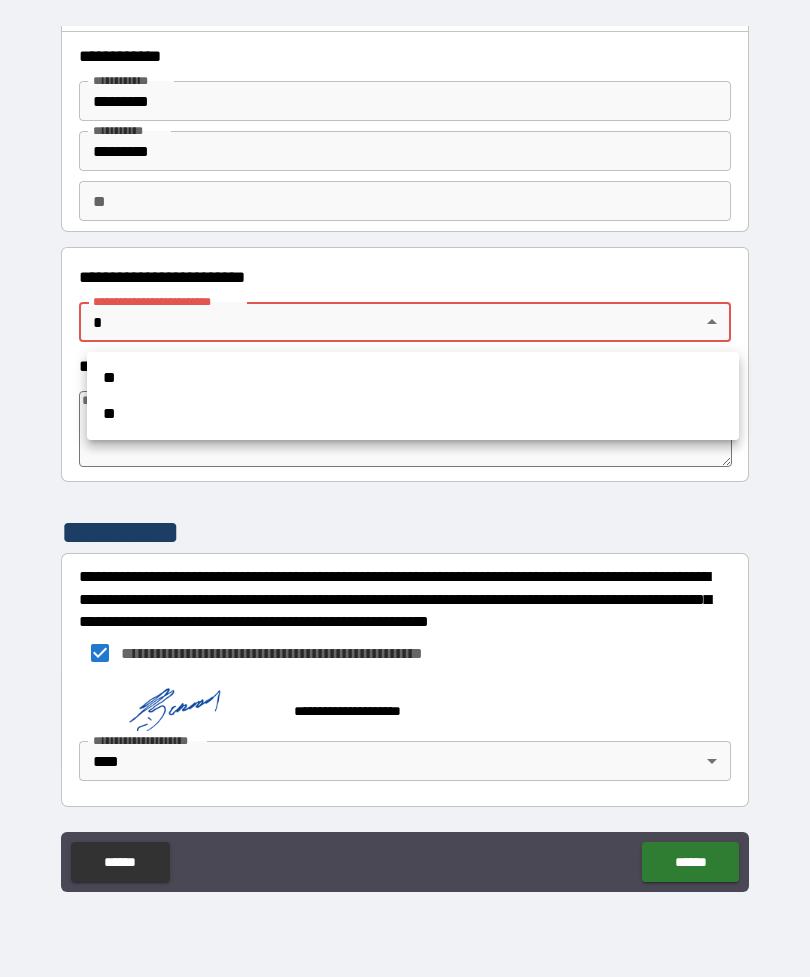 click on "**" at bounding box center [413, 378] 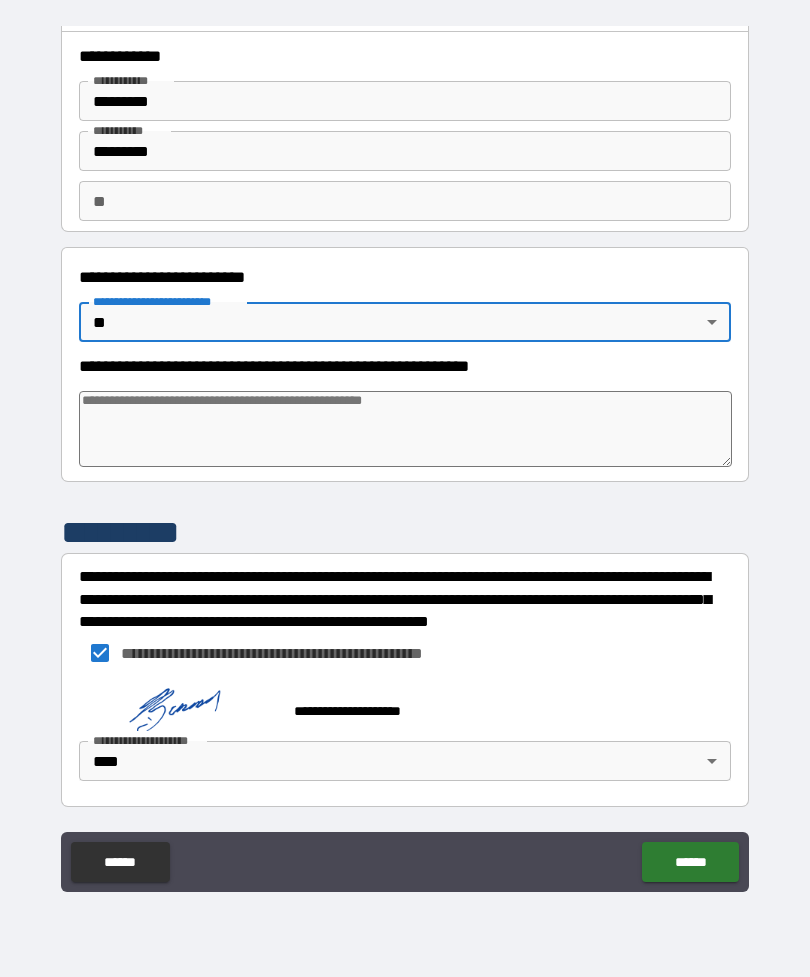 click on "**********" at bounding box center [405, 456] 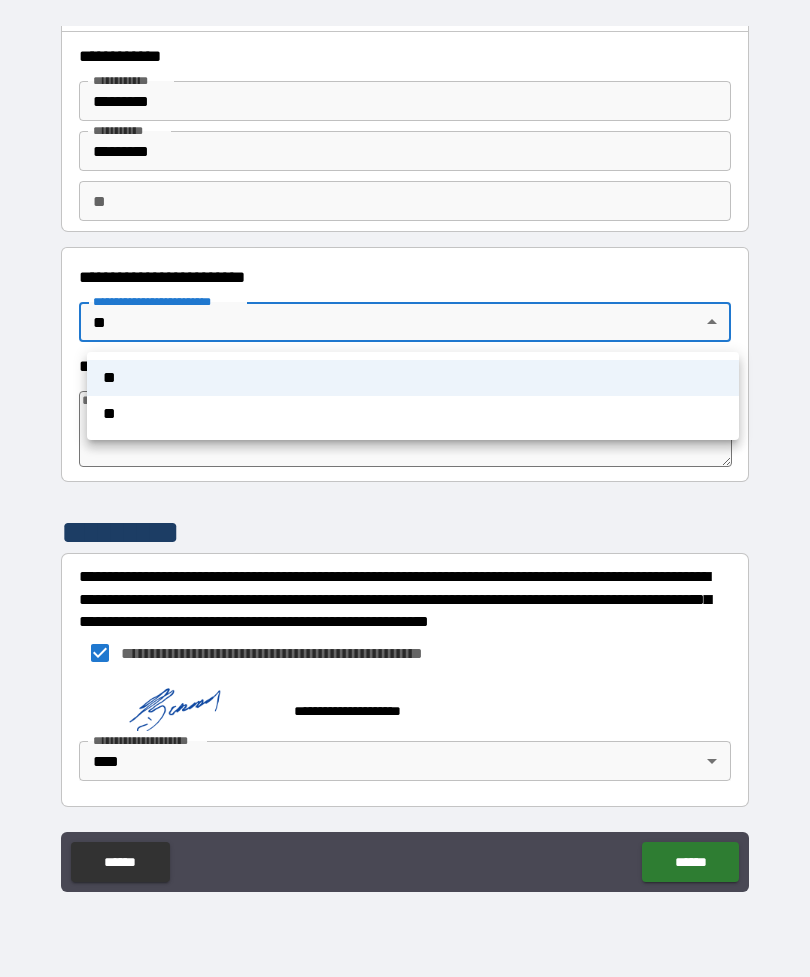 click on "**" at bounding box center (413, 414) 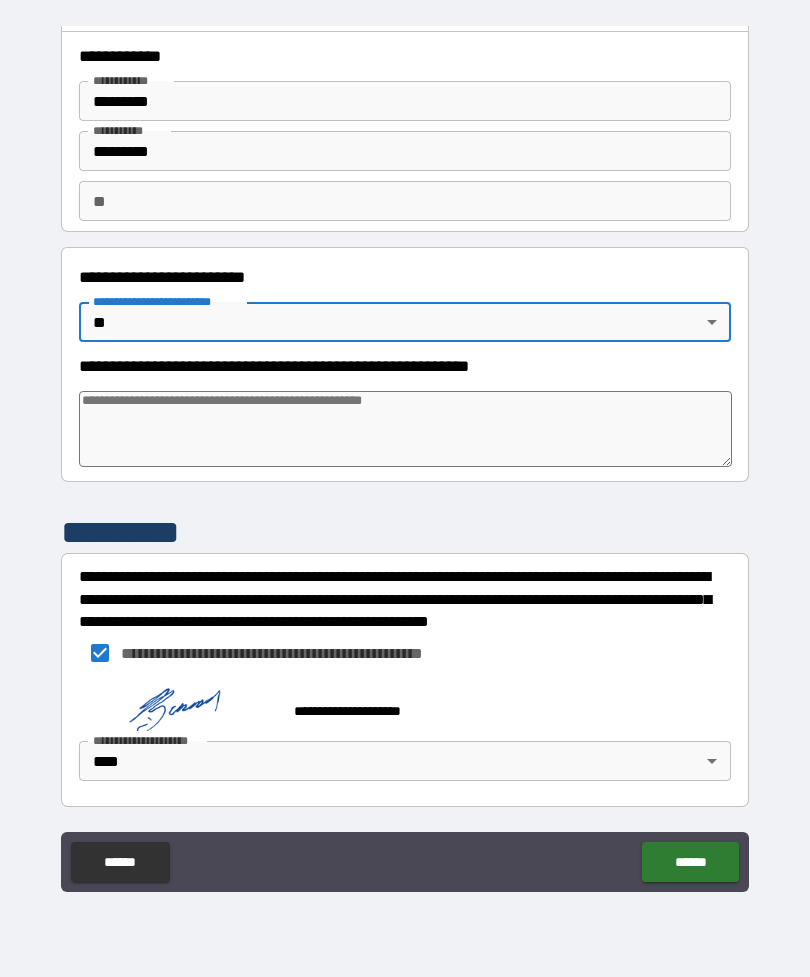 type on "*" 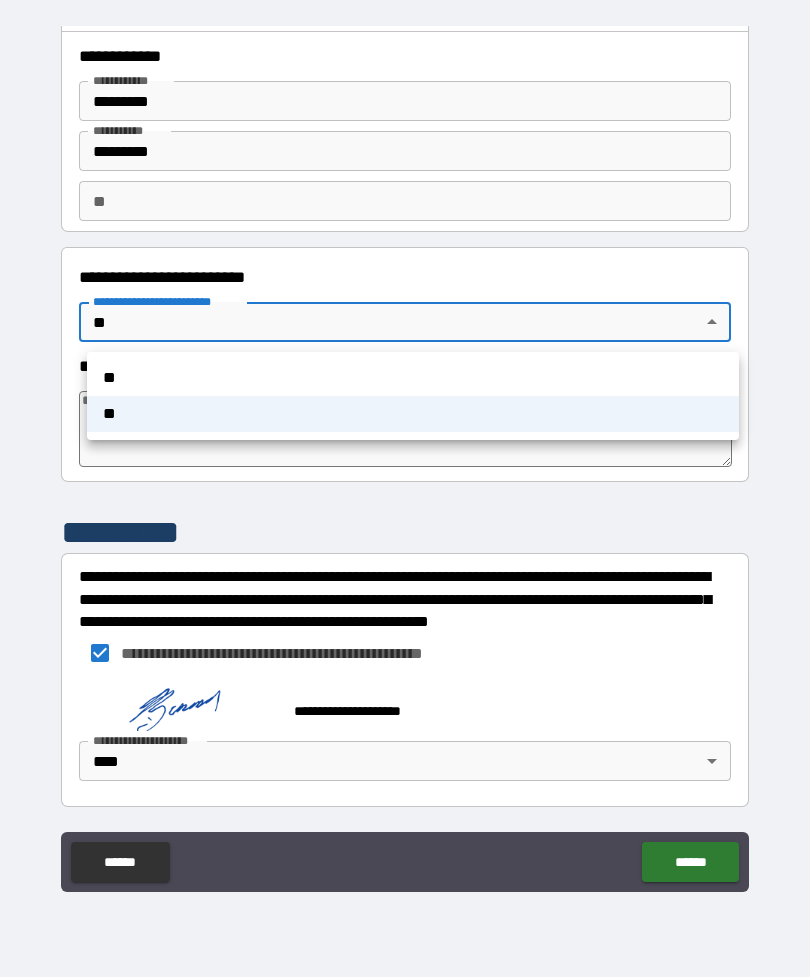 click on "**" at bounding box center (413, 378) 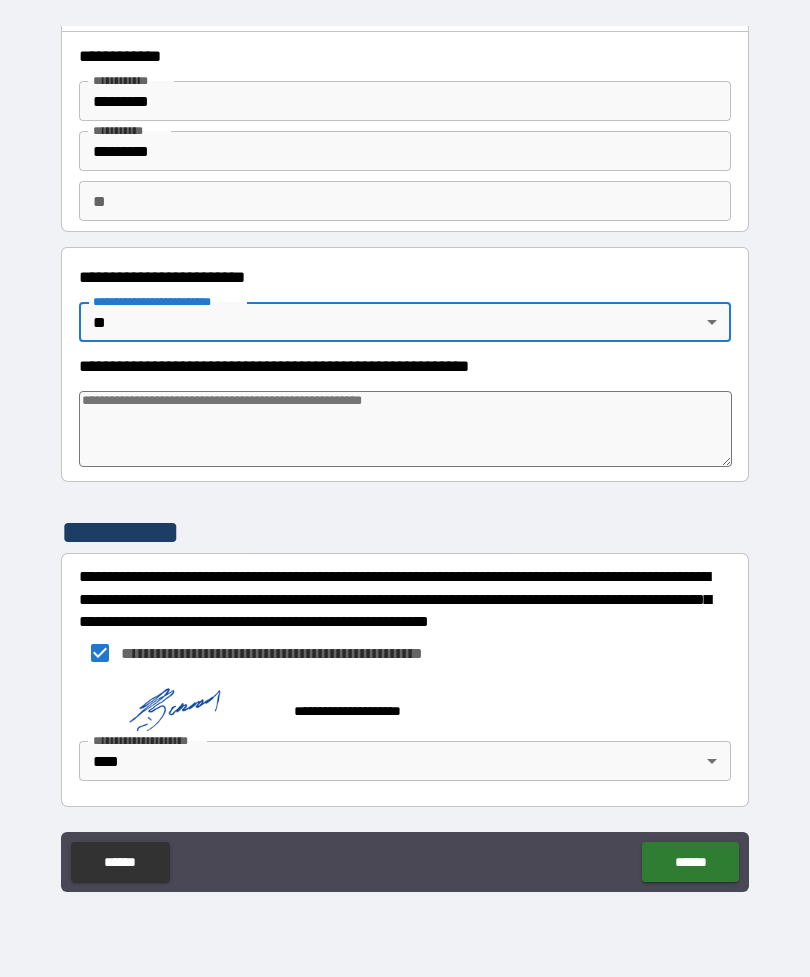 click on "******" at bounding box center (690, 862) 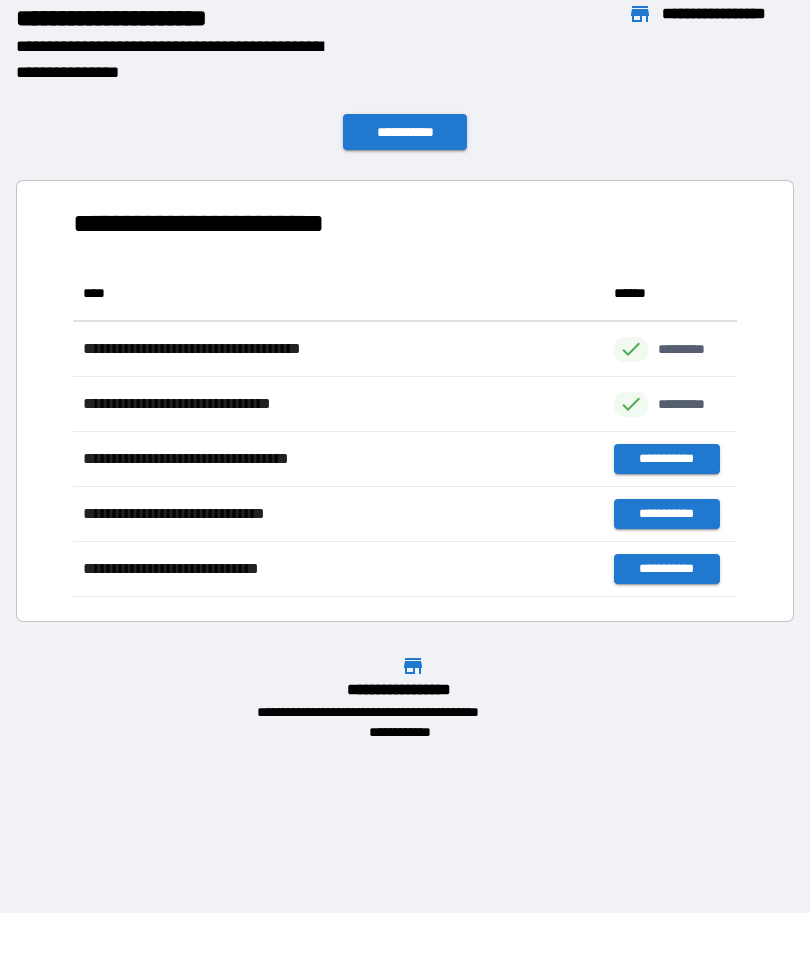 scroll, scrollTop: 1, scrollLeft: 1, axis: both 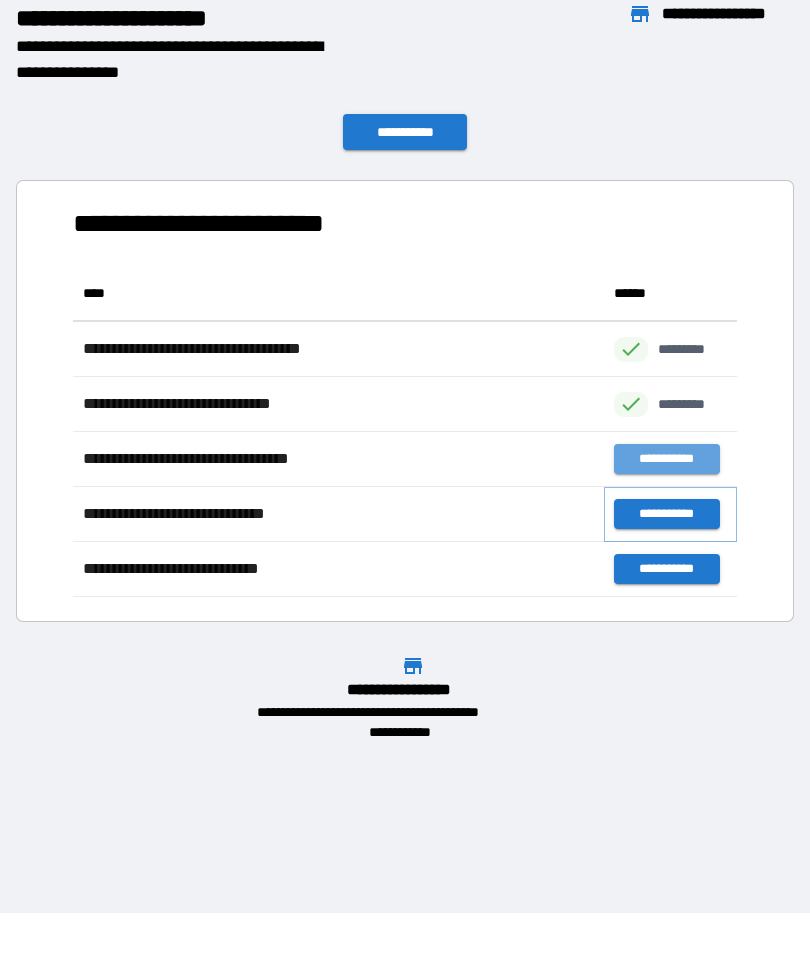 click on "**********" at bounding box center (666, 514) 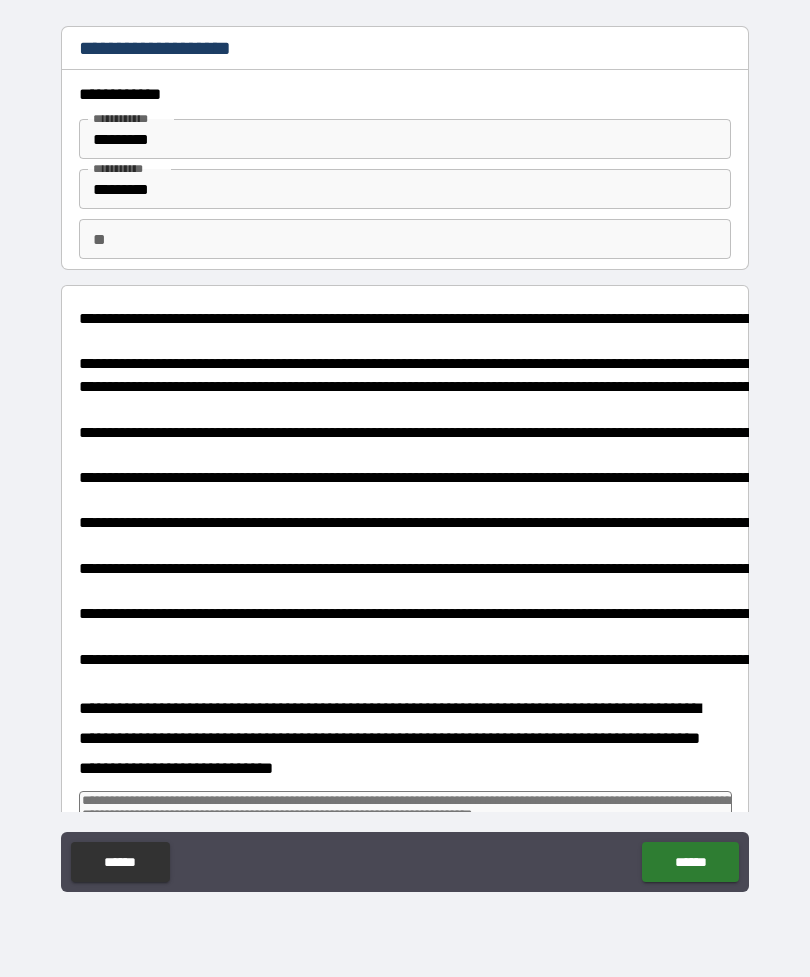 type on "*" 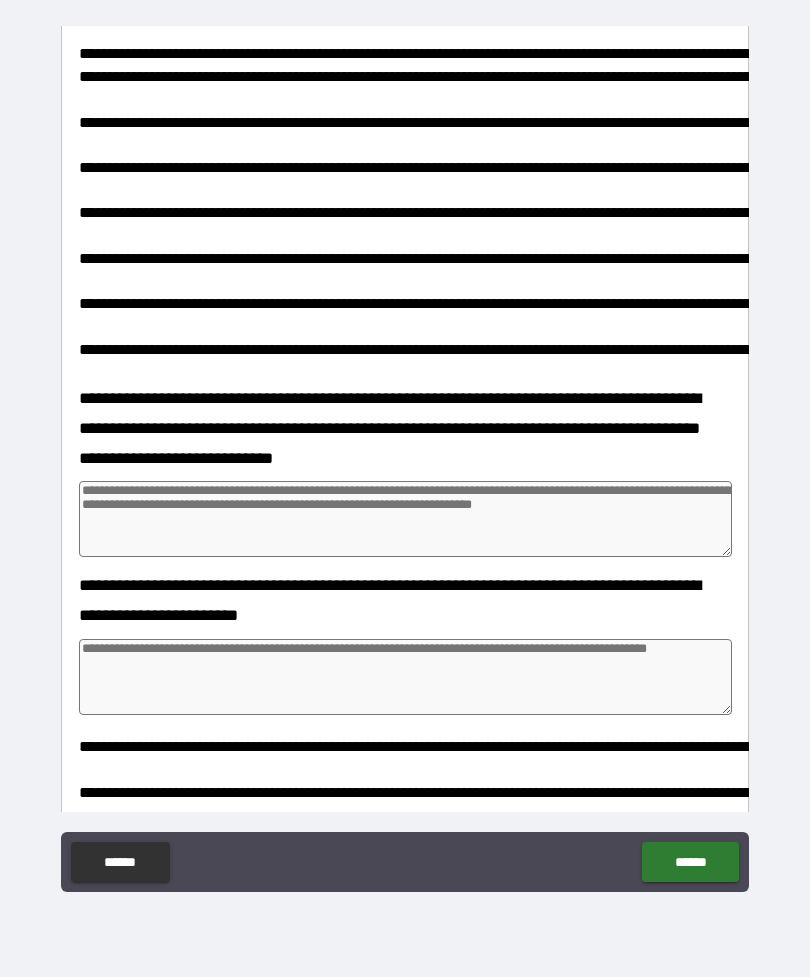 scroll, scrollTop: 309, scrollLeft: 0, axis: vertical 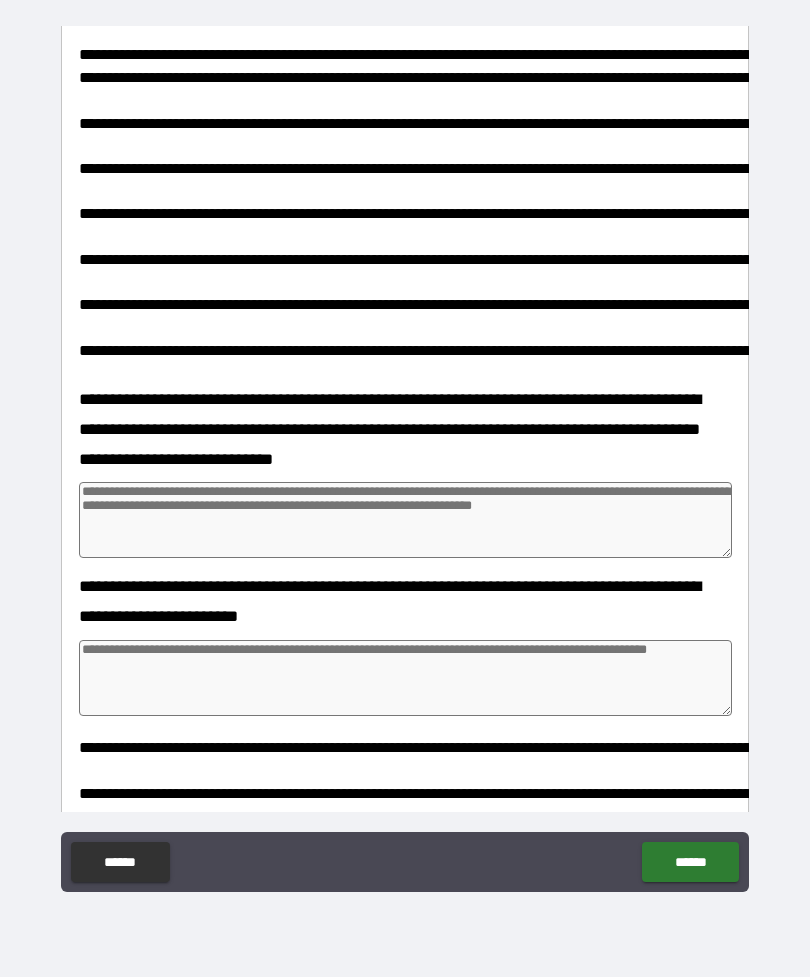 click at bounding box center (405, 520) 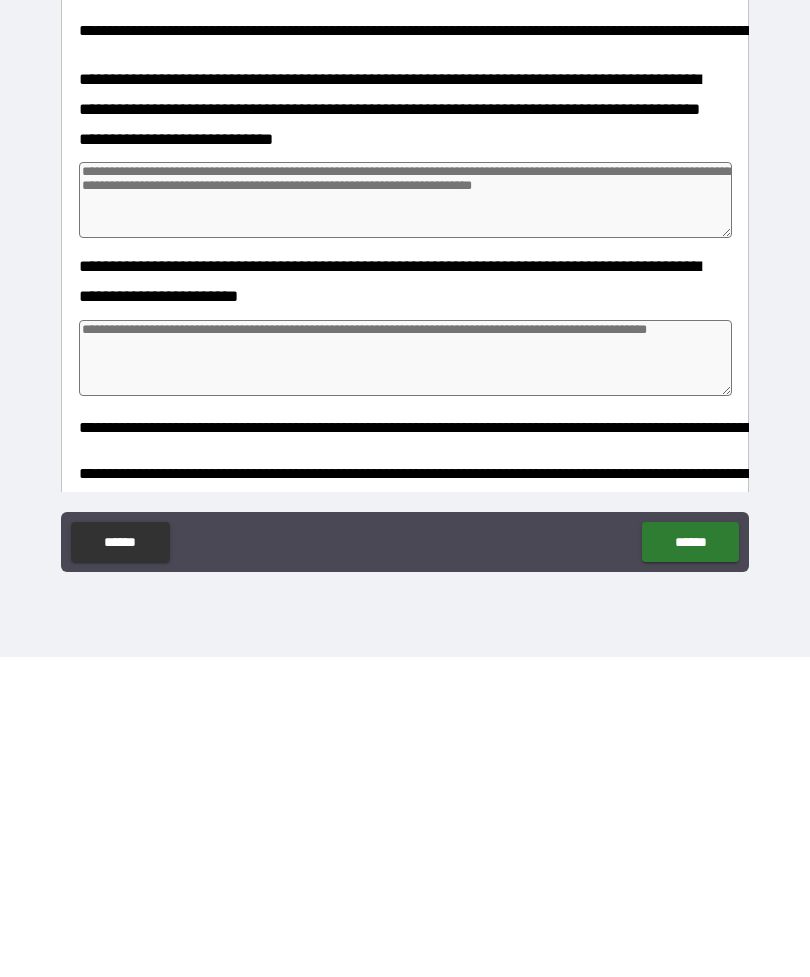 type on "*" 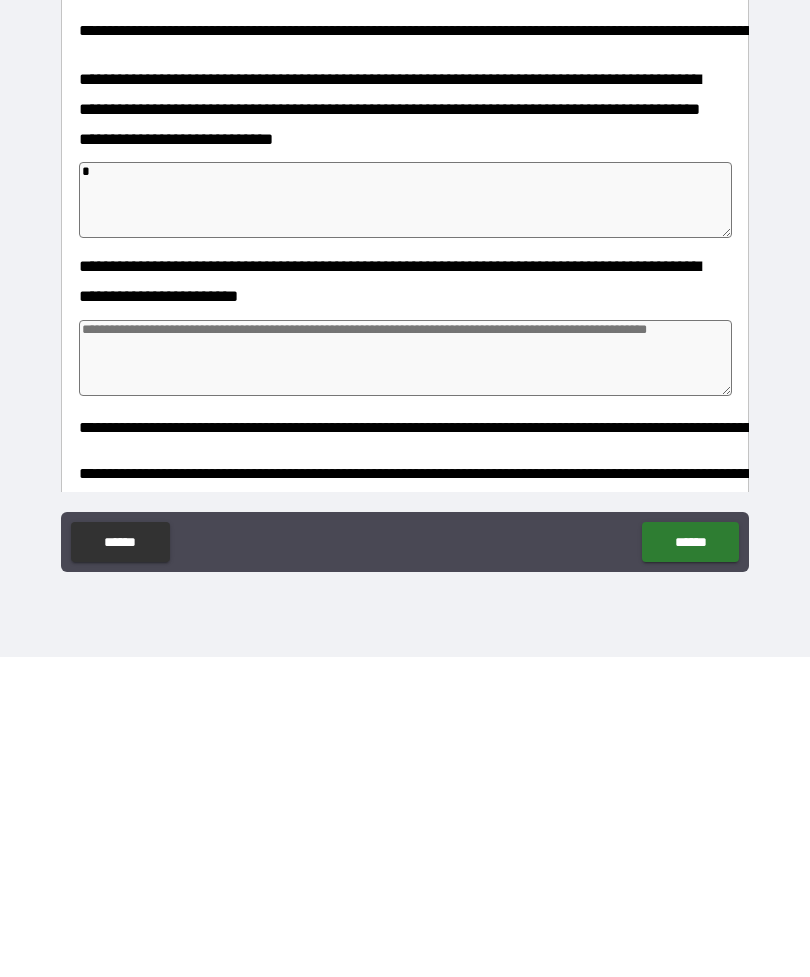type on "*" 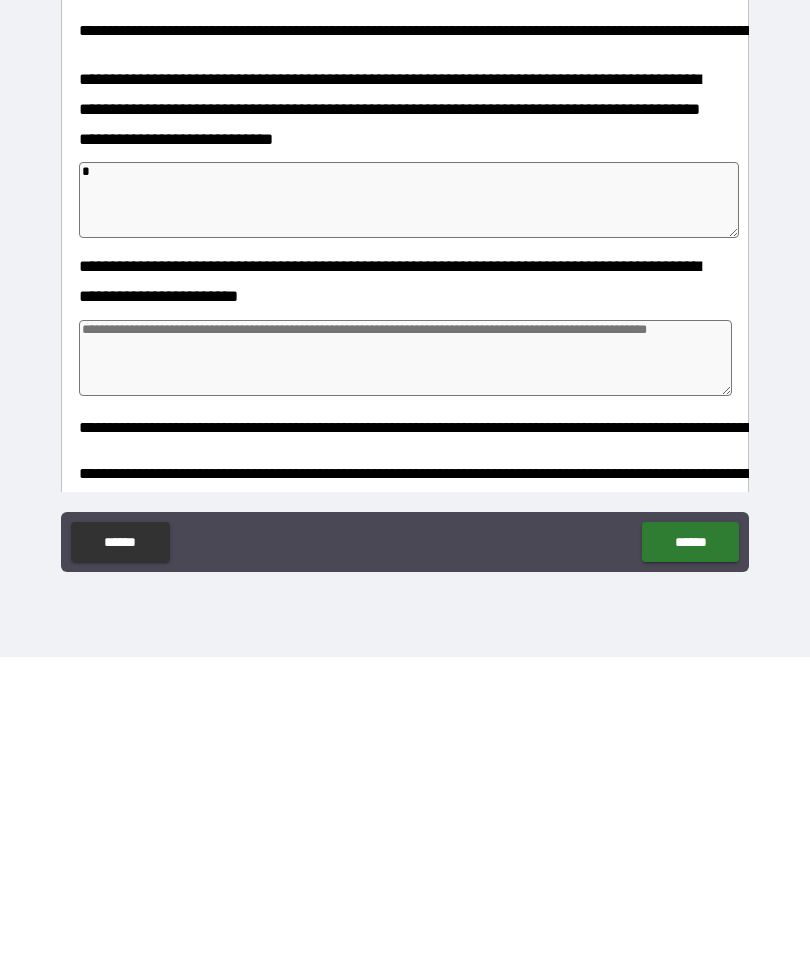 type on "*" 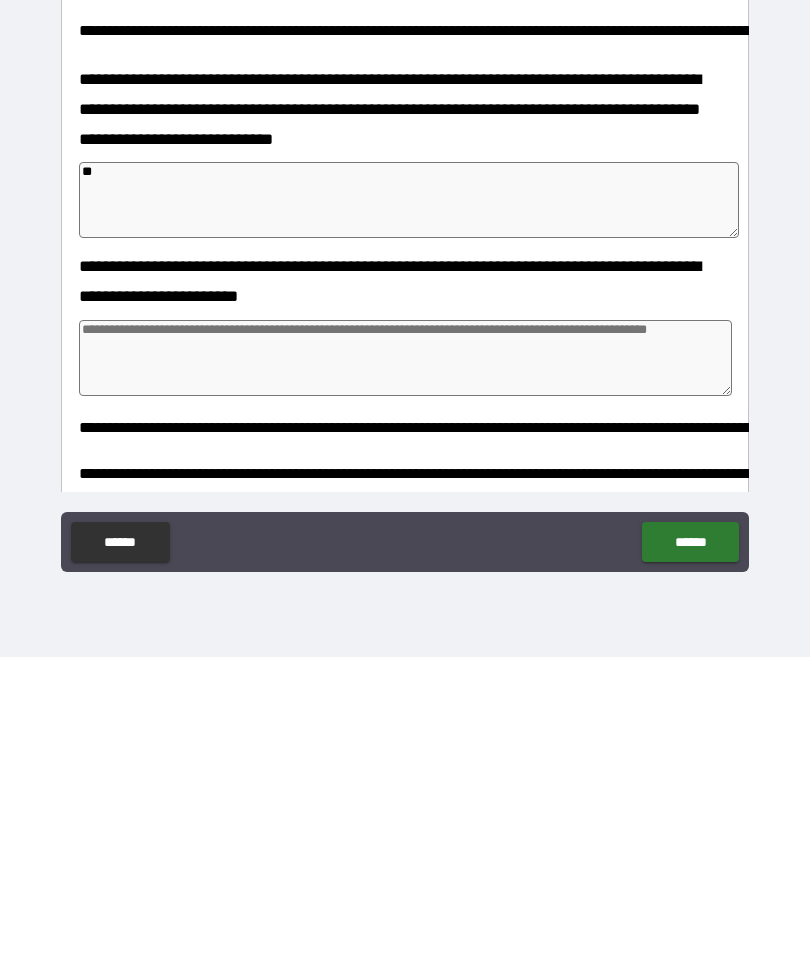 type on "*" 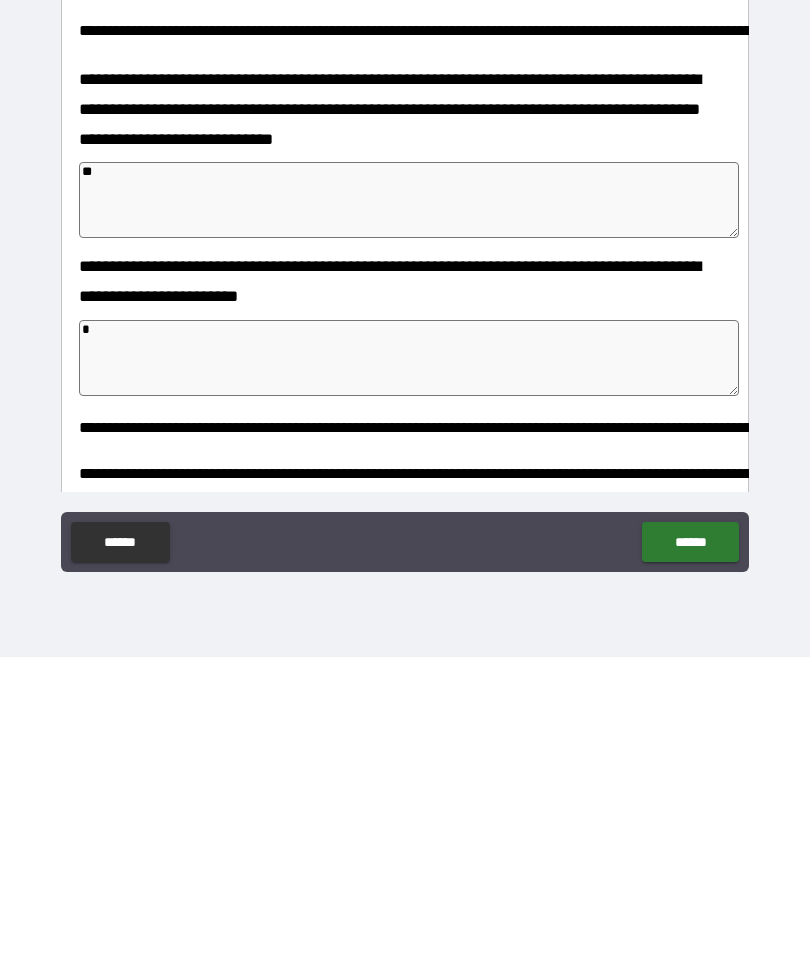 type on "*" 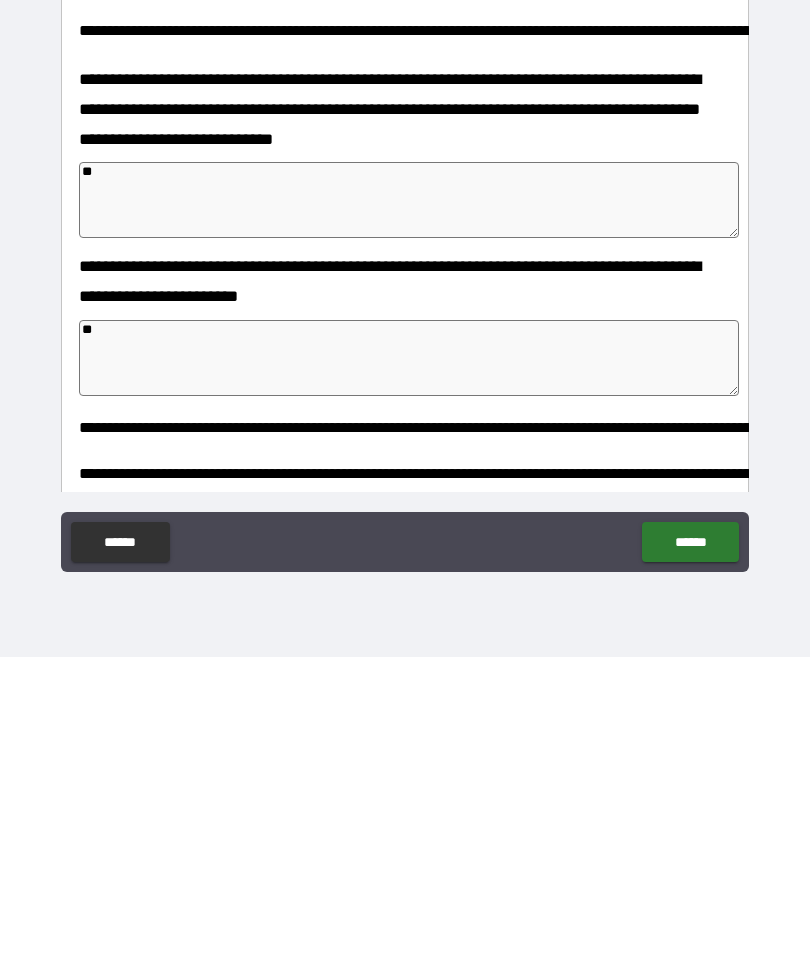 type on "*" 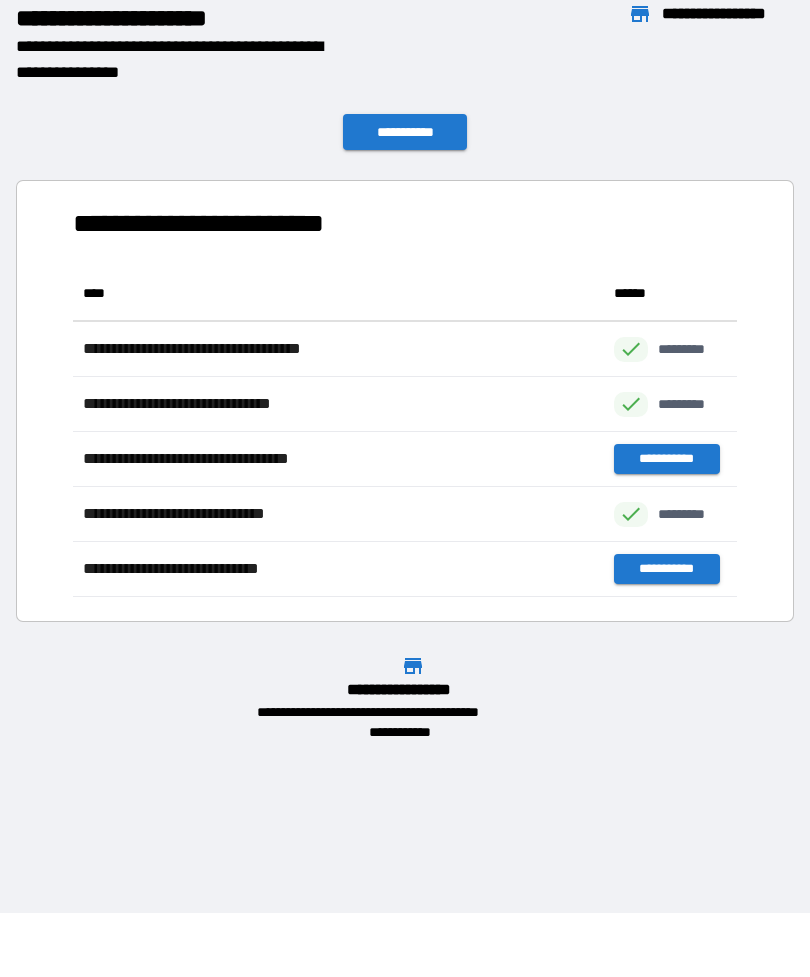 scroll, scrollTop: 1, scrollLeft: 1, axis: both 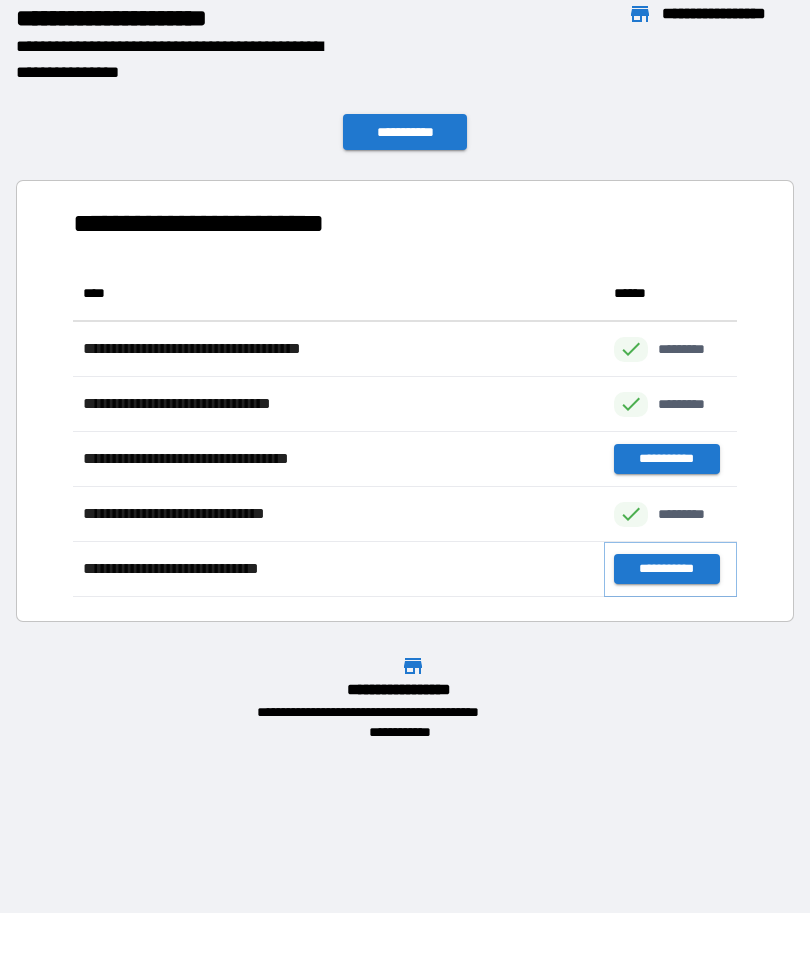 click on "**********" at bounding box center (666, 569) 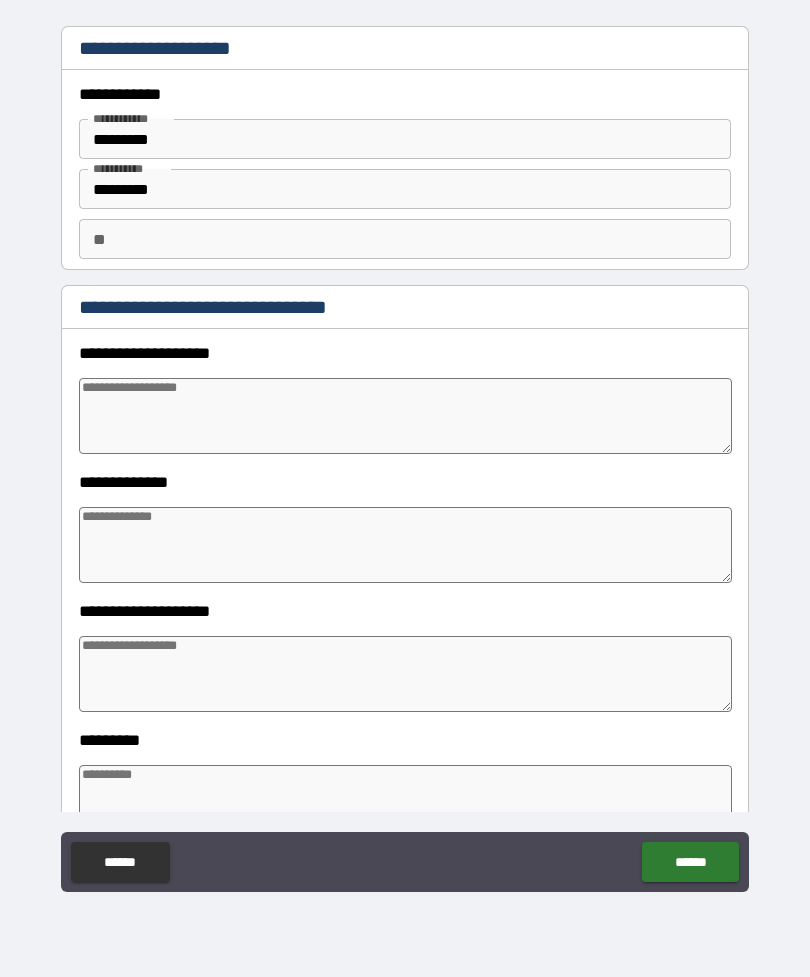 type on "*" 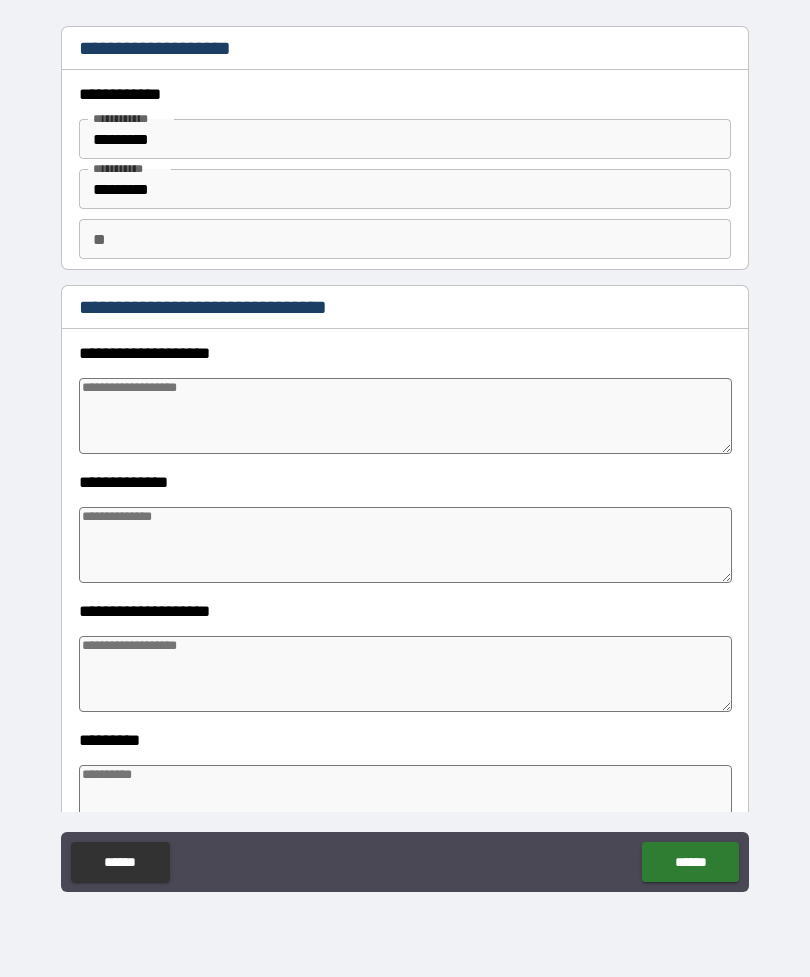 type on "*" 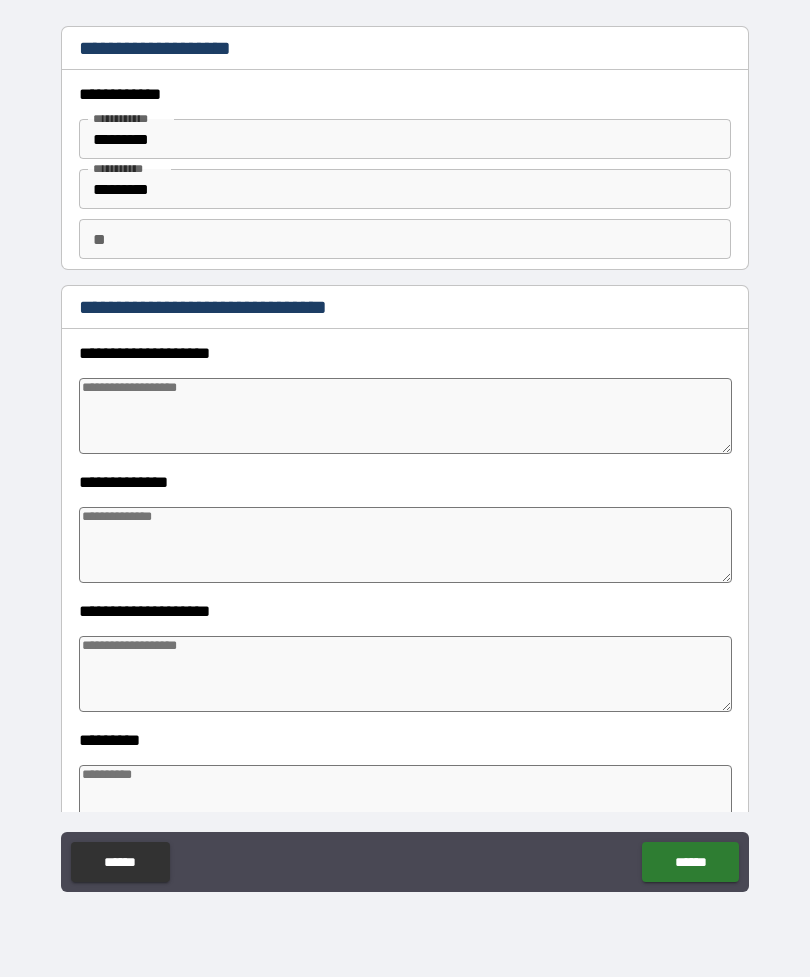 type on "*" 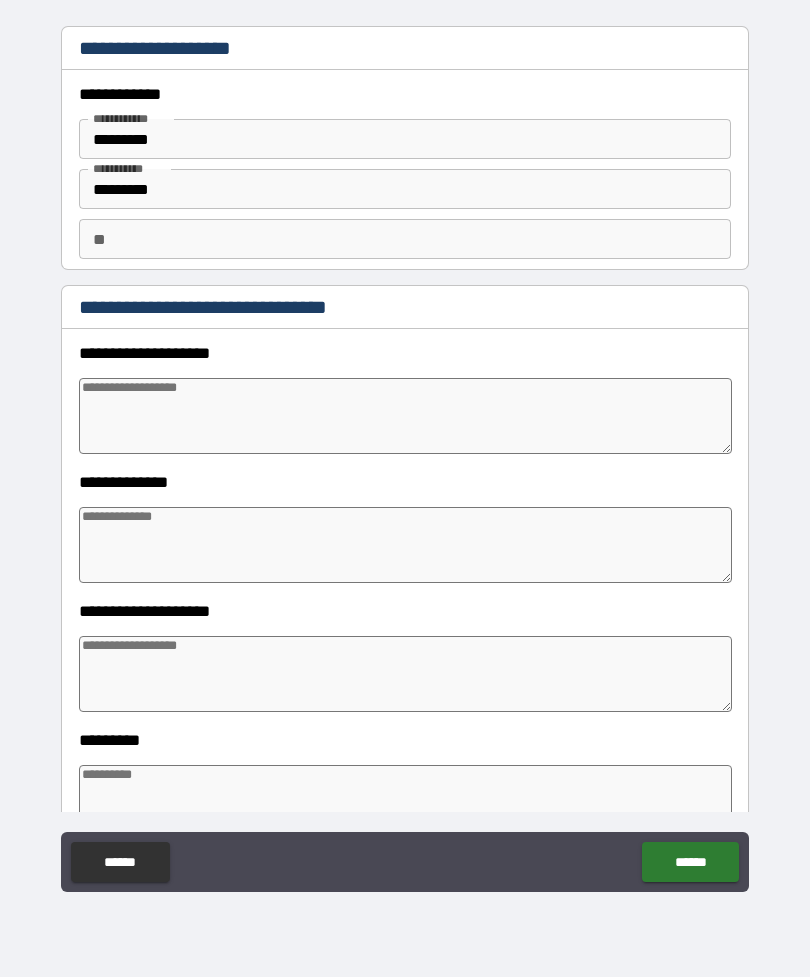 type on "*" 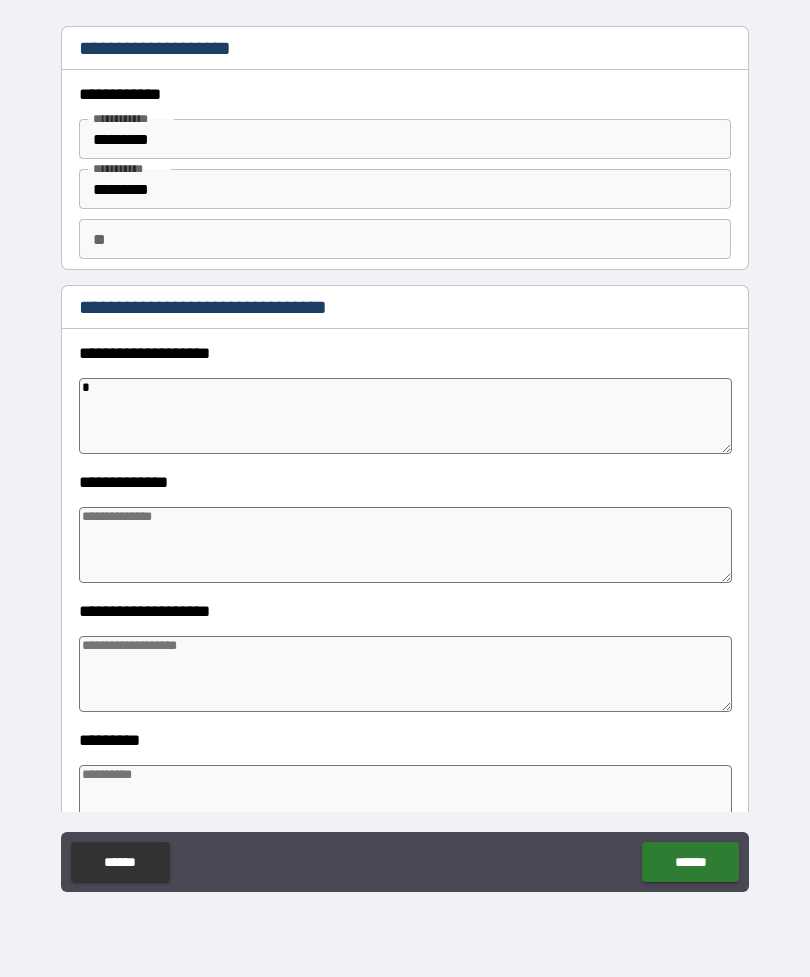 type on "*" 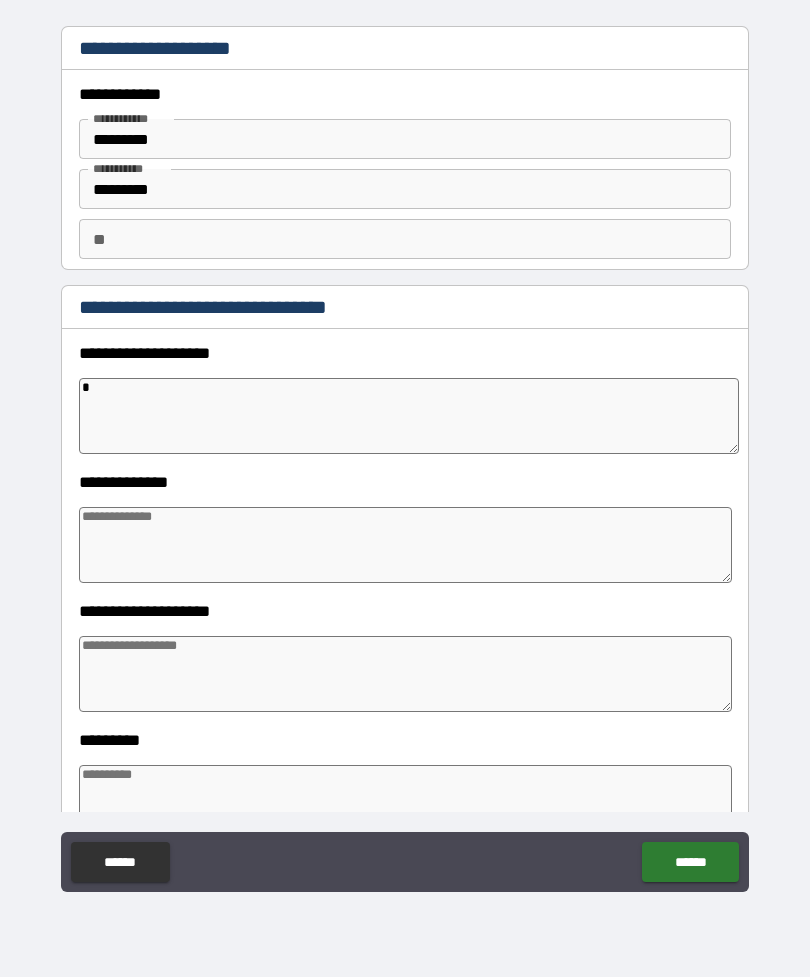 type on "**" 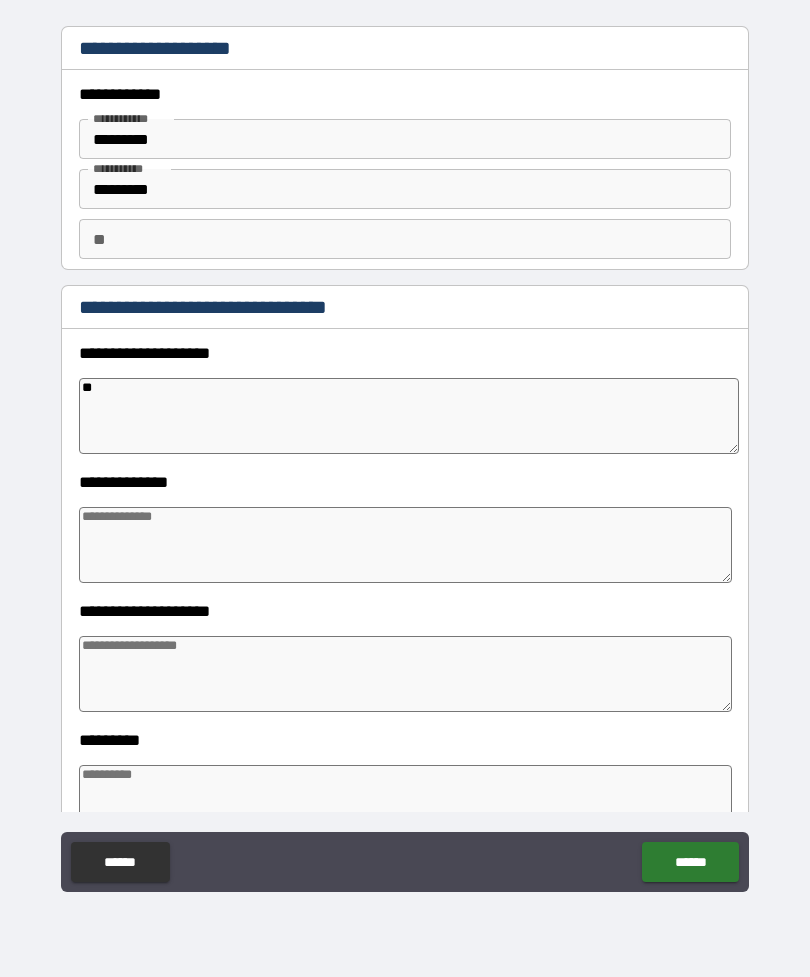 type on "*" 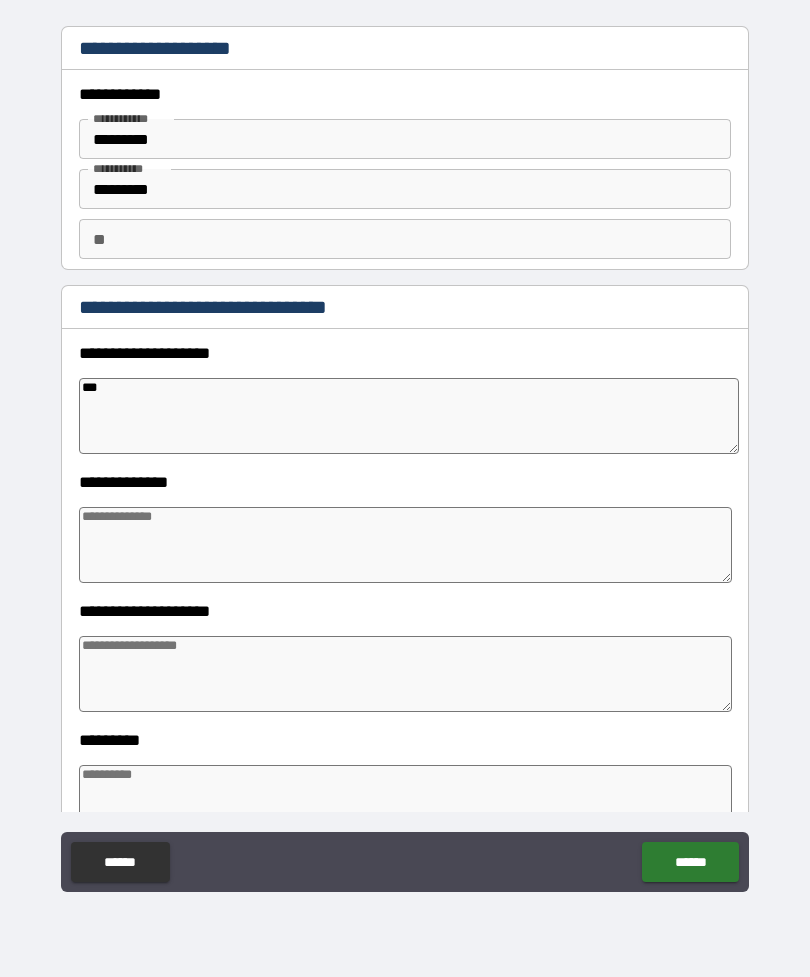 type on "*" 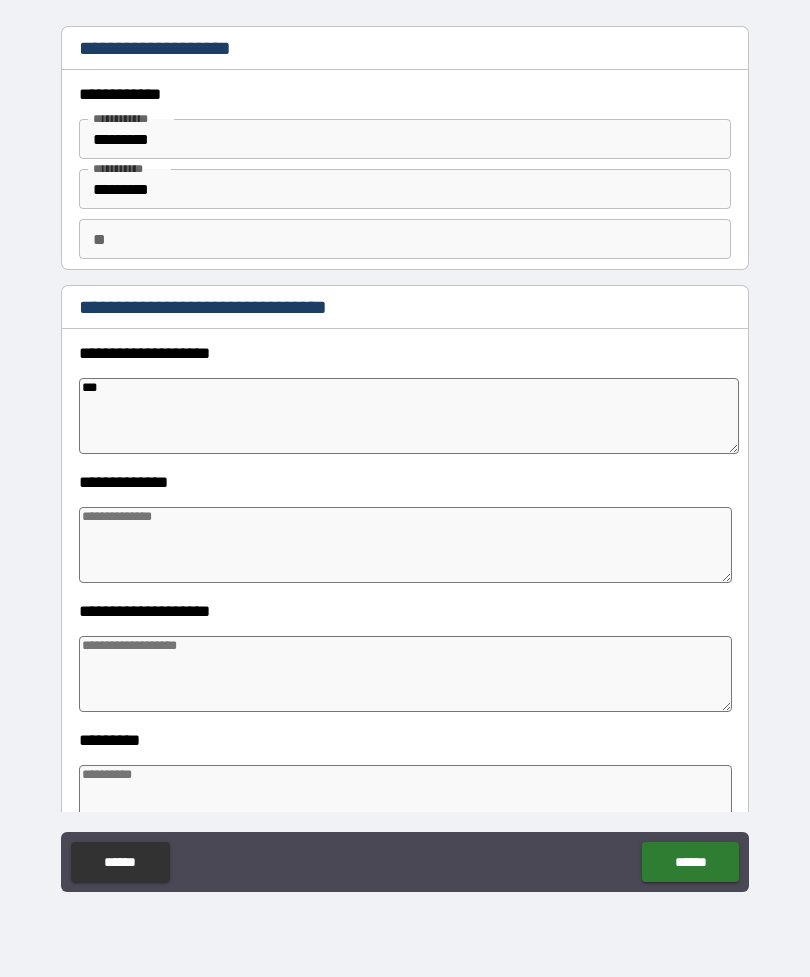 type on "****" 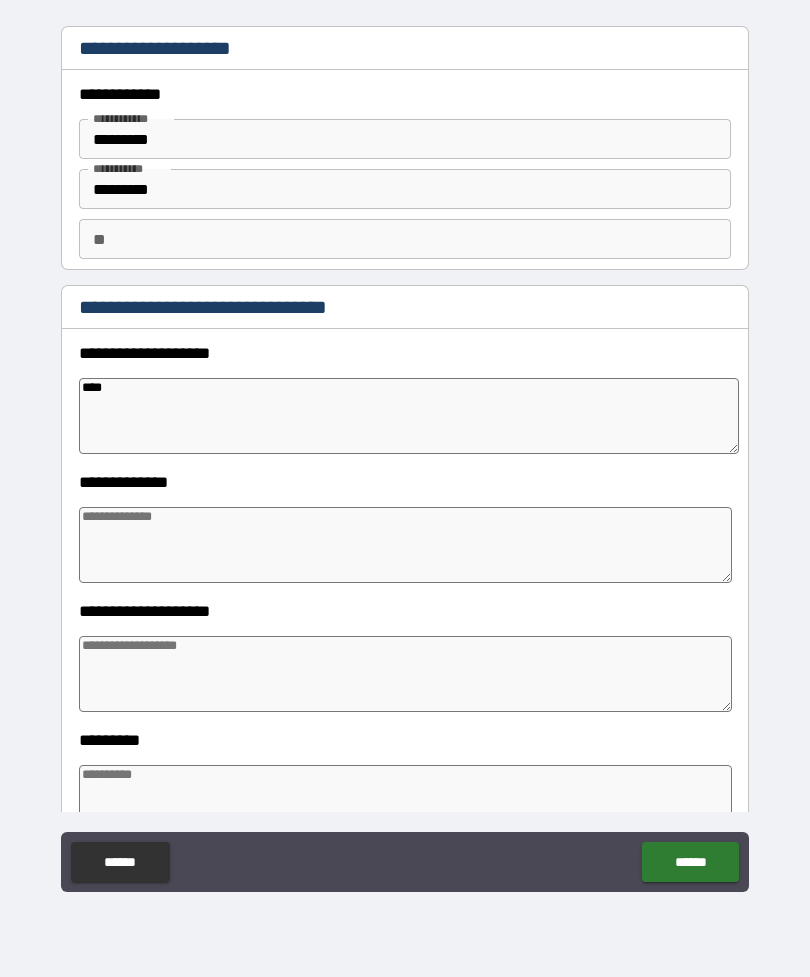 type on "*" 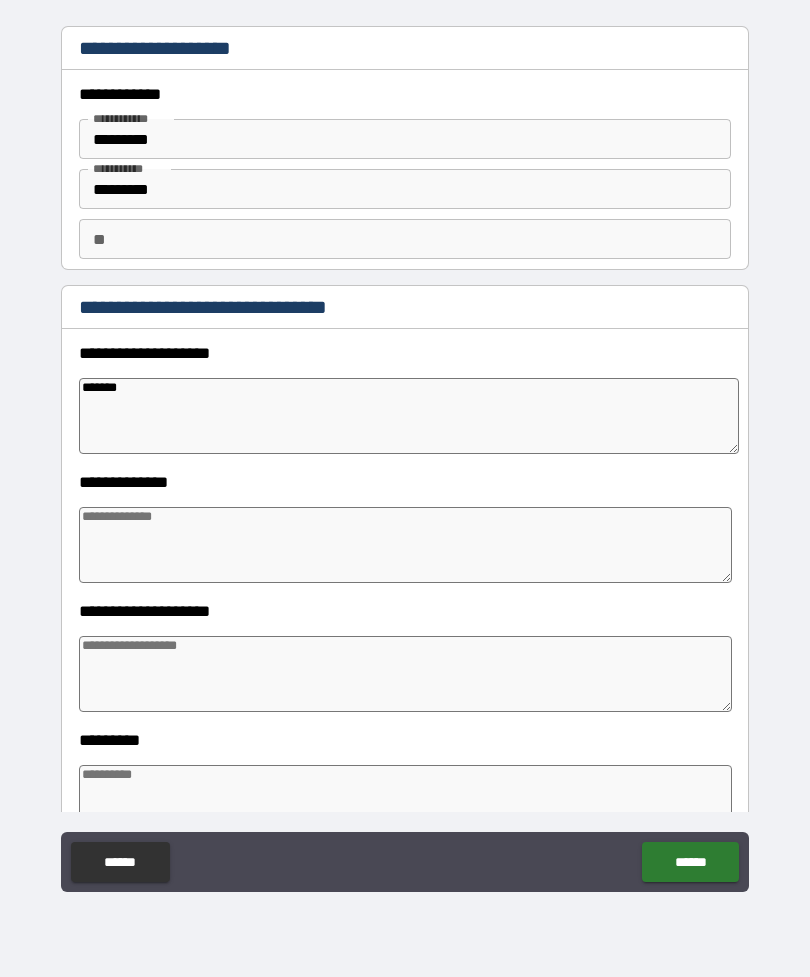 click on "*******" at bounding box center (409, 416) 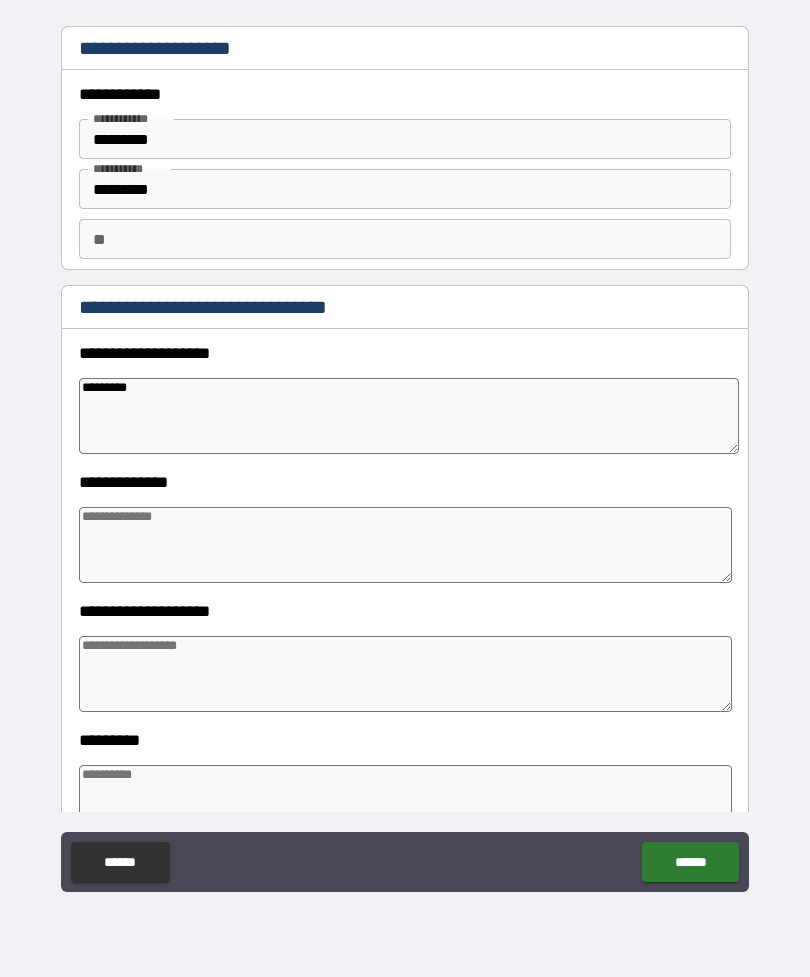 click at bounding box center (405, 545) 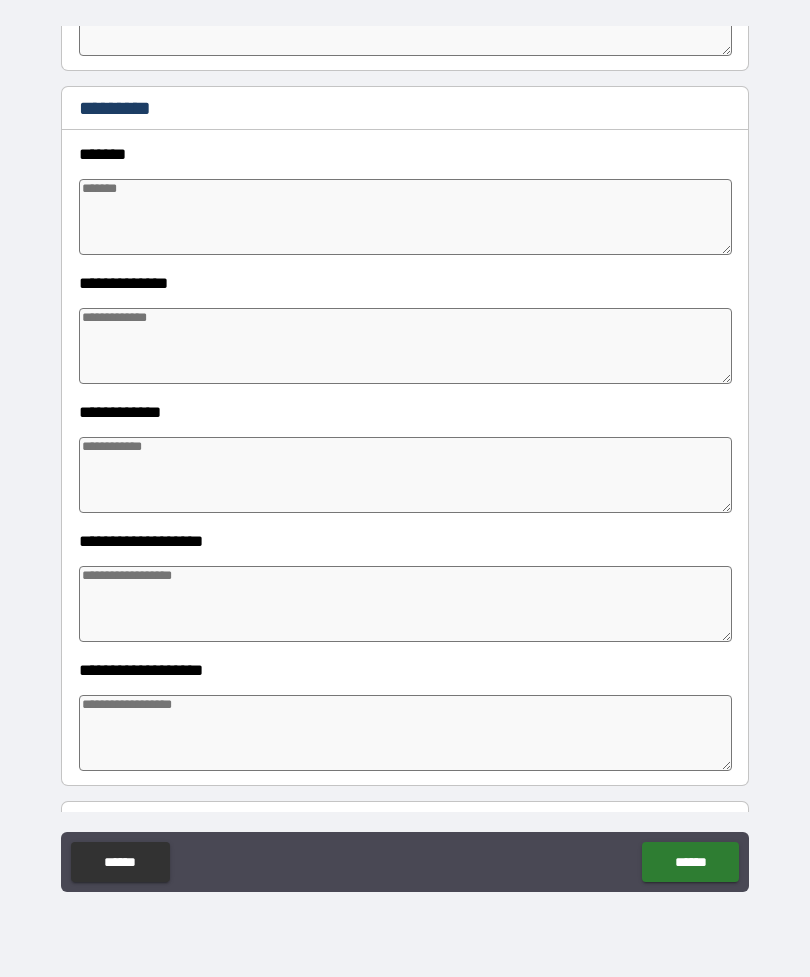 scroll, scrollTop: 1302, scrollLeft: 0, axis: vertical 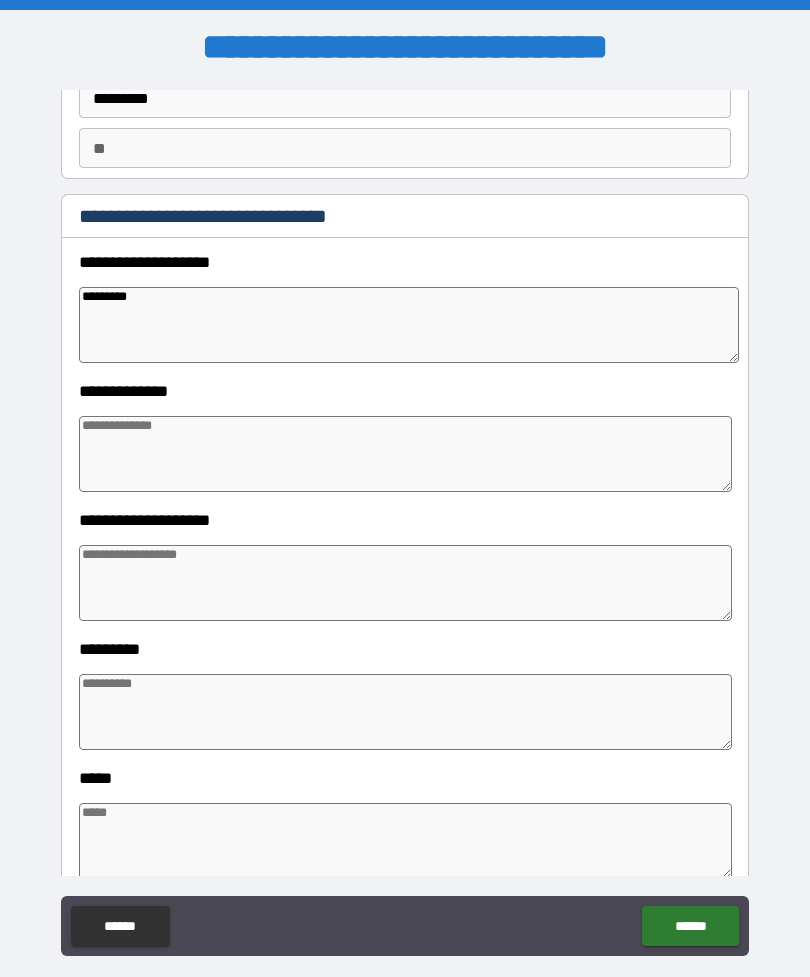 click at bounding box center (405, 454) 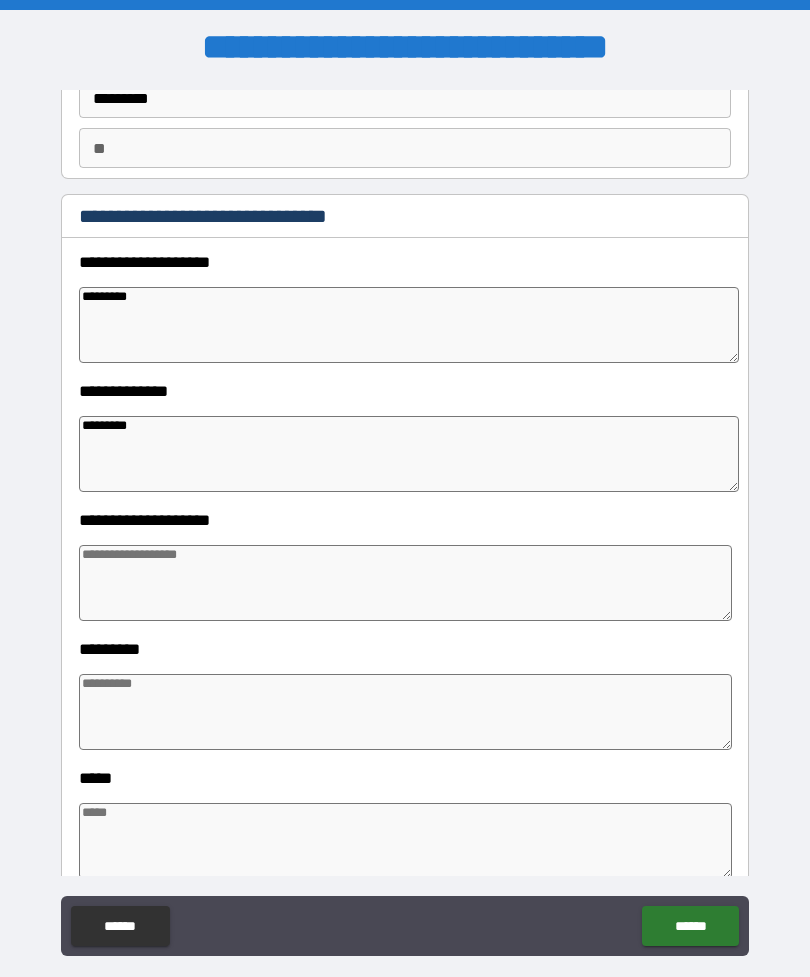click at bounding box center [405, 583] 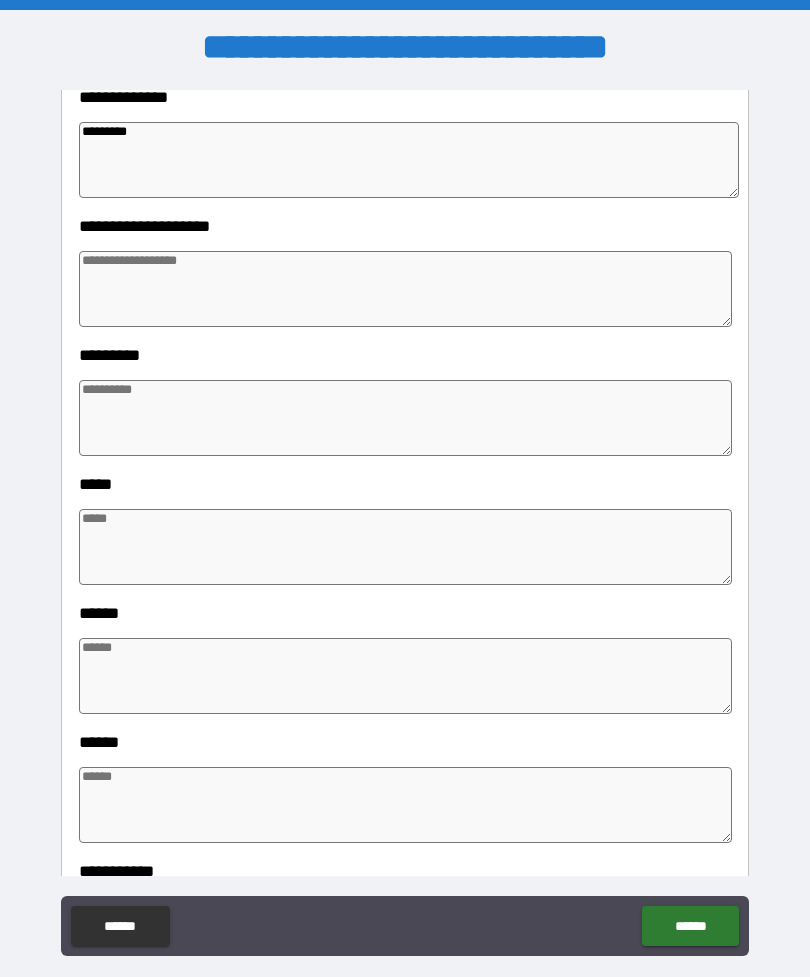 scroll, scrollTop: 421, scrollLeft: 0, axis: vertical 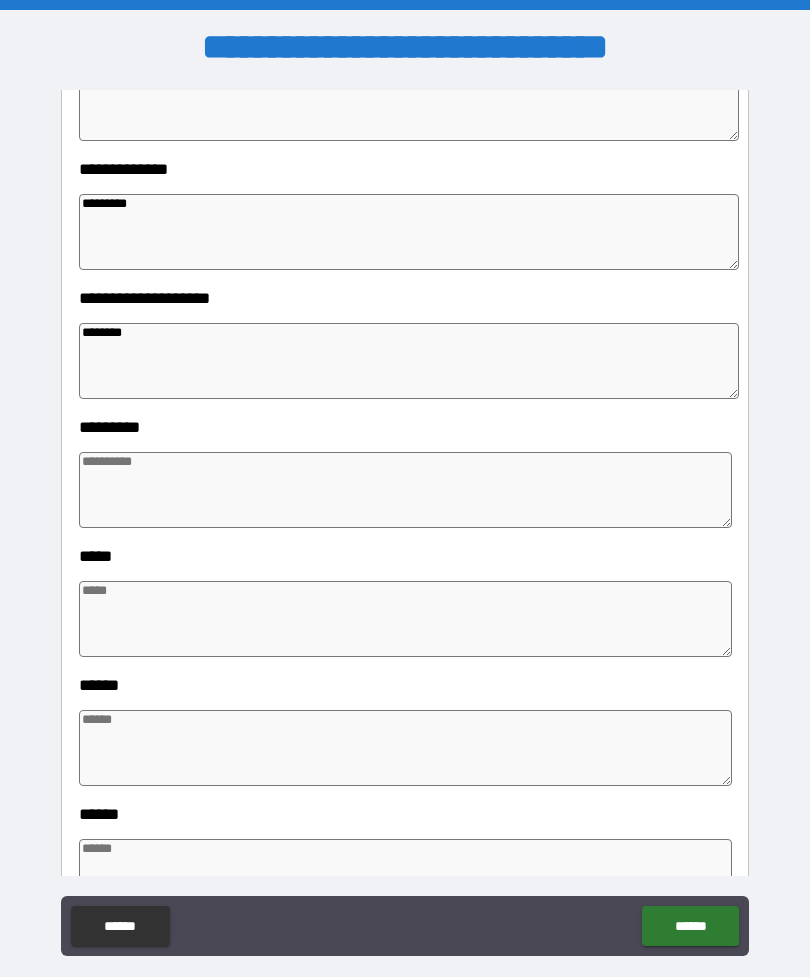 click at bounding box center [405, 490] 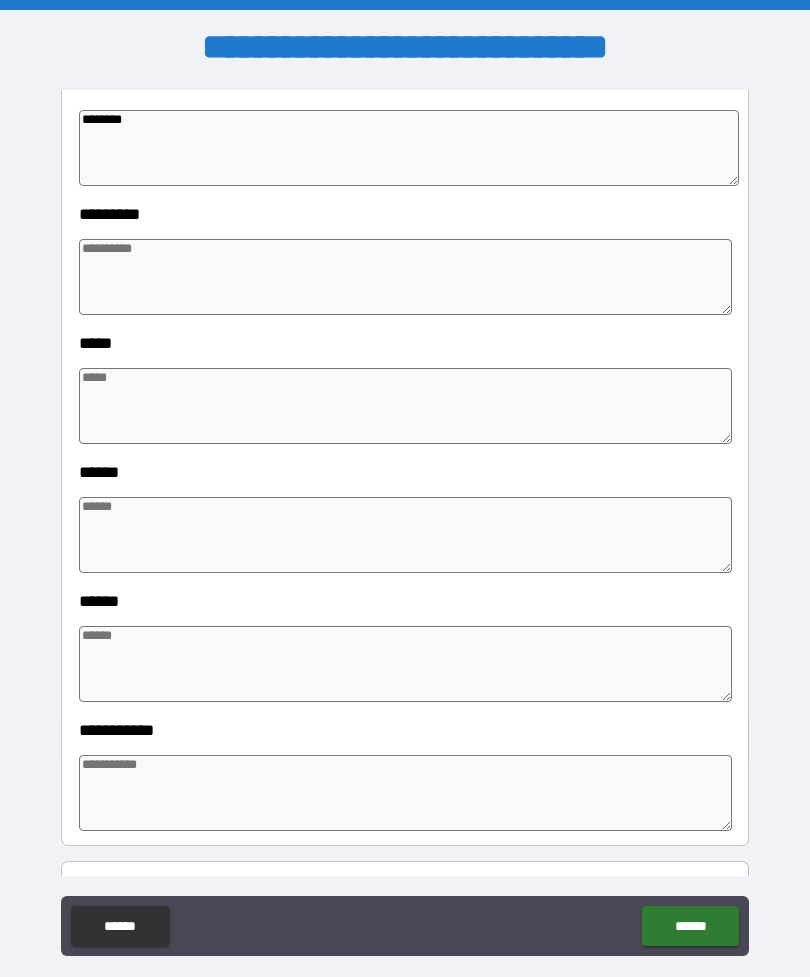 scroll, scrollTop: 586, scrollLeft: 0, axis: vertical 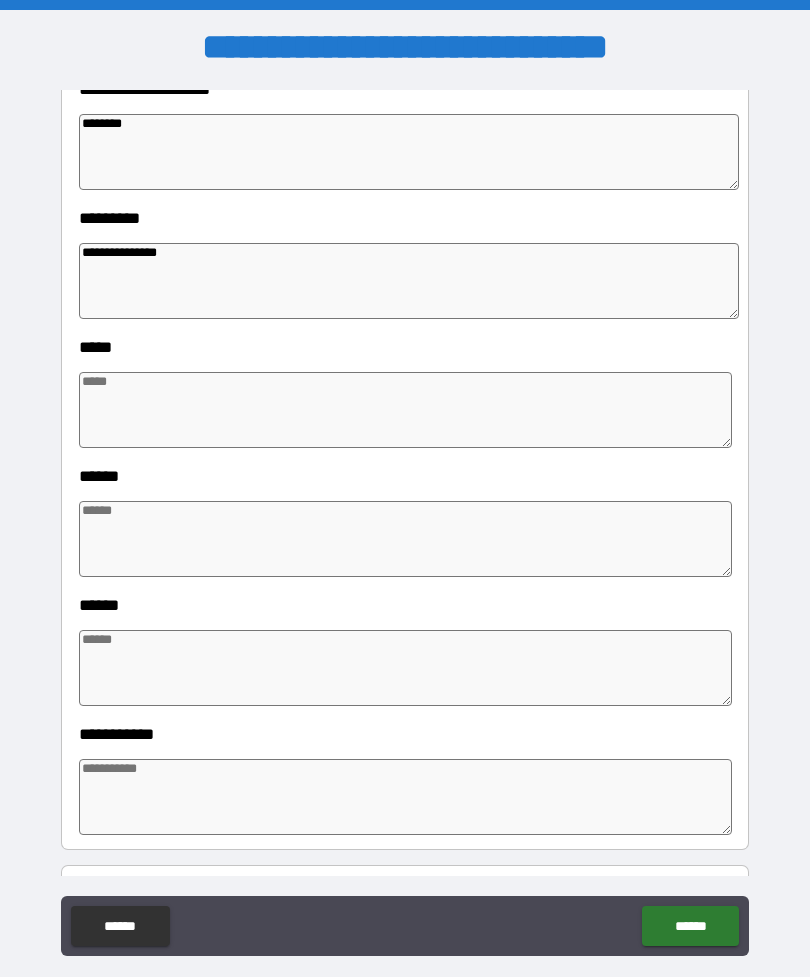 click at bounding box center [405, 410] 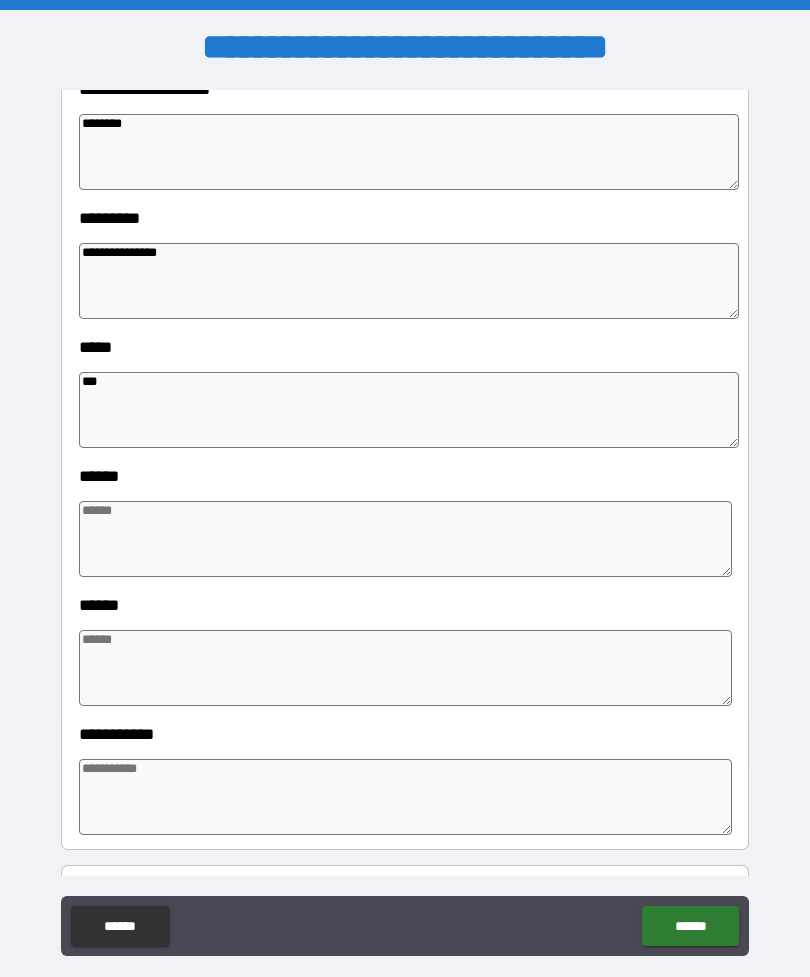 click at bounding box center (405, 539) 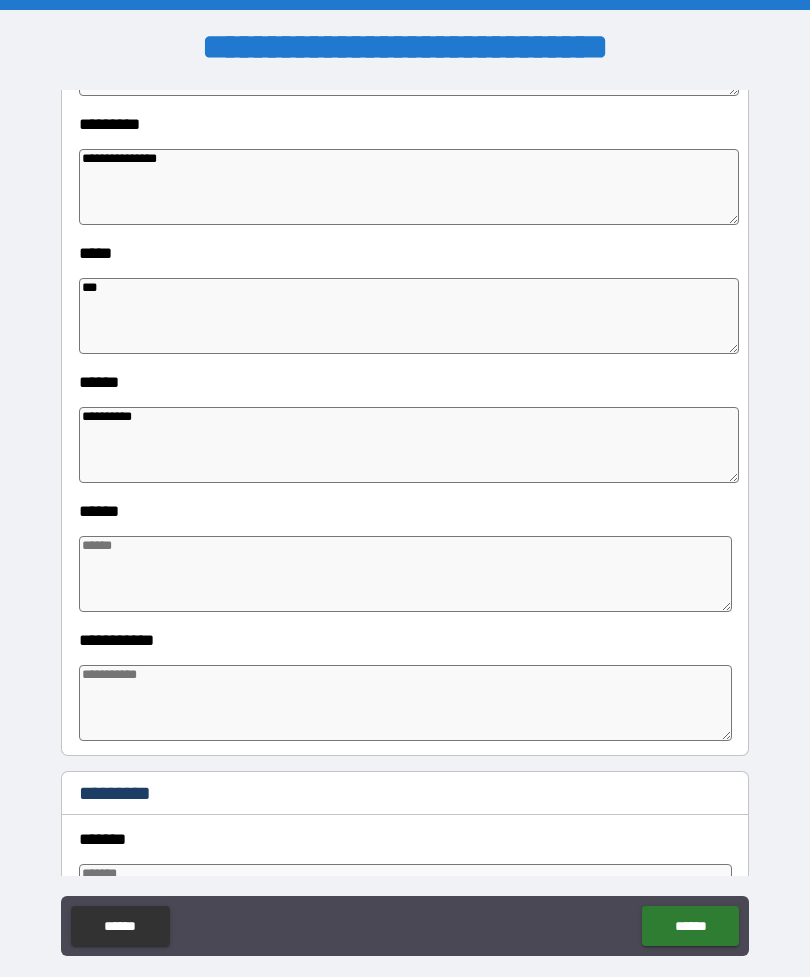 scroll, scrollTop: 716, scrollLeft: 0, axis: vertical 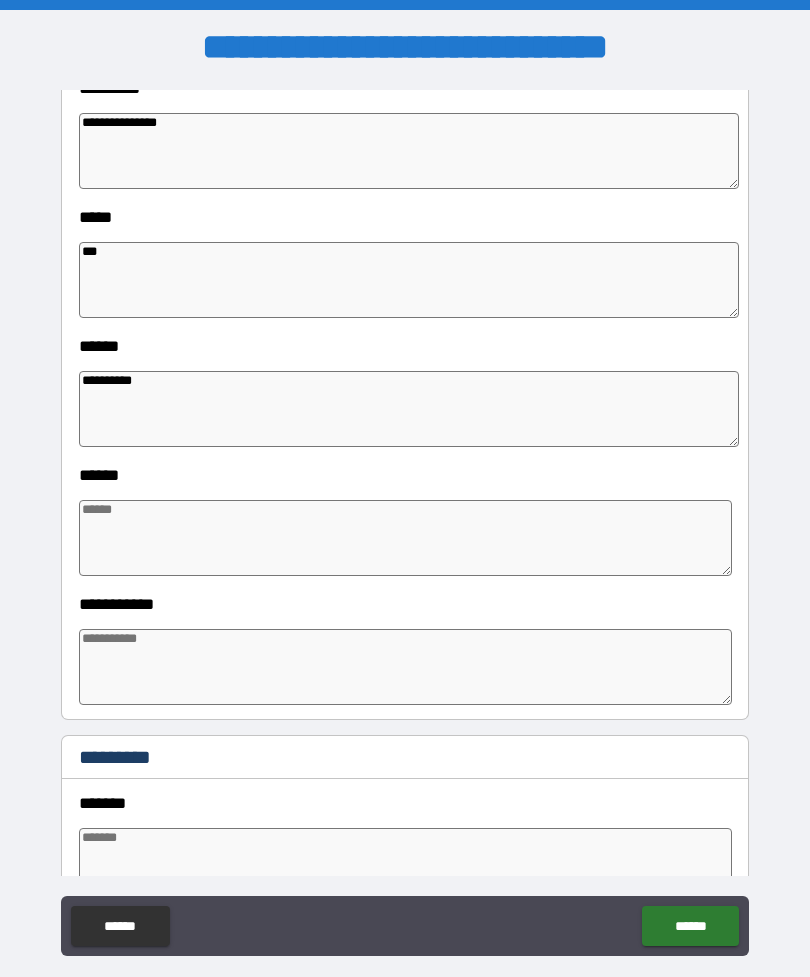 click at bounding box center [405, 538] 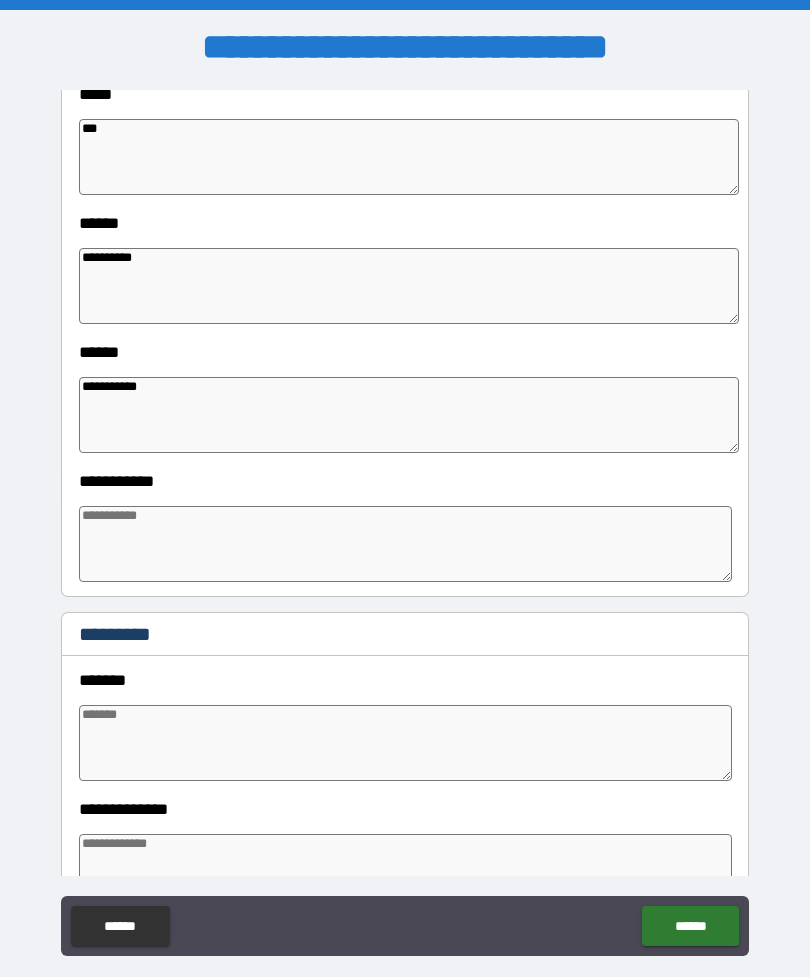 scroll, scrollTop: 842, scrollLeft: 0, axis: vertical 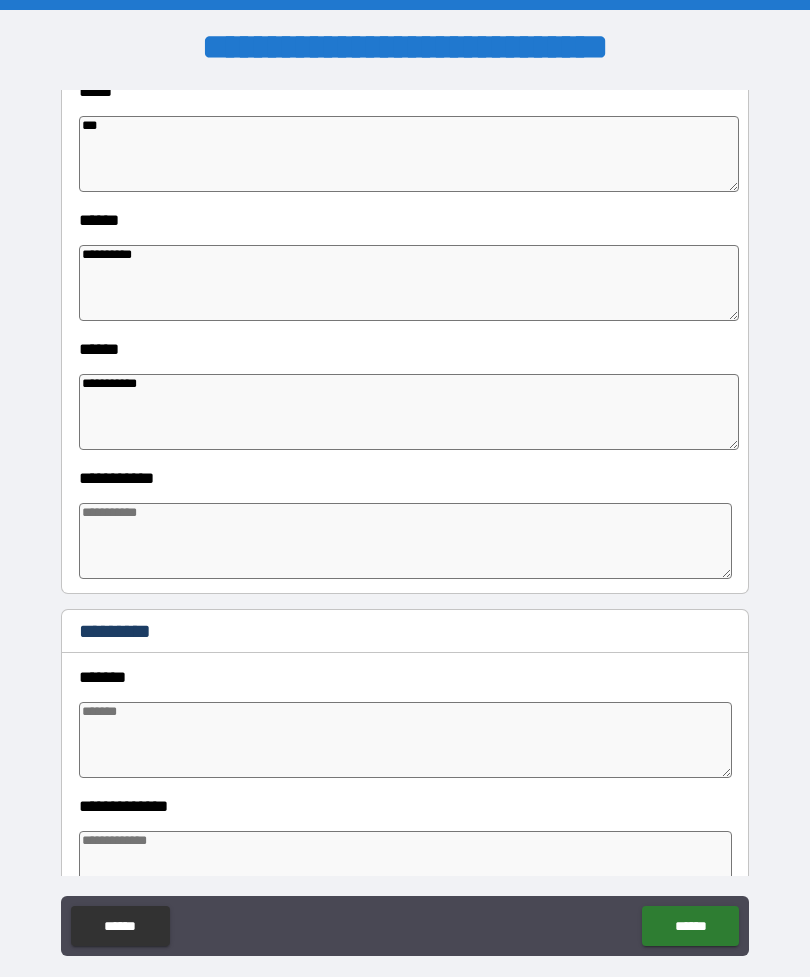 click on "**********" at bounding box center [405, 528] 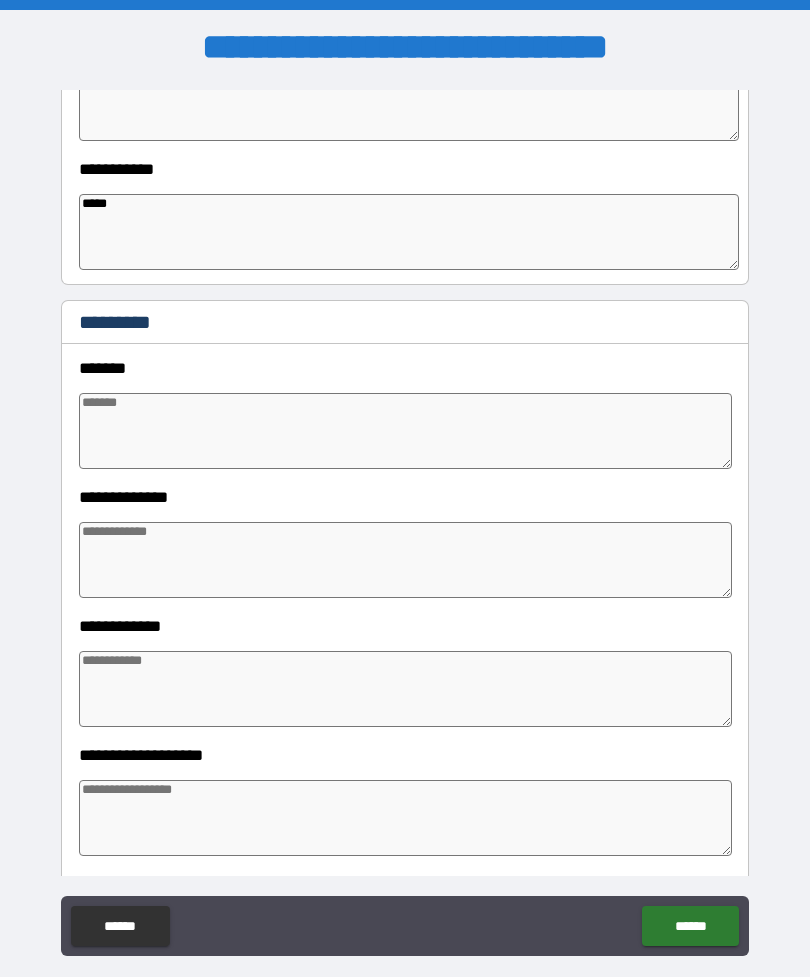 scroll, scrollTop: 1176, scrollLeft: 0, axis: vertical 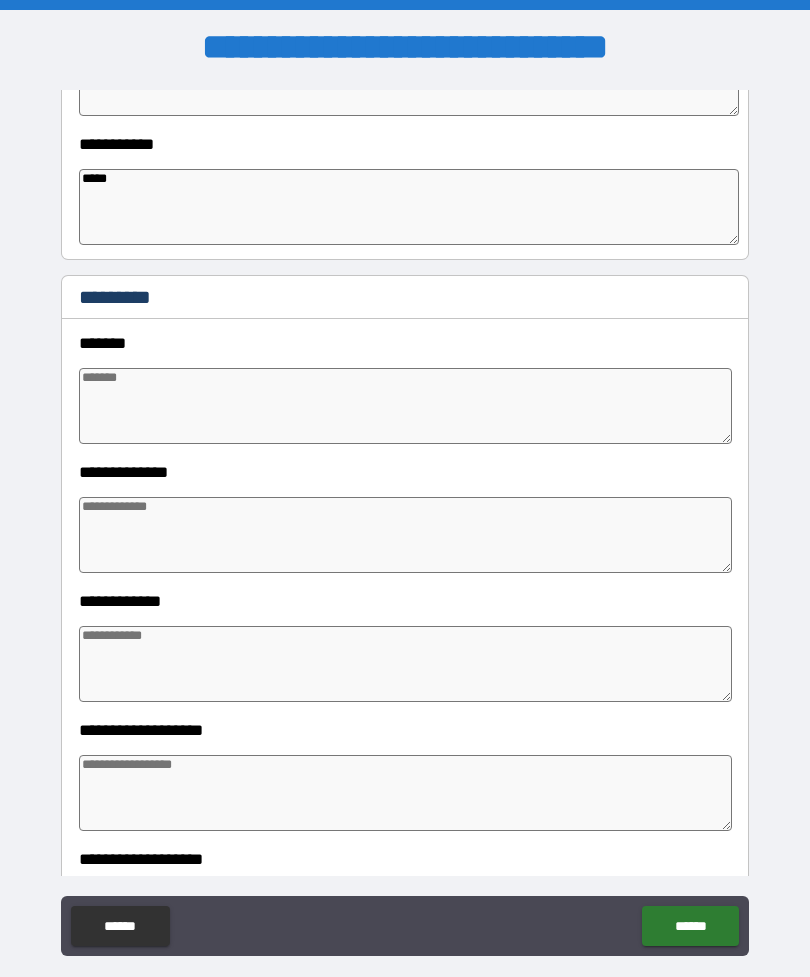 click at bounding box center (405, 406) 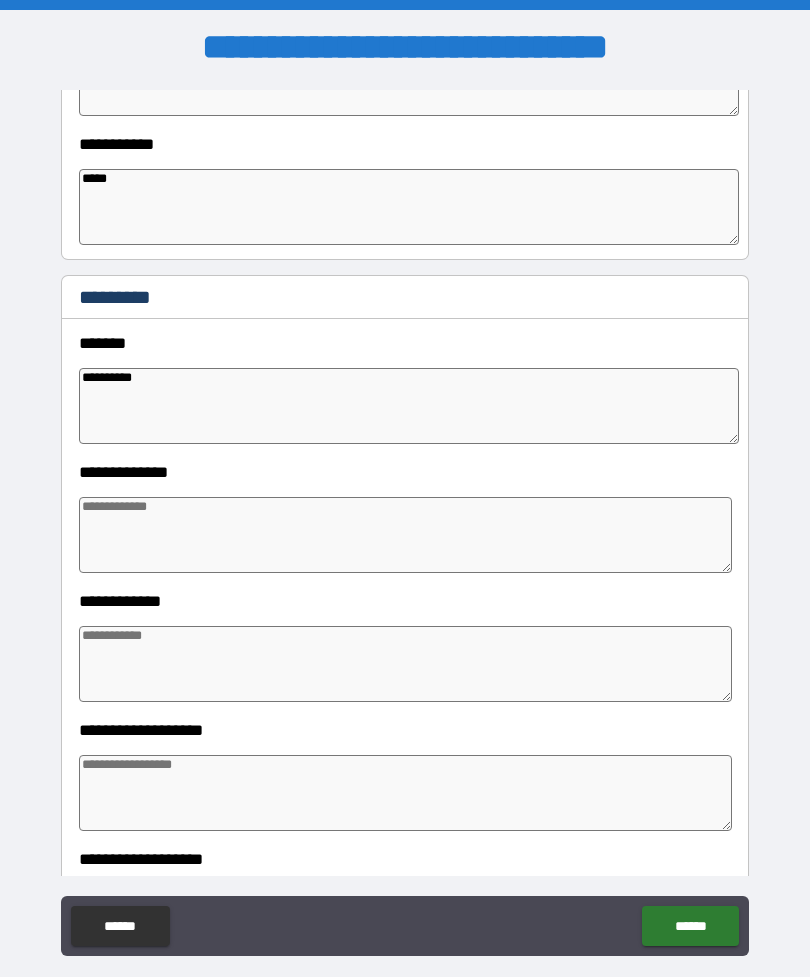 click at bounding box center (405, 535) 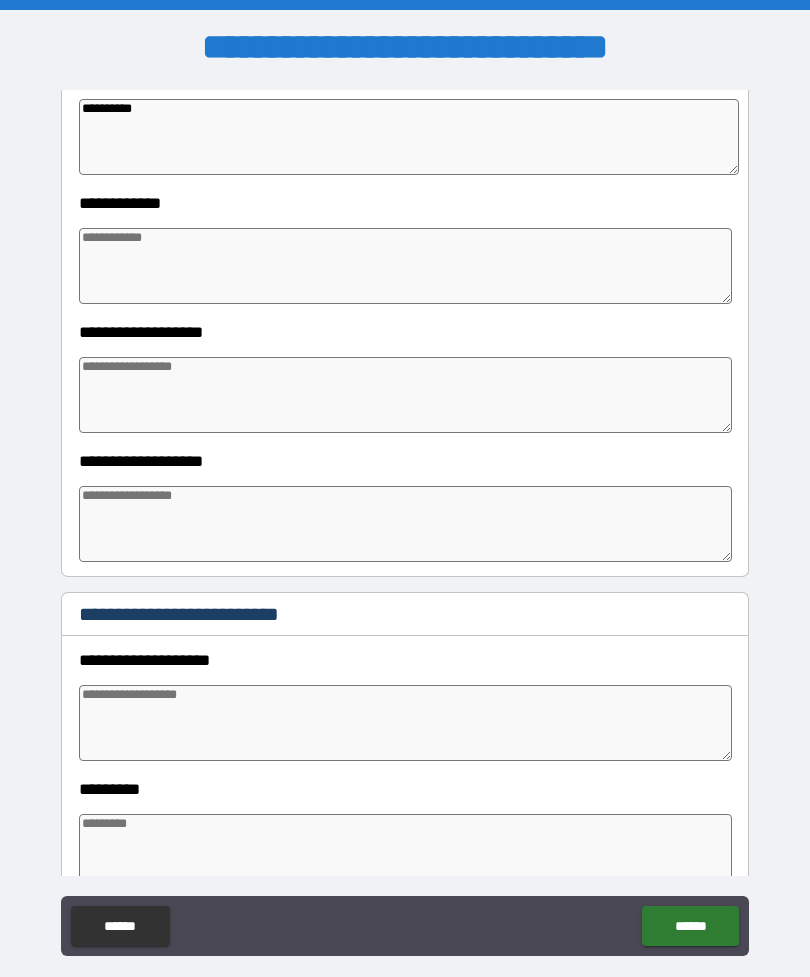 scroll, scrollTop: 1625, scrollLeft: 0, axis: vertical 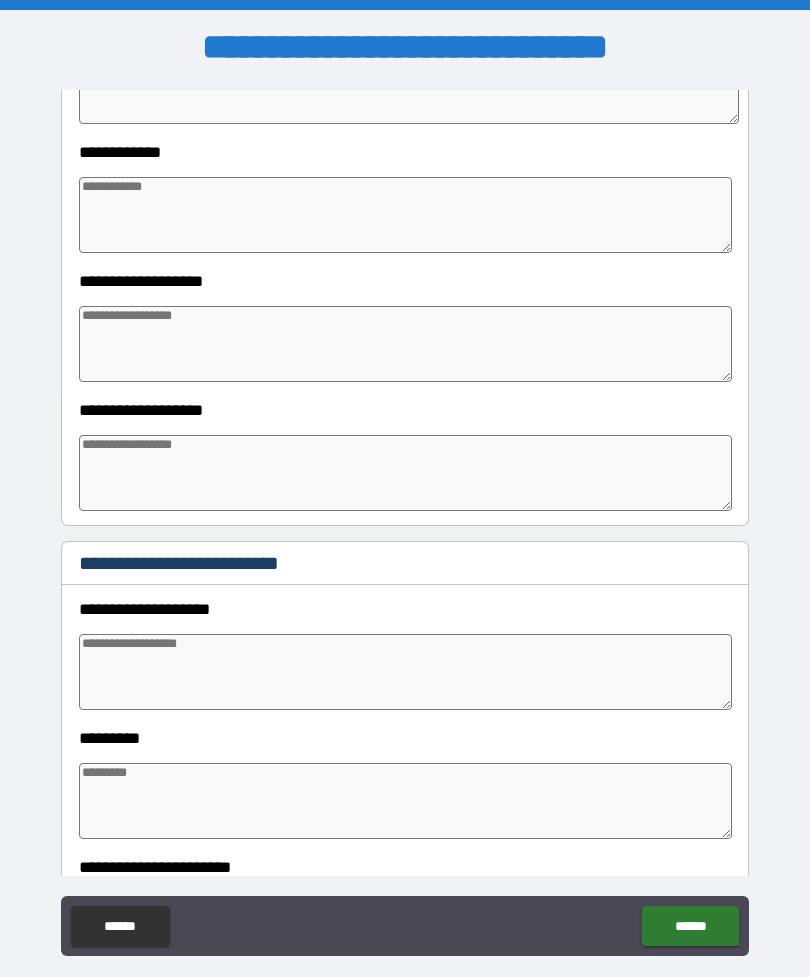 click at bounding box center [405, 215] 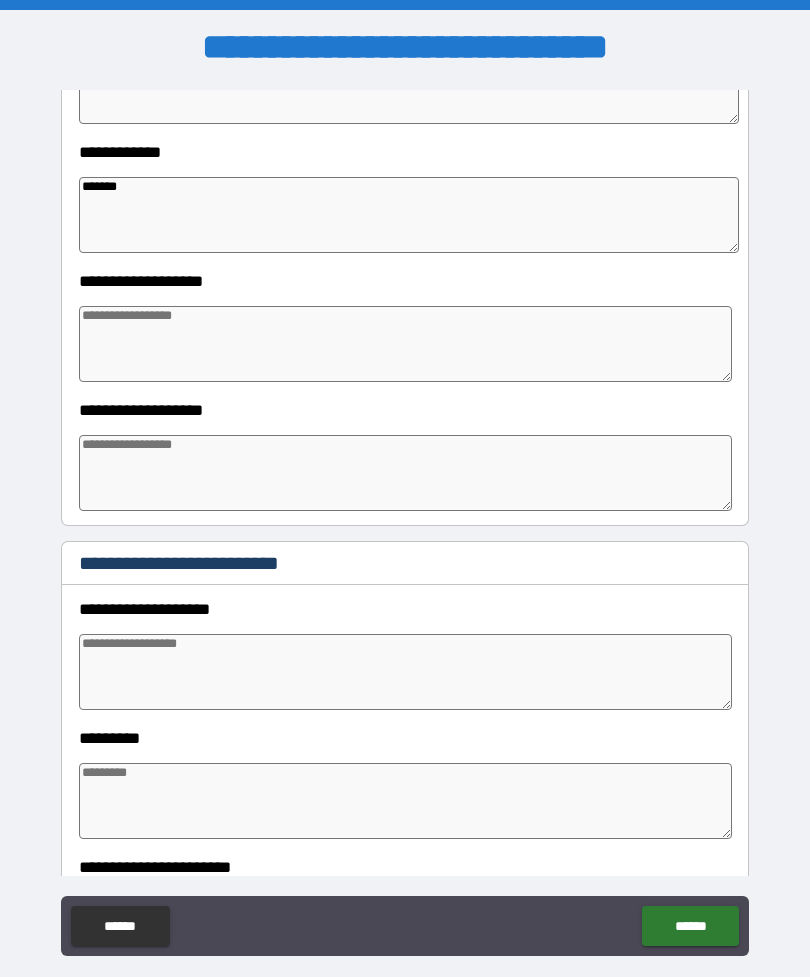 click at bounding box center (405, 344) 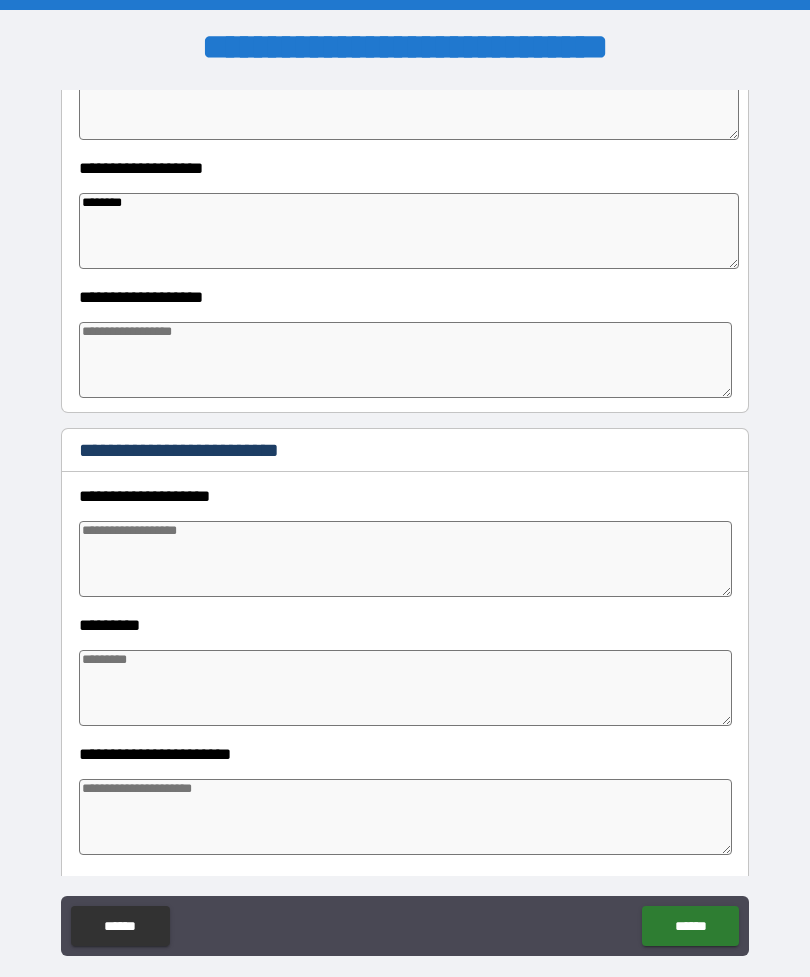 scroll, scrollTop: 1774, scrollLeft: 0, axis: vertical 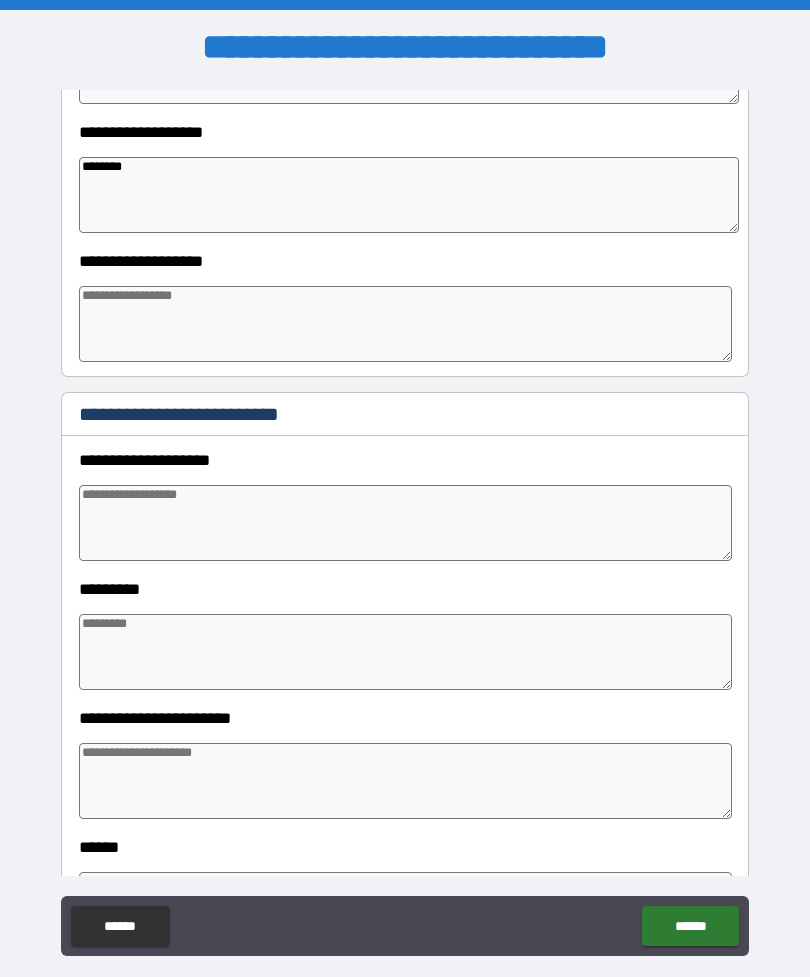 click at bounding box center (405, 324) 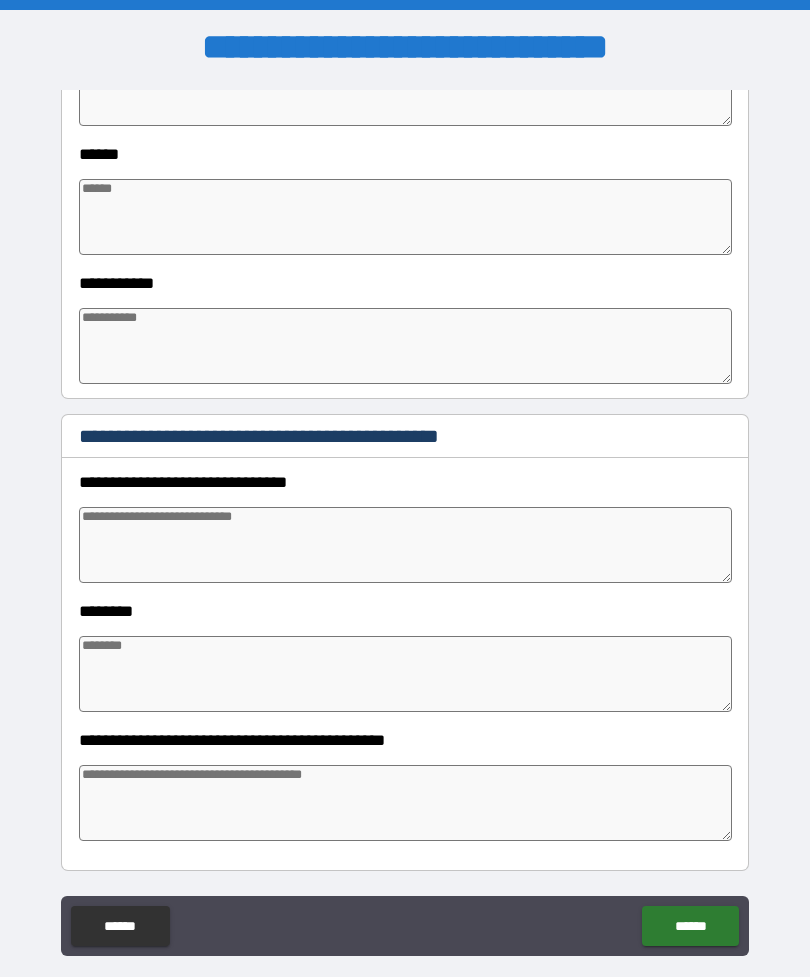 scroll, scrollTop: 2596, scrollLeft: 0, axis: vertical 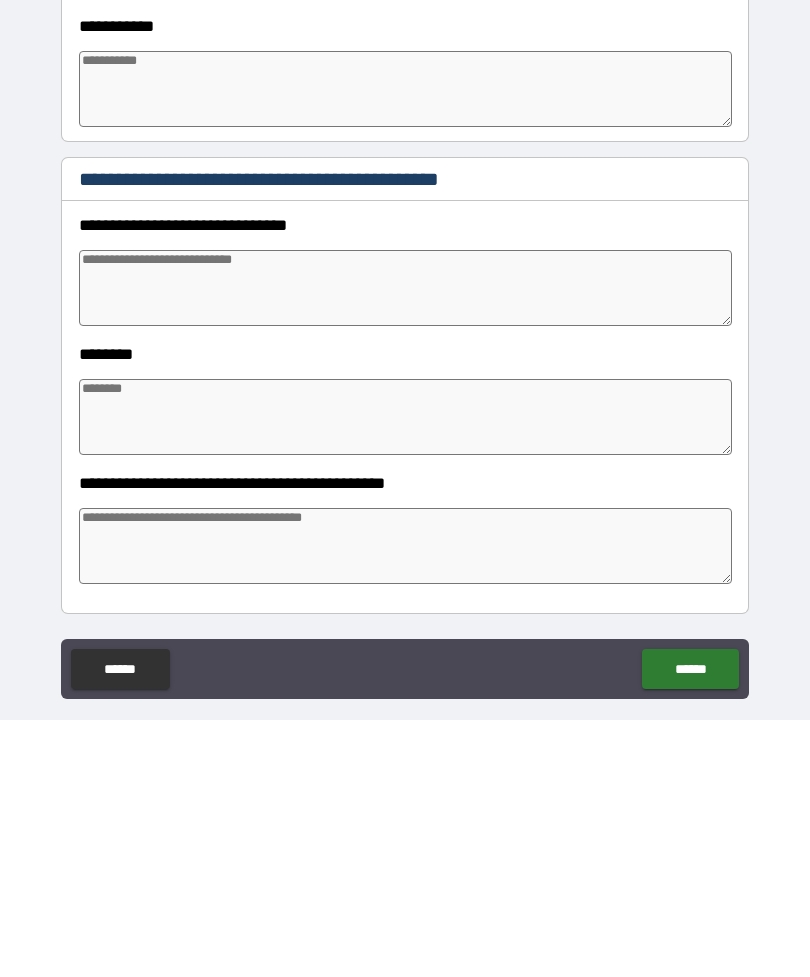 click at bounding box center [405, 545] 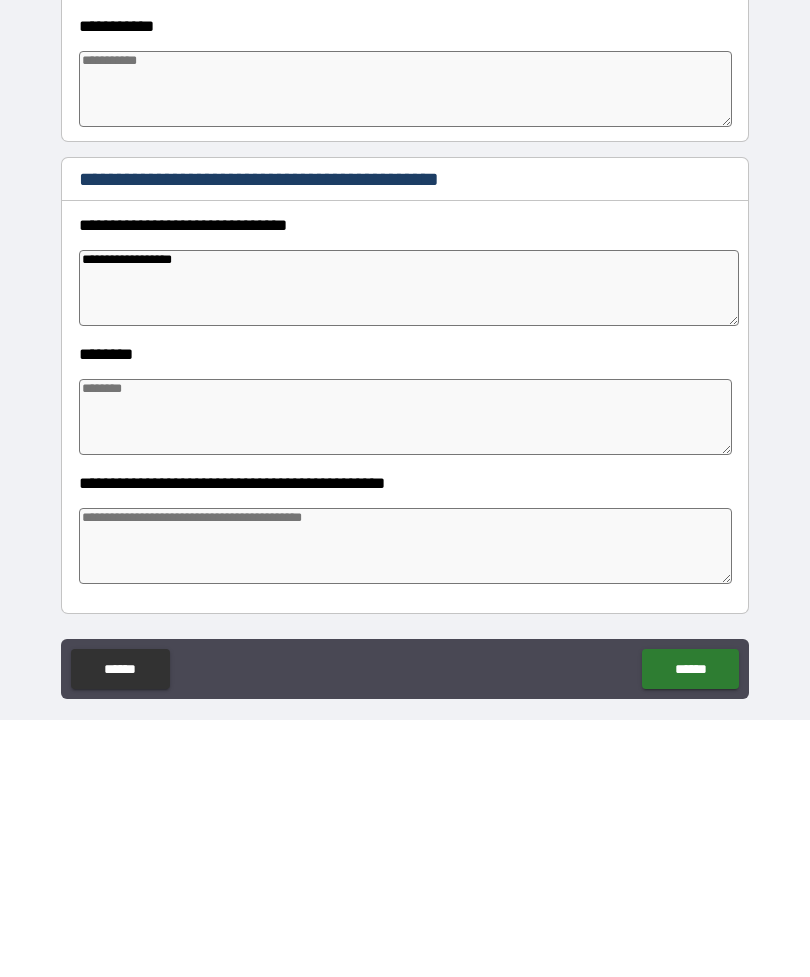 click on "******** *" at bounding box center [405, 661] 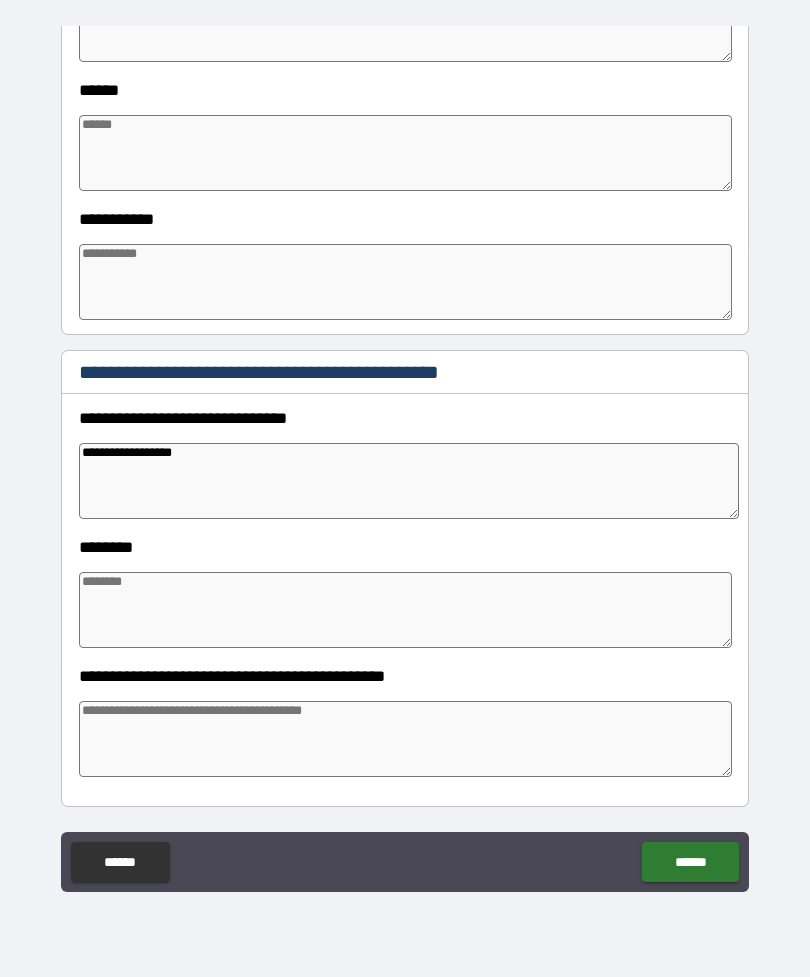 click at bounding box center [405, 610] 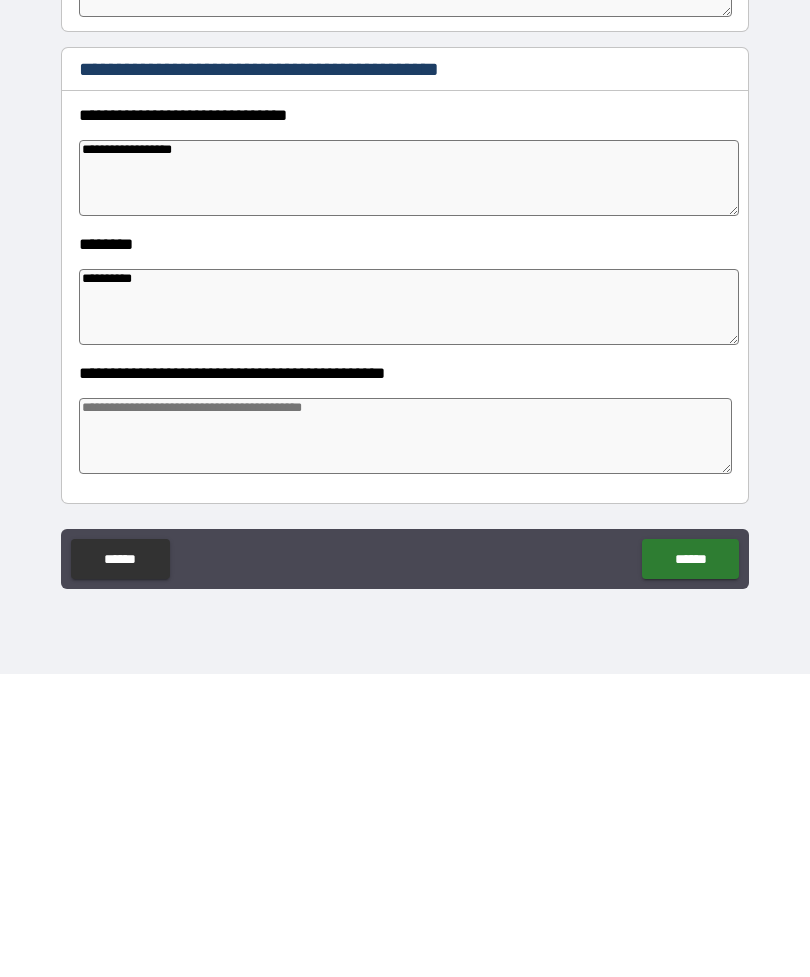 click at bounding box center (405, 739) 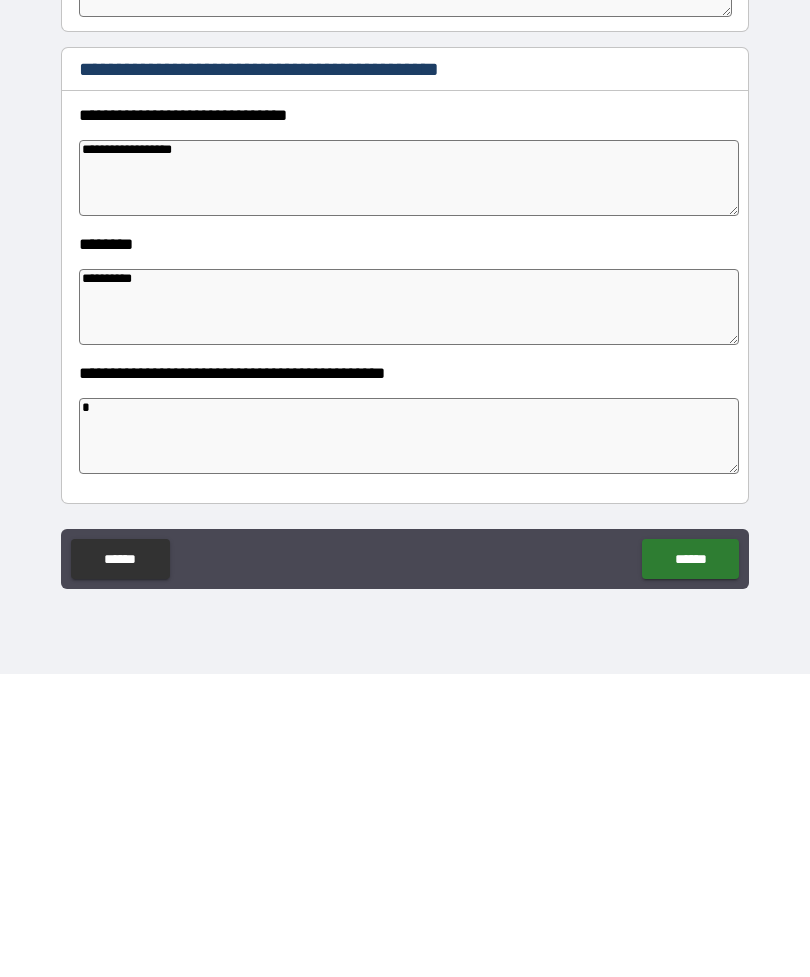 click on "**********" at bounding box center (409, 481) 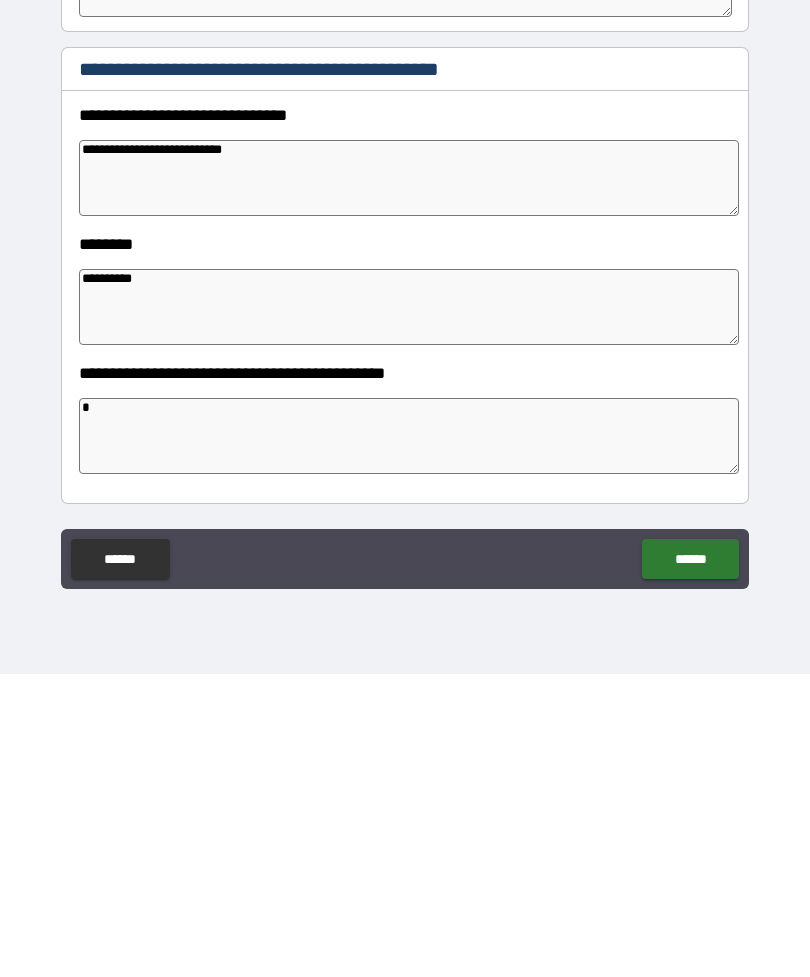 click on "**********" at bounding box center [409, 481] 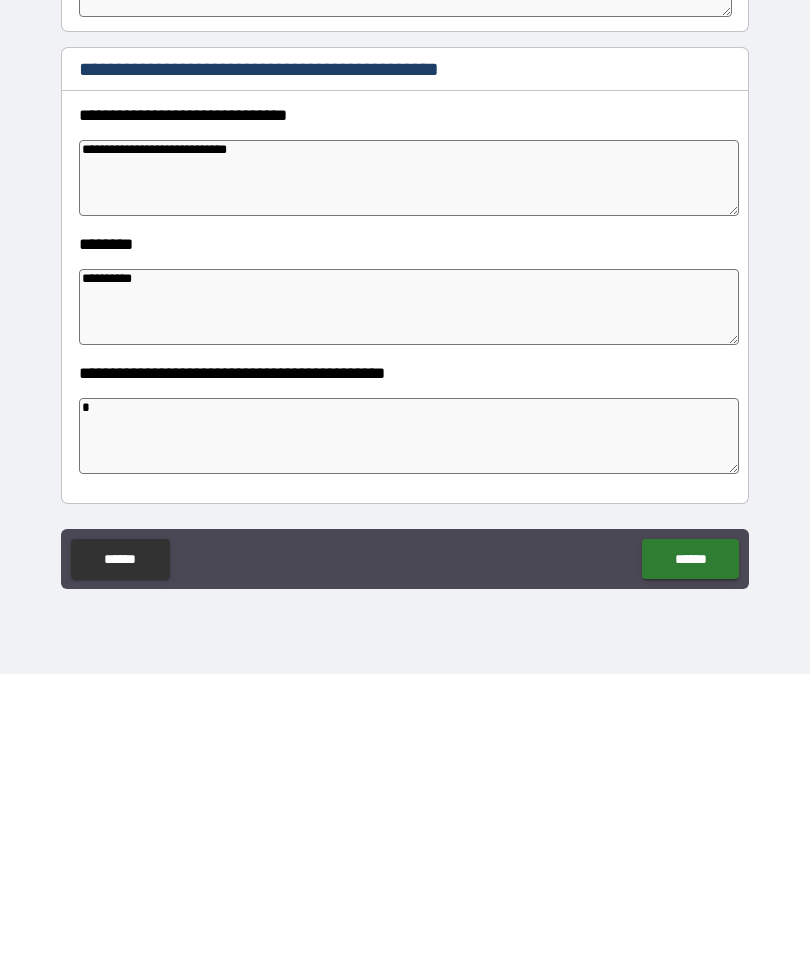 click on "******" at bounding box center [690, 862] 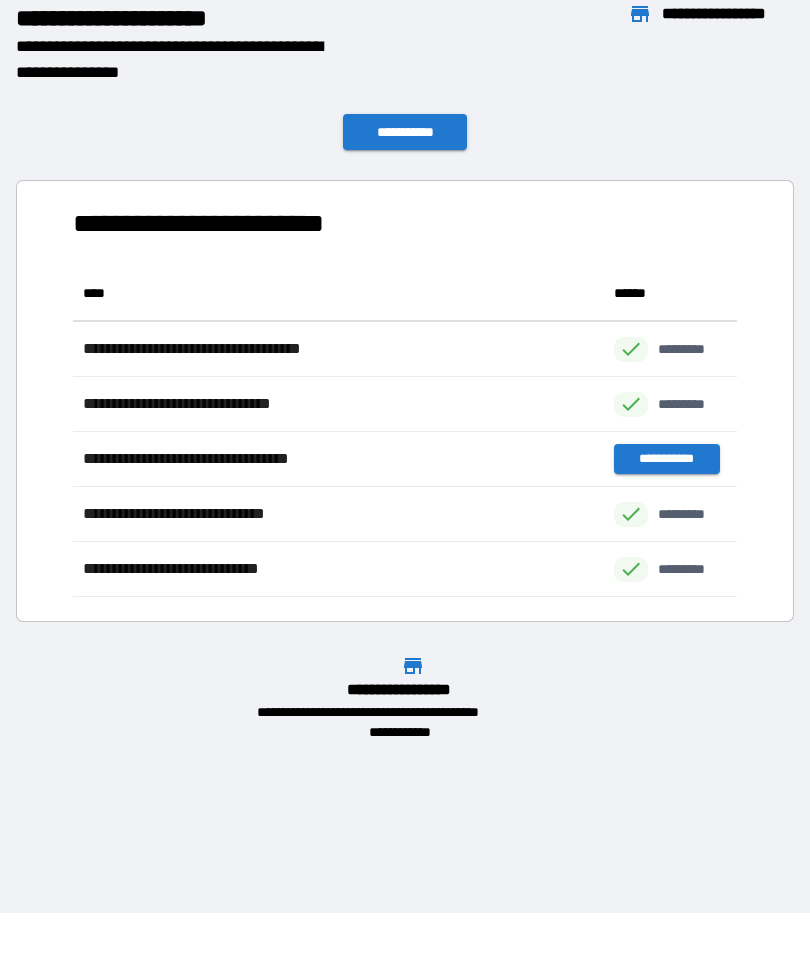 scroll, scrollTop: 1, scrollLeft: 1, axis: both 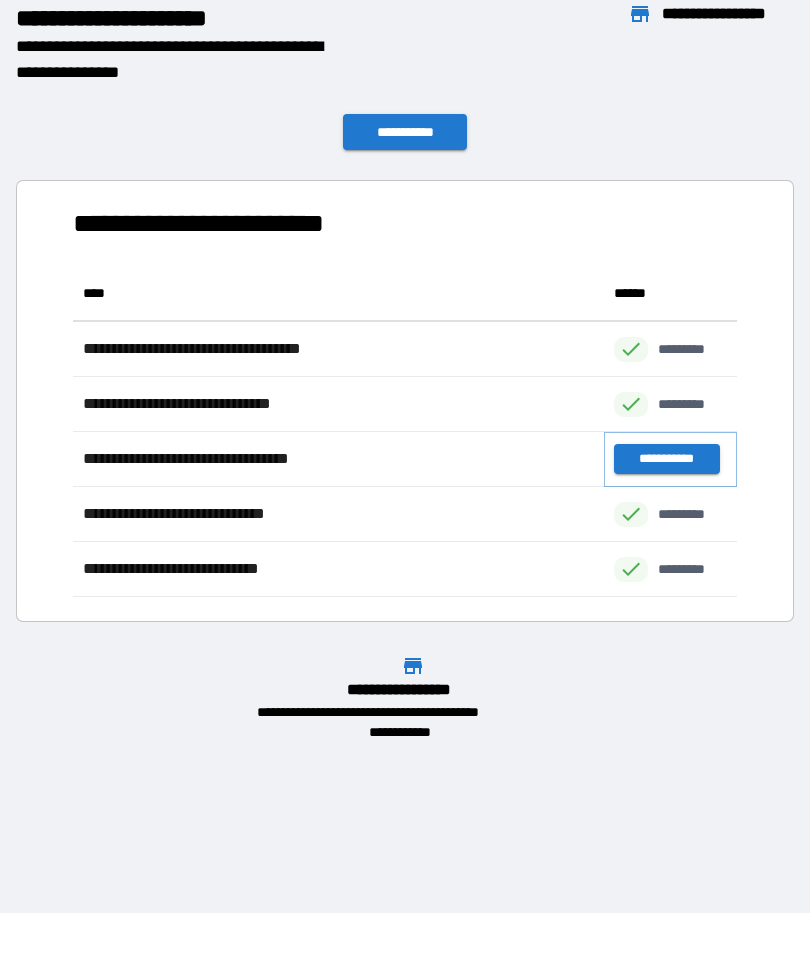 click on "**********" at bounding box center (666, 459) 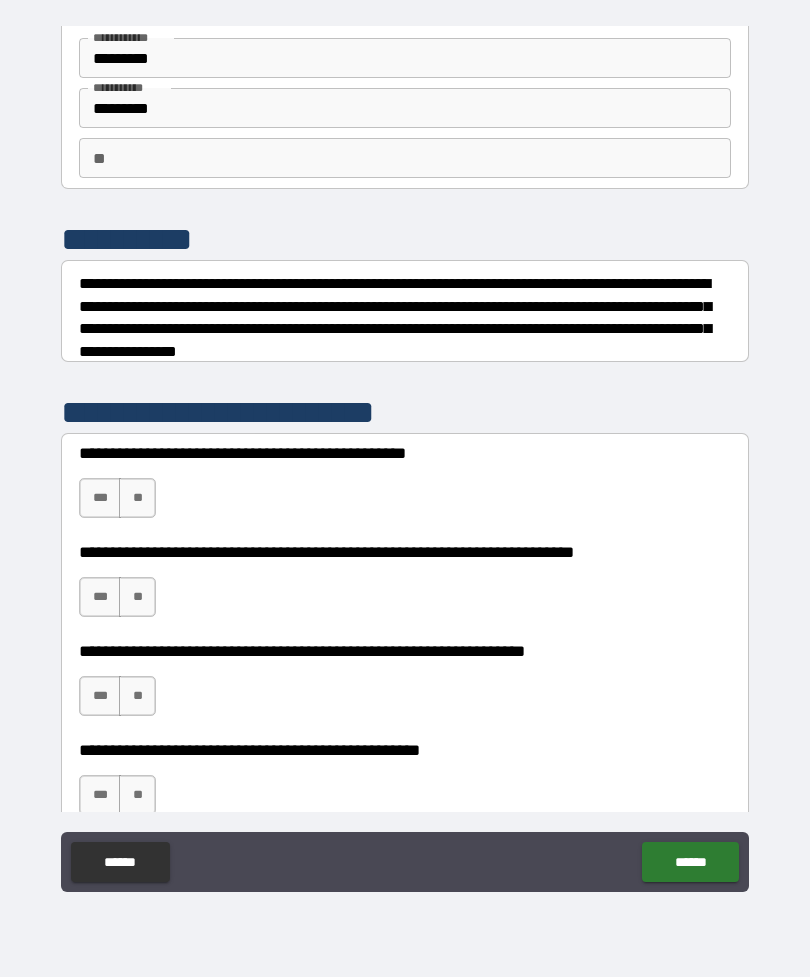 scroll, scrollTop: 83, scrollLeft: 0, axis: vertical 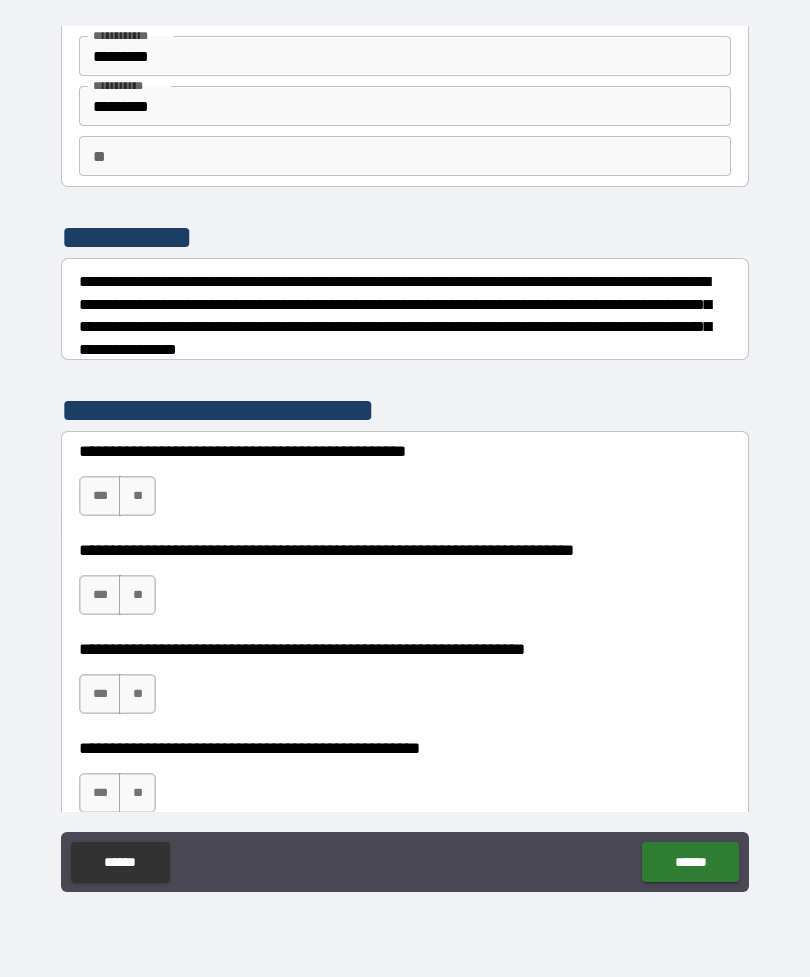 click on "***" at bounding box center [100, 496] 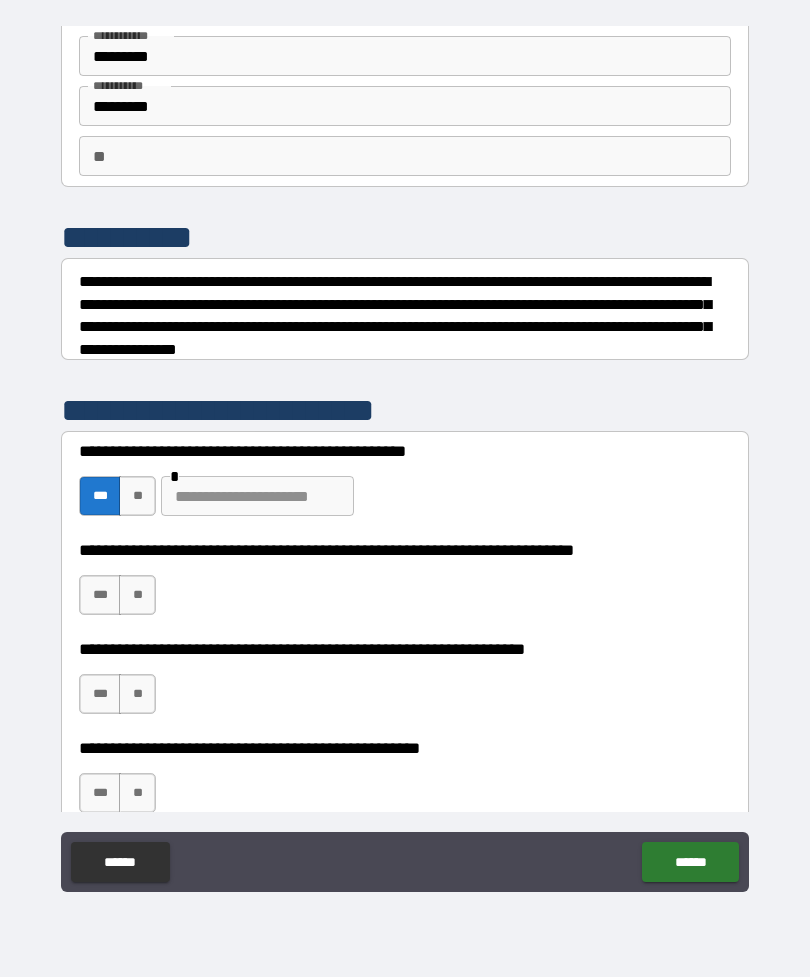 click at bounding box center [257, 496] 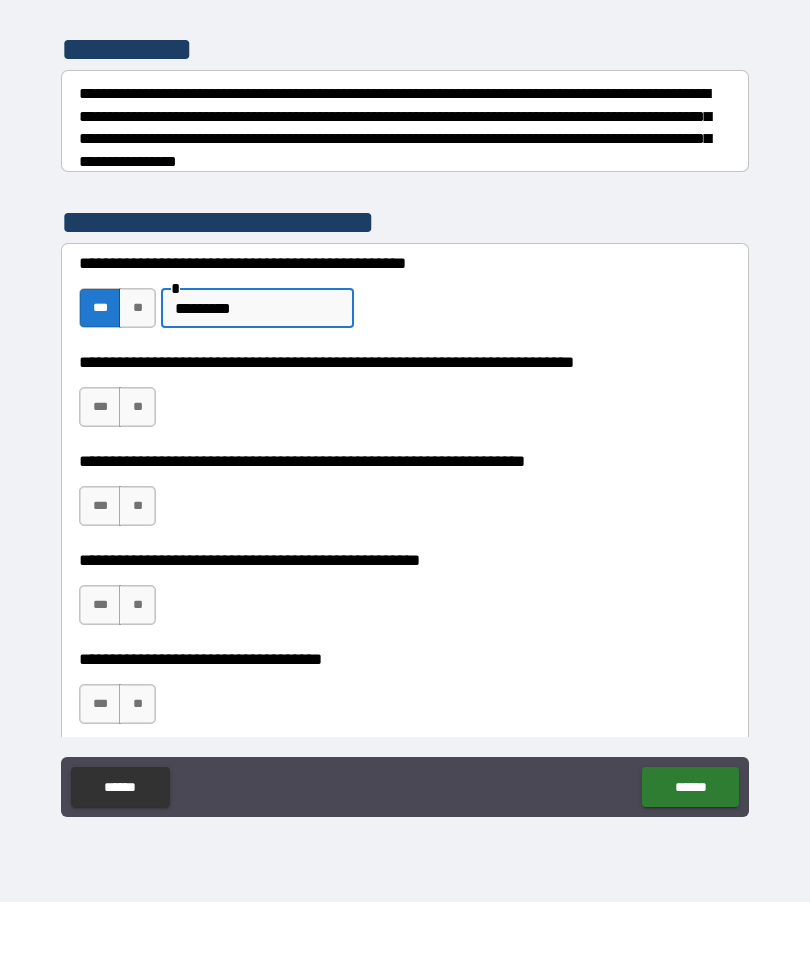 scroll, scrollTop: 197, scrollLeft: 0, axis: vertical 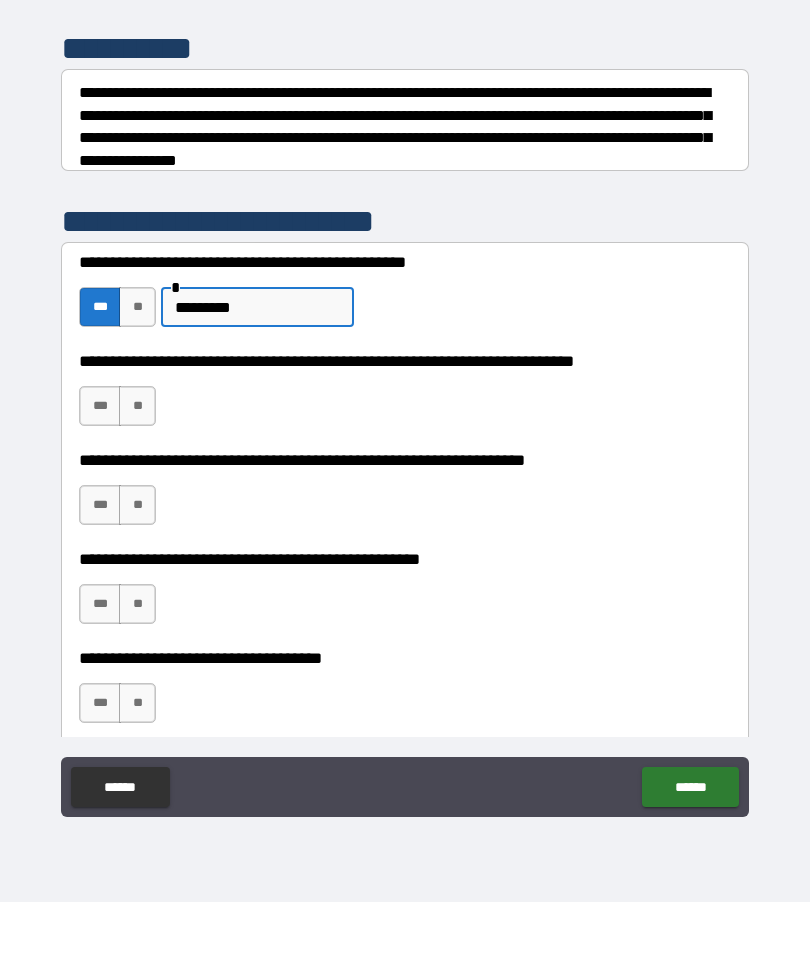 click on "***" at bounding box center [100, 481] 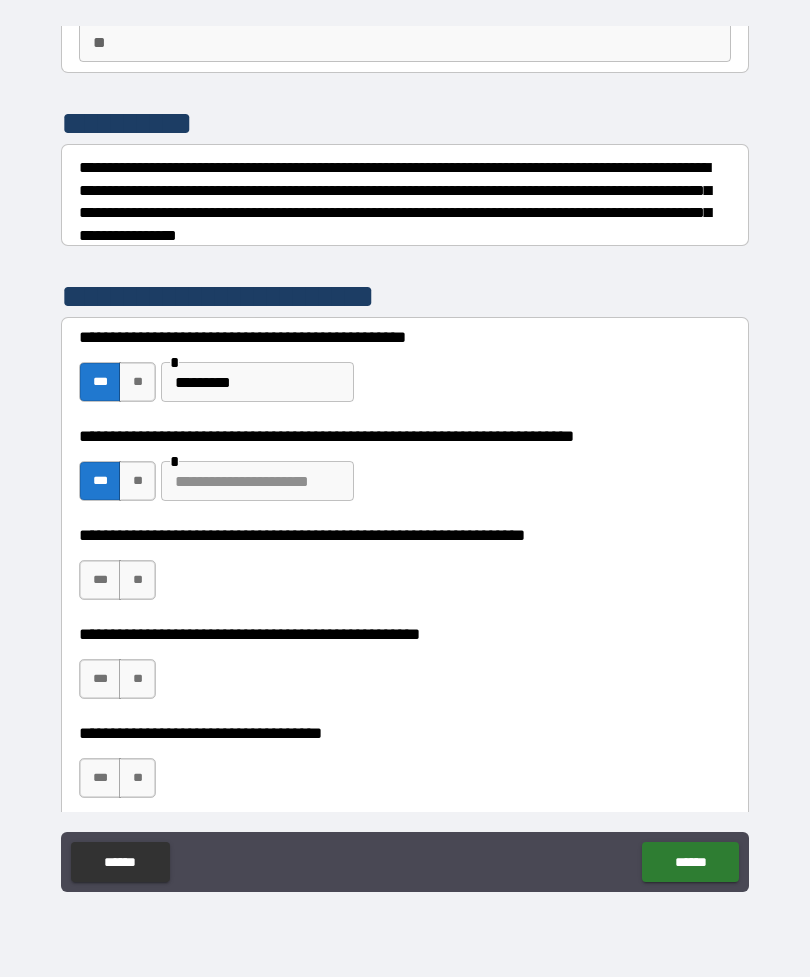 click at bounding box center [257, 481] 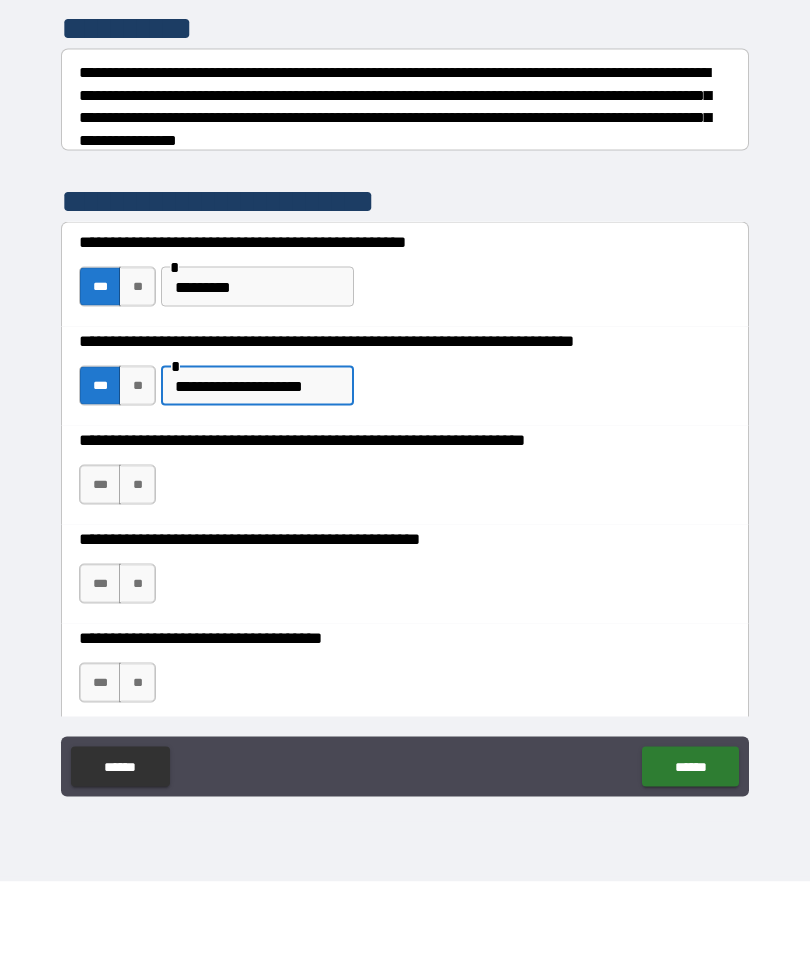 click on "**" at bounding box center (137, 580) 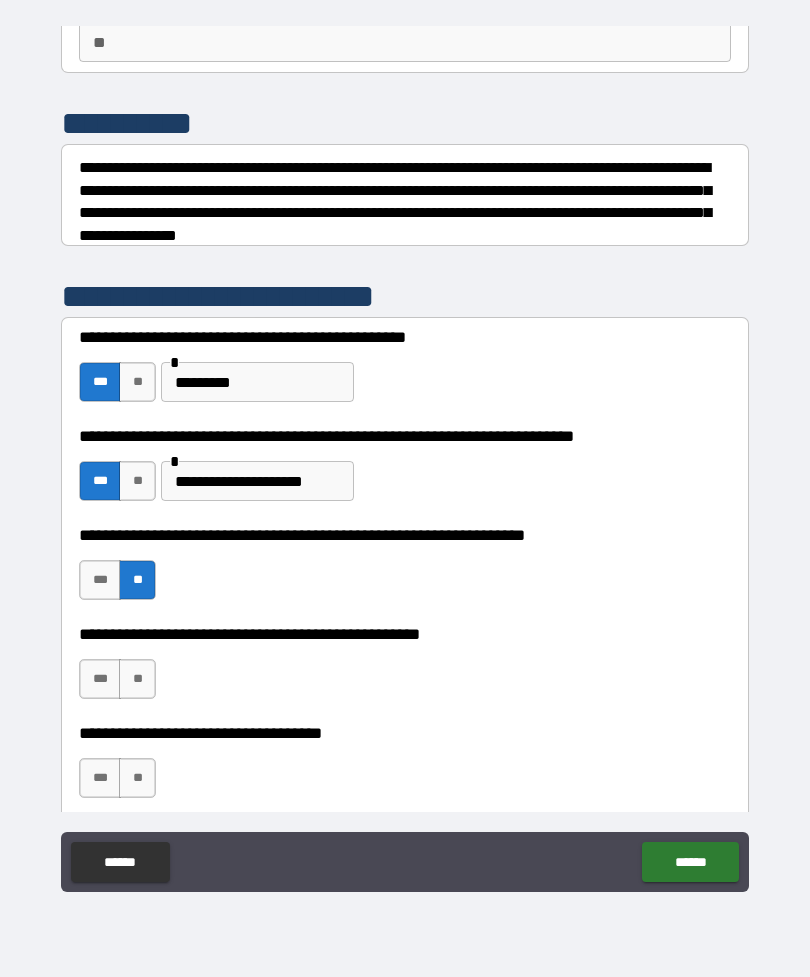 click on "***" at bounding box center (100, 580) 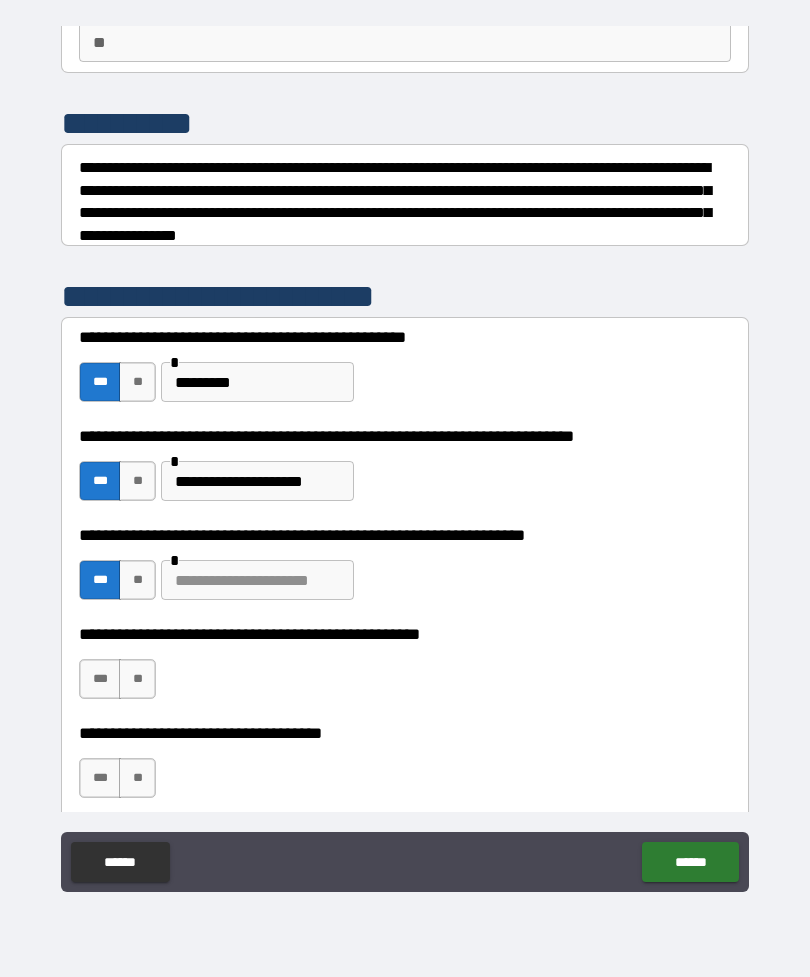 click at bounding box center [257, 580] 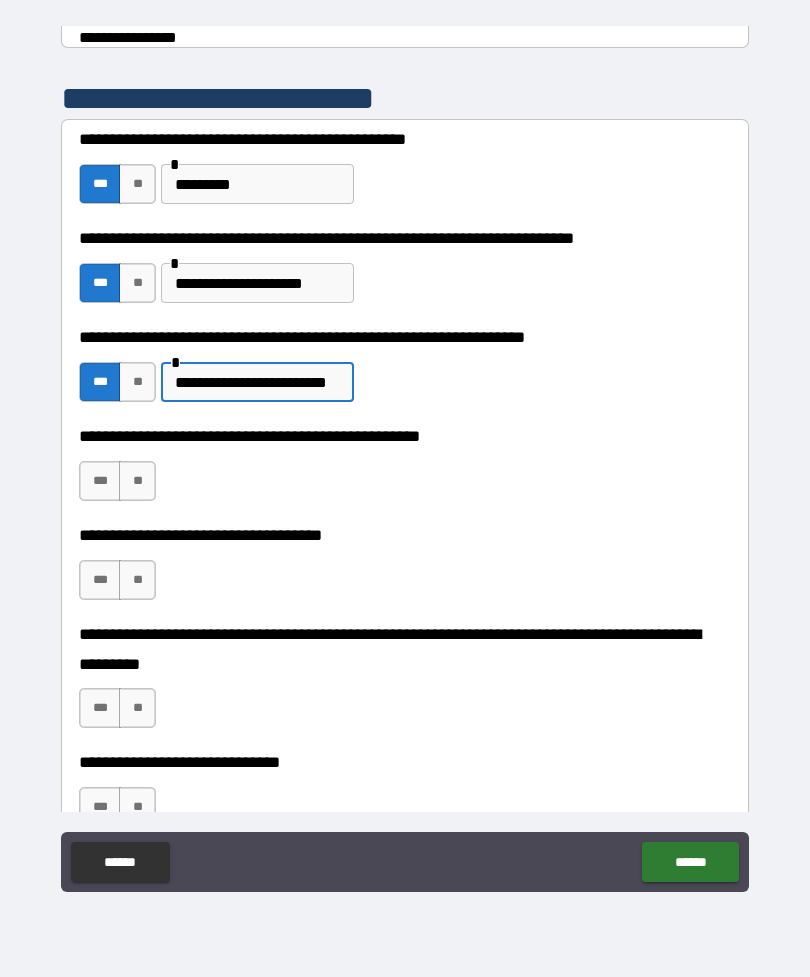 scroll, scrollTop: 396, scrollLeft: 0, axis: vertical 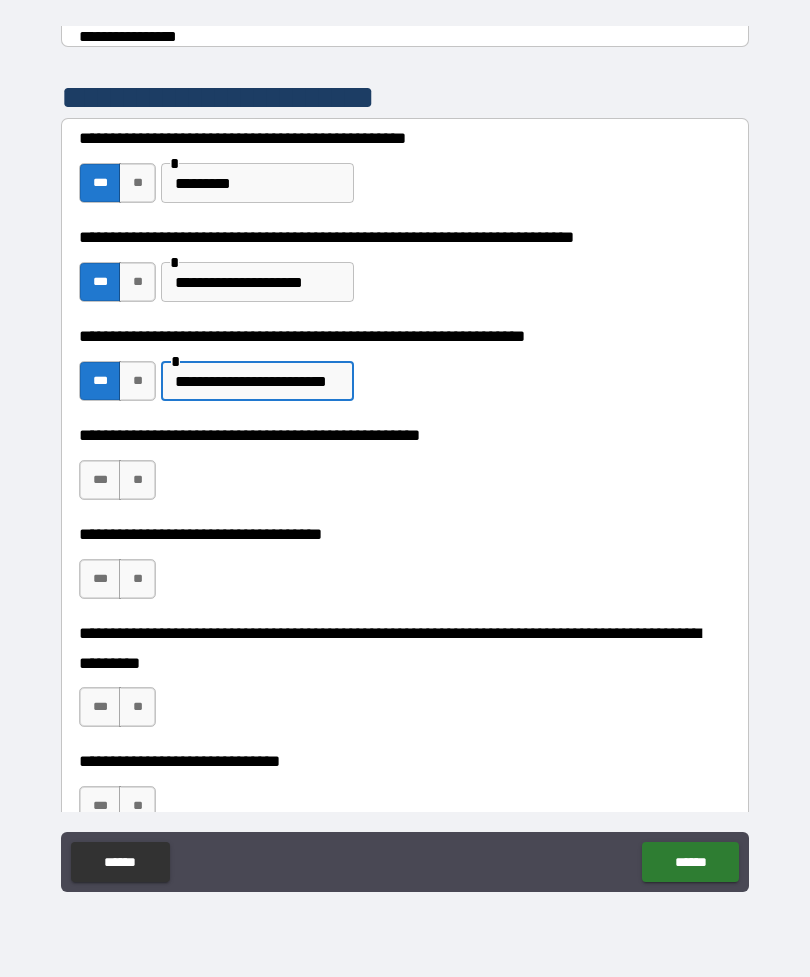 click on "**" at bounding box center [137, 480] 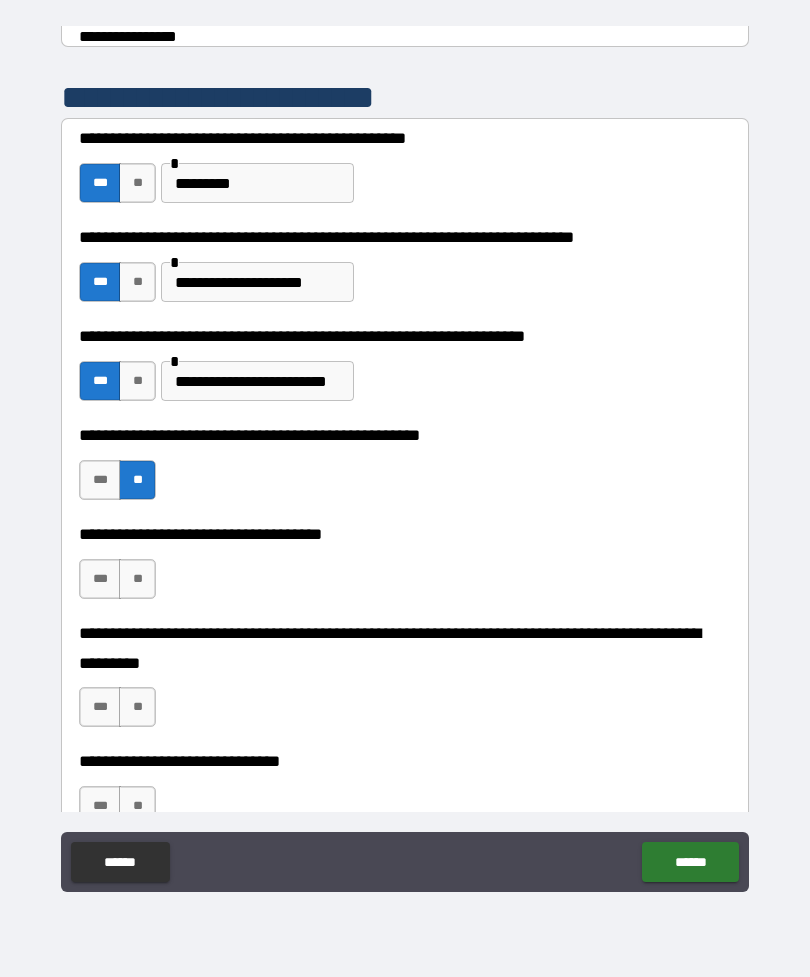 click on "**" at bounding box center (137, 579) 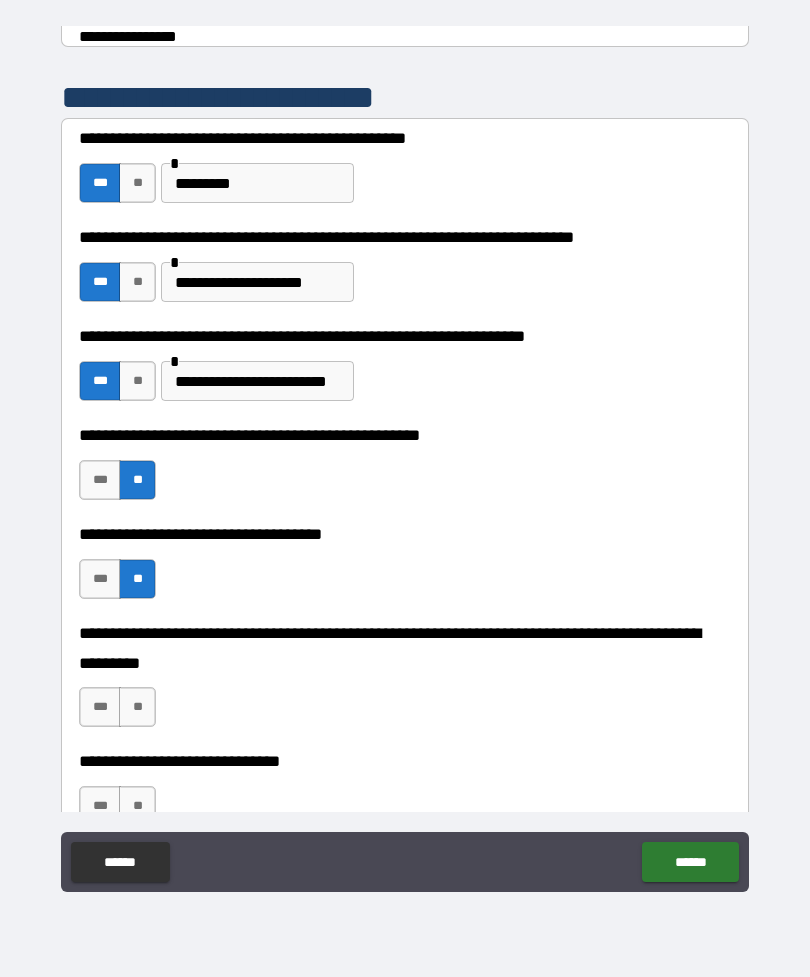 click on "**" at bounding box center (137, 707) 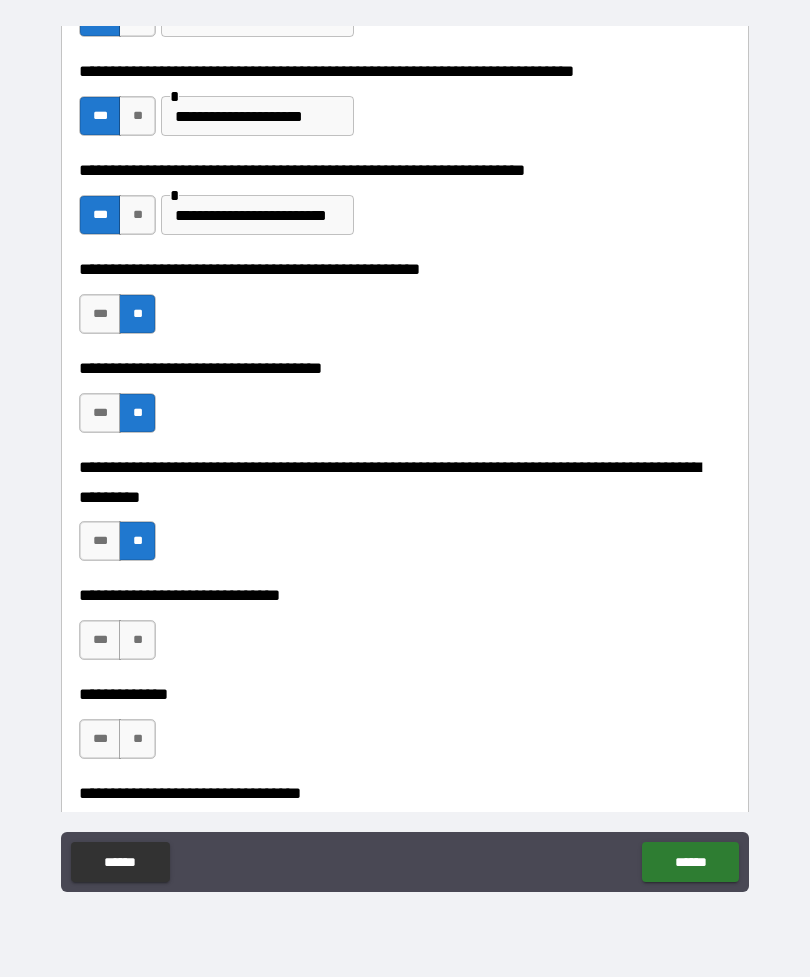 scroll, scrollTop: 563, scrollLeft: 0, axis: vertical 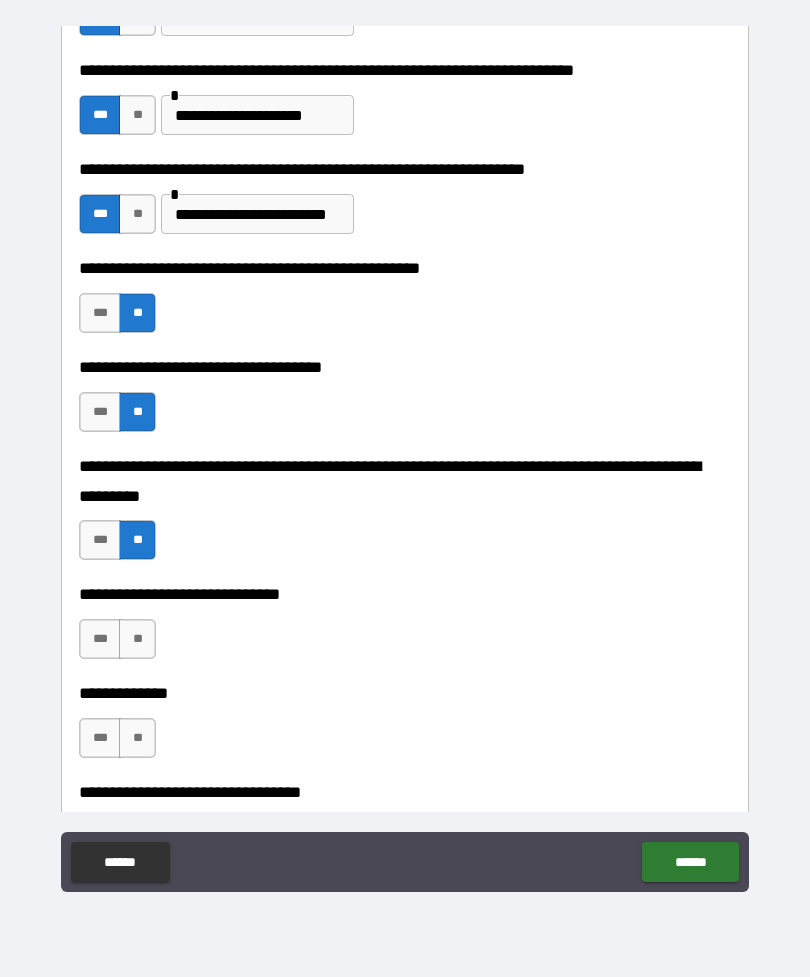 click on "**" at bounding box center [137, 639] 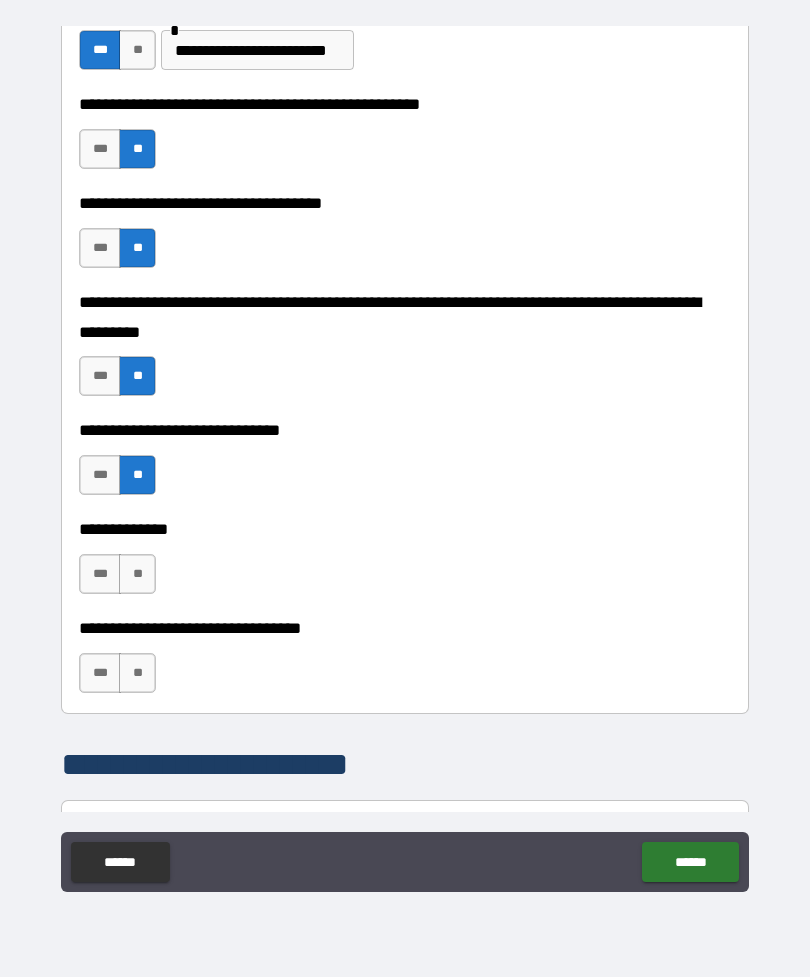 scroll, scrollTop: 729, scrollLeft: 0, axis: vertical 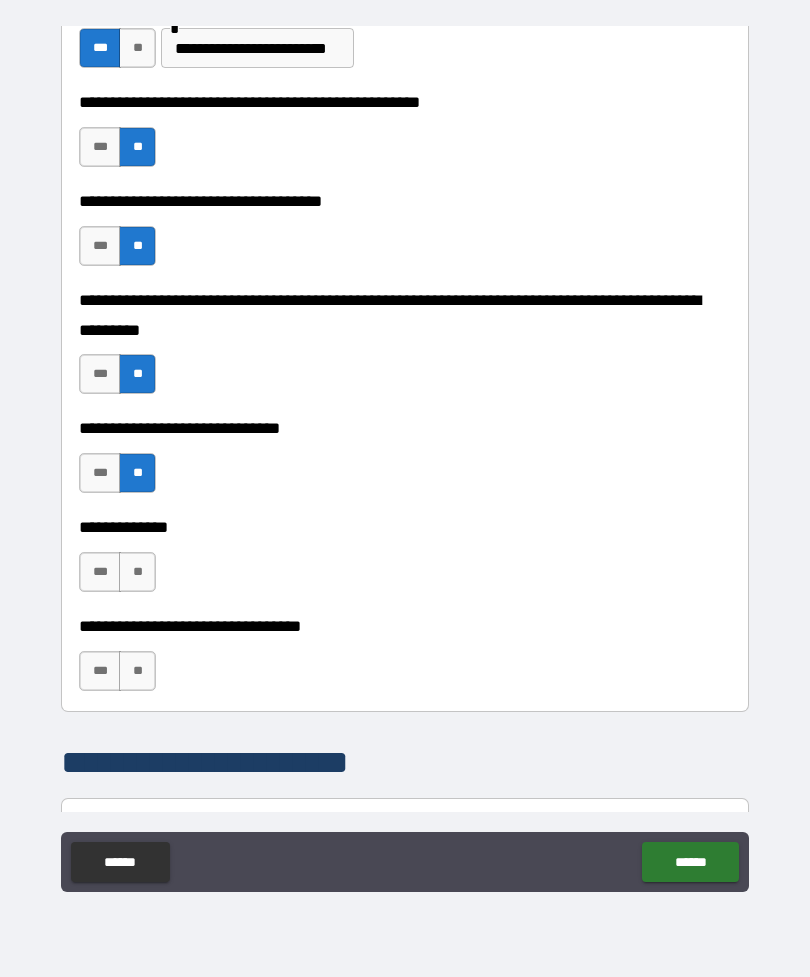 click on "**" at bounding box center (137, 572) 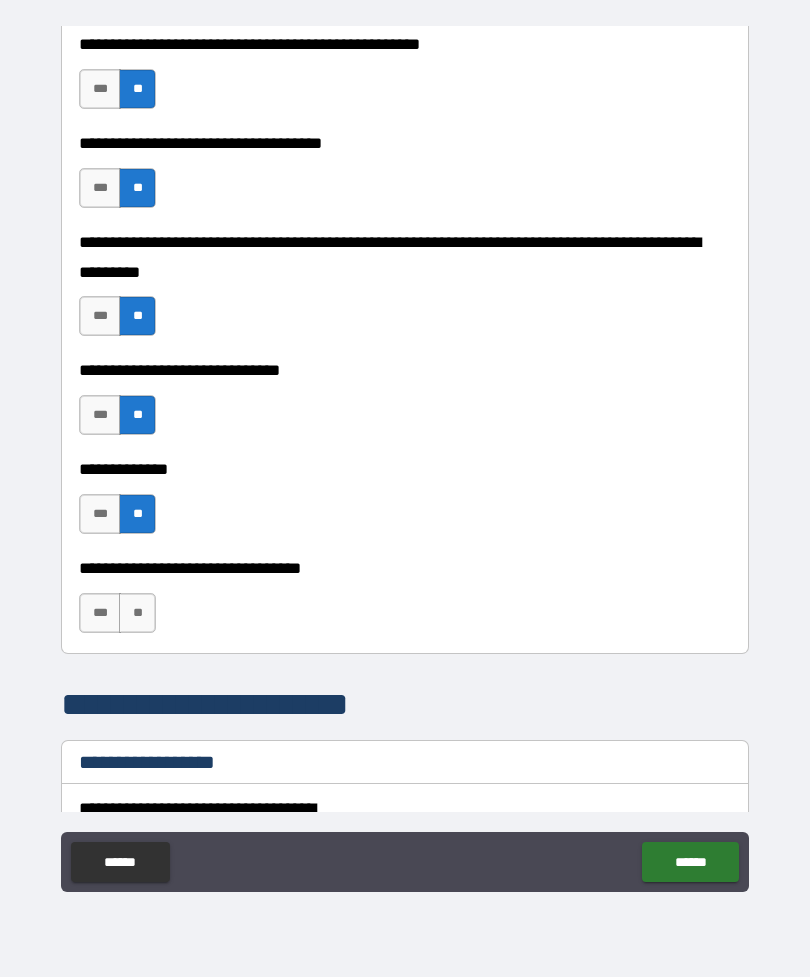 scroll, scrollTop: 788, scrollLeft: 0, axis: vertical 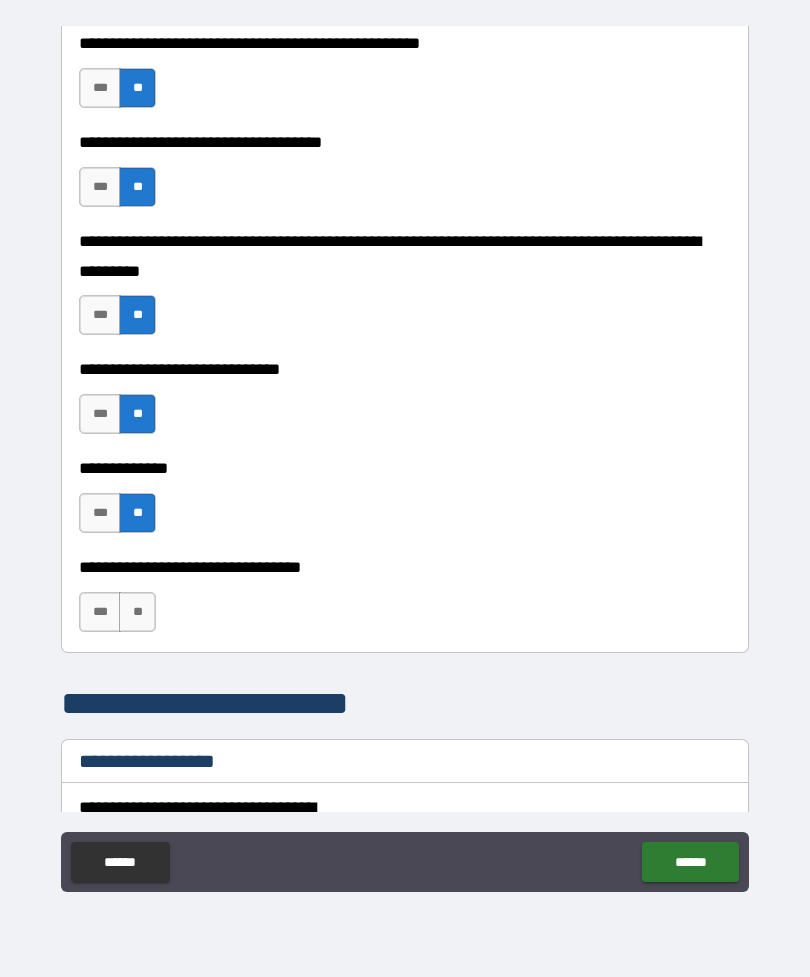 click on "**" at bounding box center [137, 612] 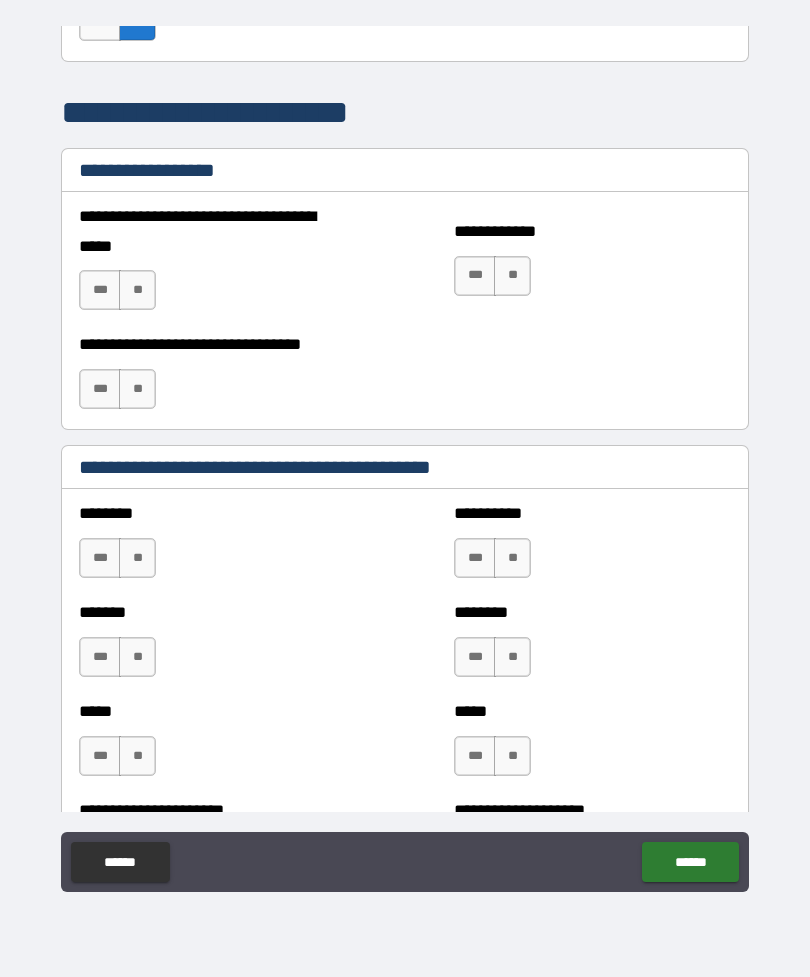 scroll, scrollTop: 1380, scrollLeft: 0, axis: vertical 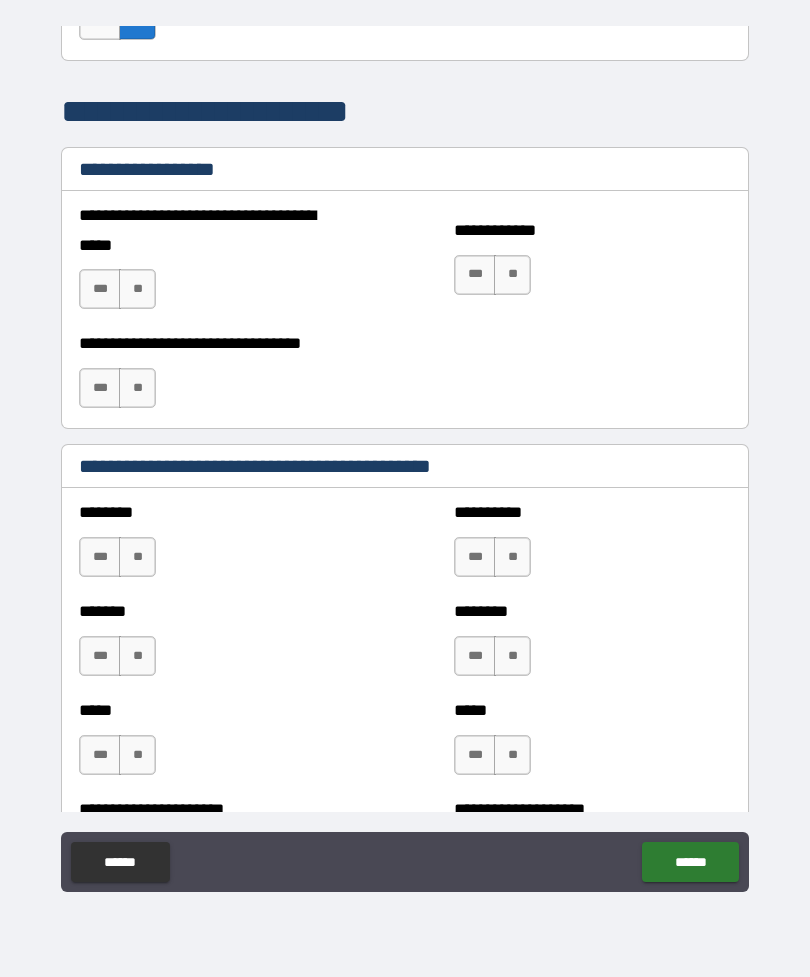 click on "**" at bounding box center (137, 289) 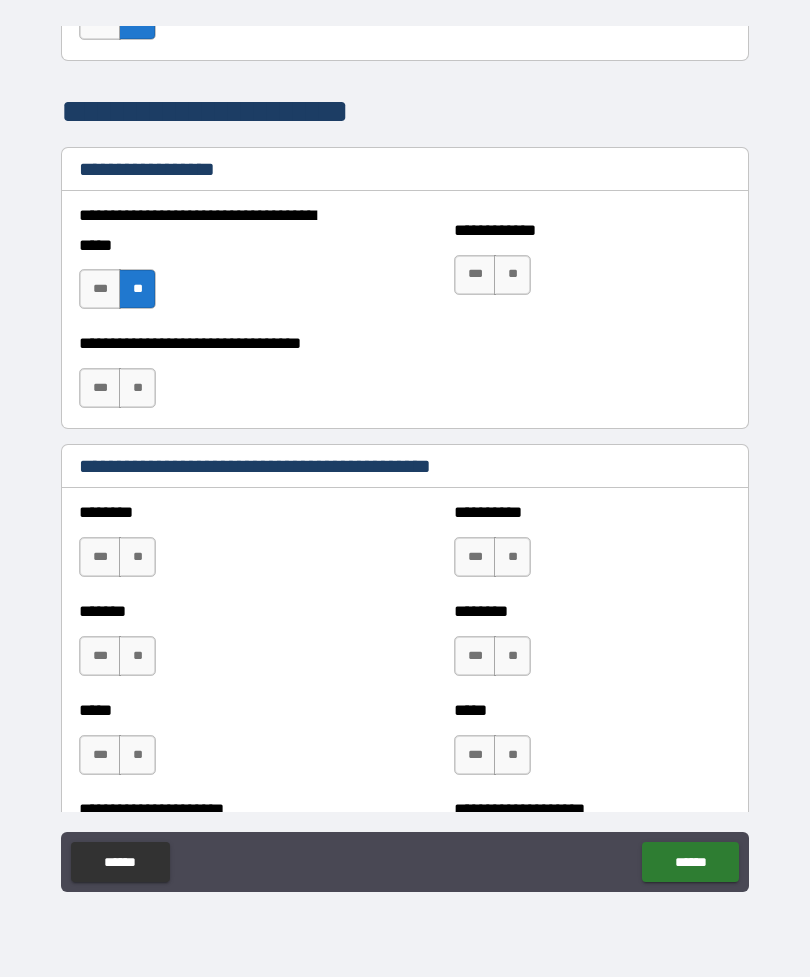 click on "**" at bounding box center (512, 275) 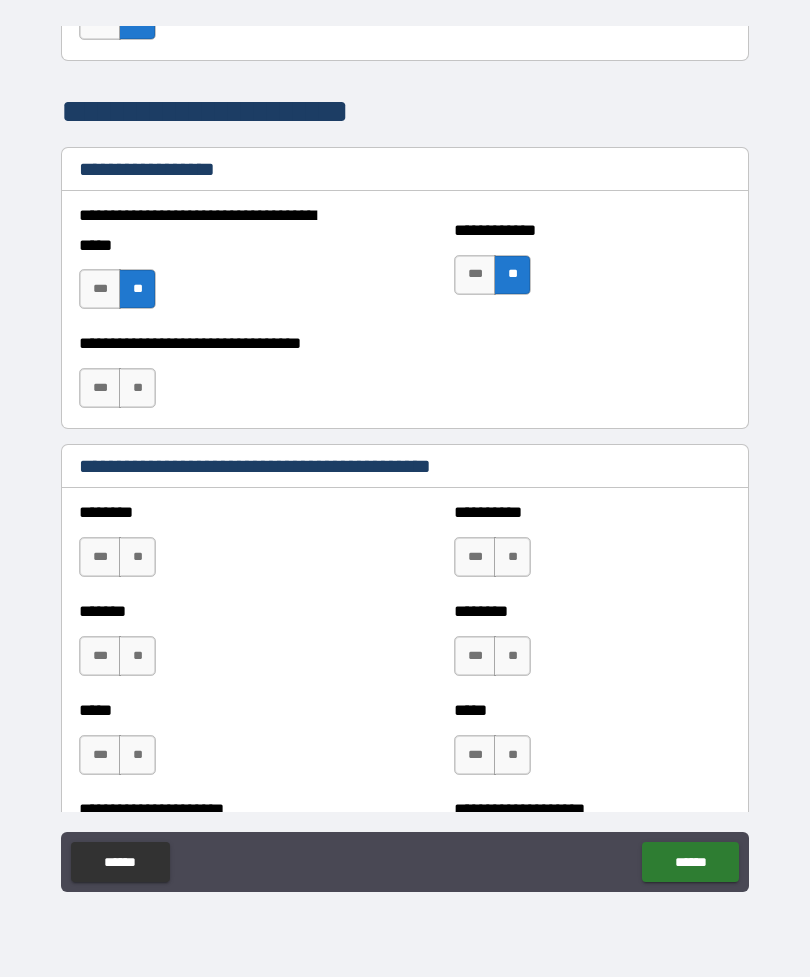 click on "**" at bounding box center (137, 388) 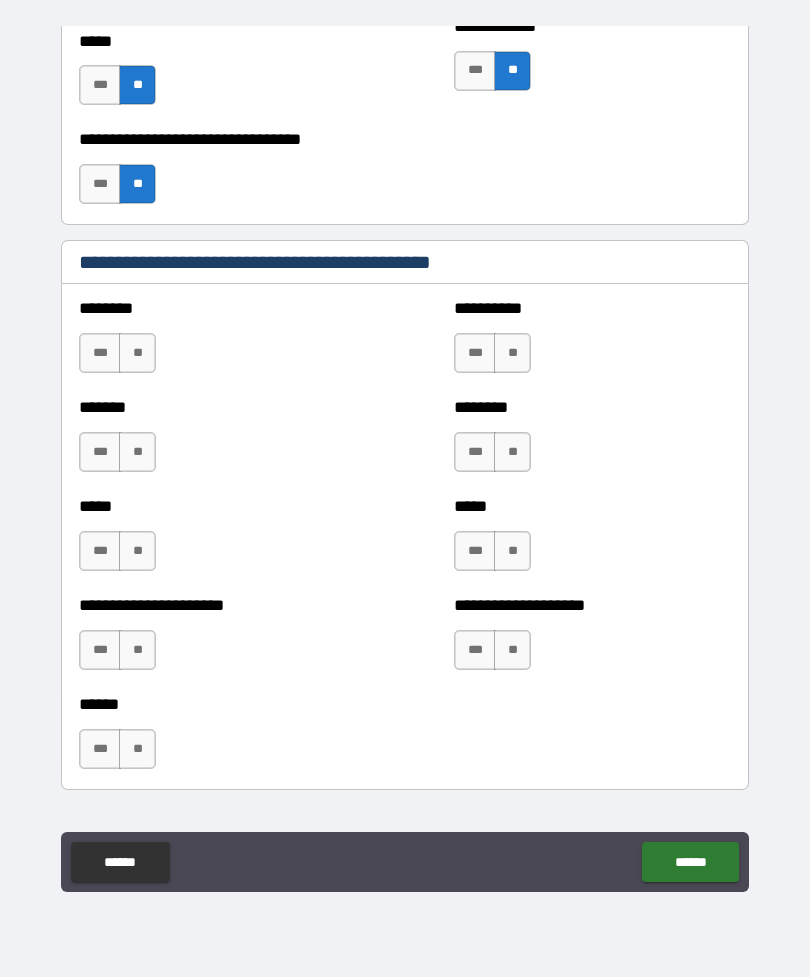scroll, scrollTop: 1609, scrollLeft: 0, axis: vertical 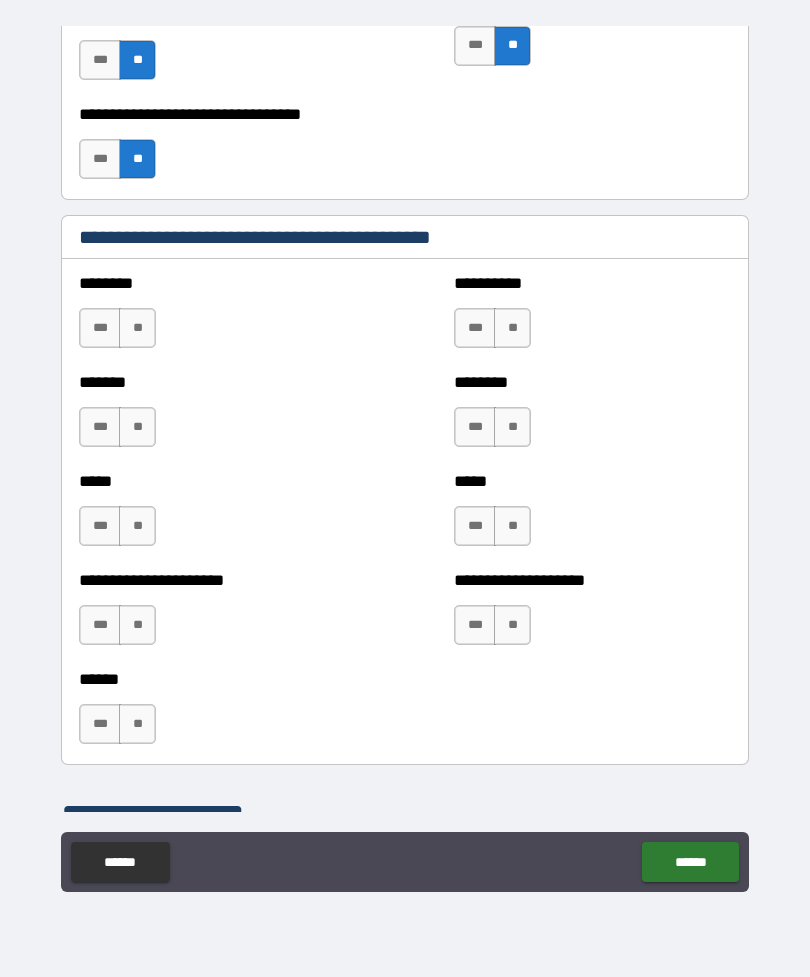 click on "**" at bounding box center [512, 625] 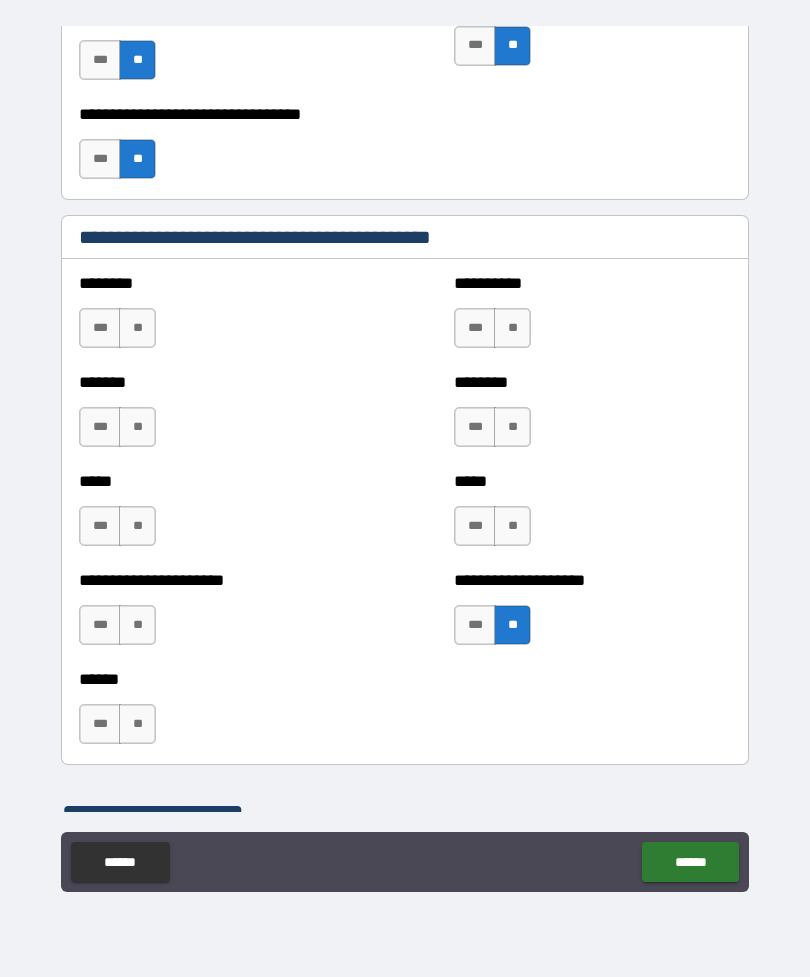 click on "**" at bounding box center (137, 526) 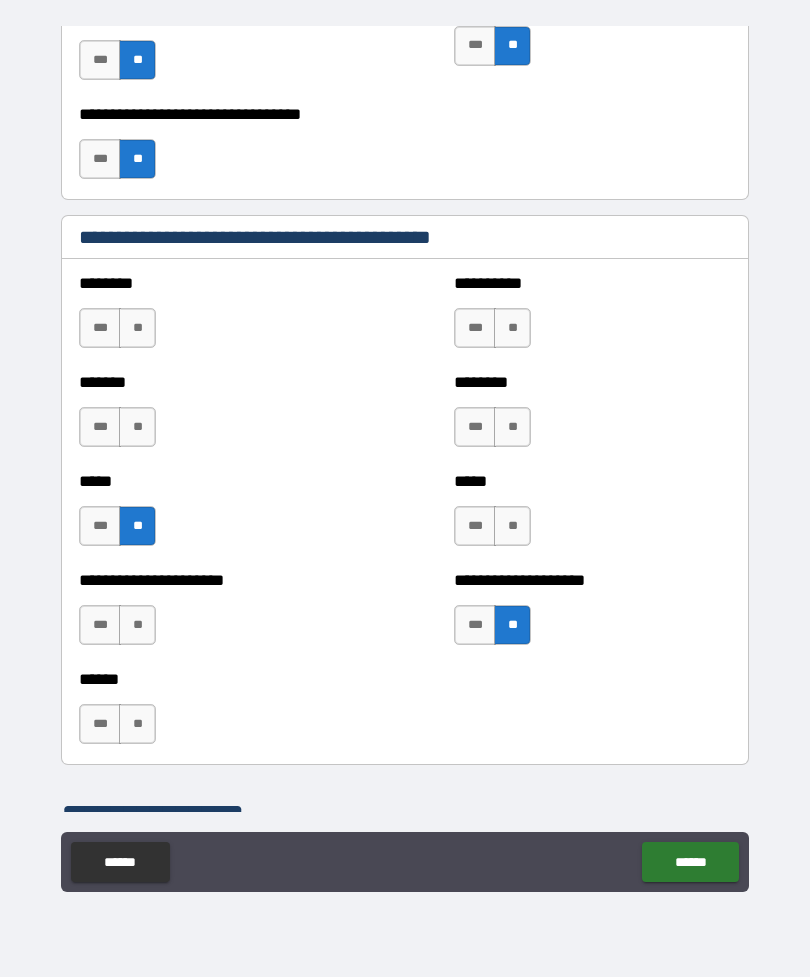 click on "**" at bounding box center (137, 625) 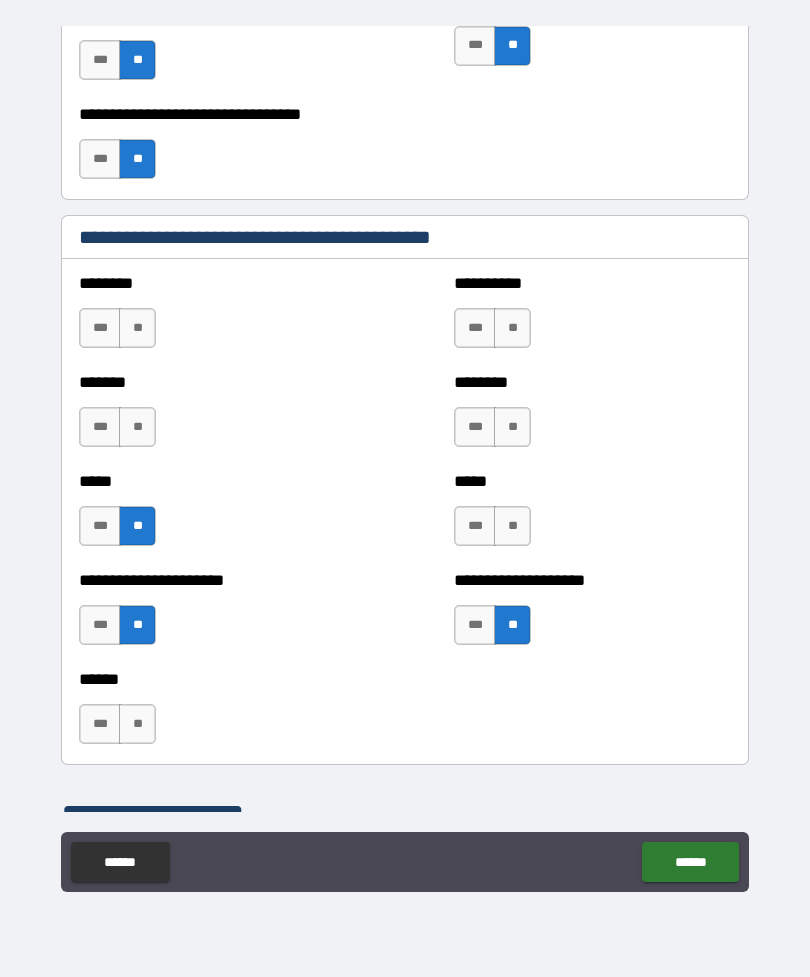 click on "**" at bounding box center [512, 526] 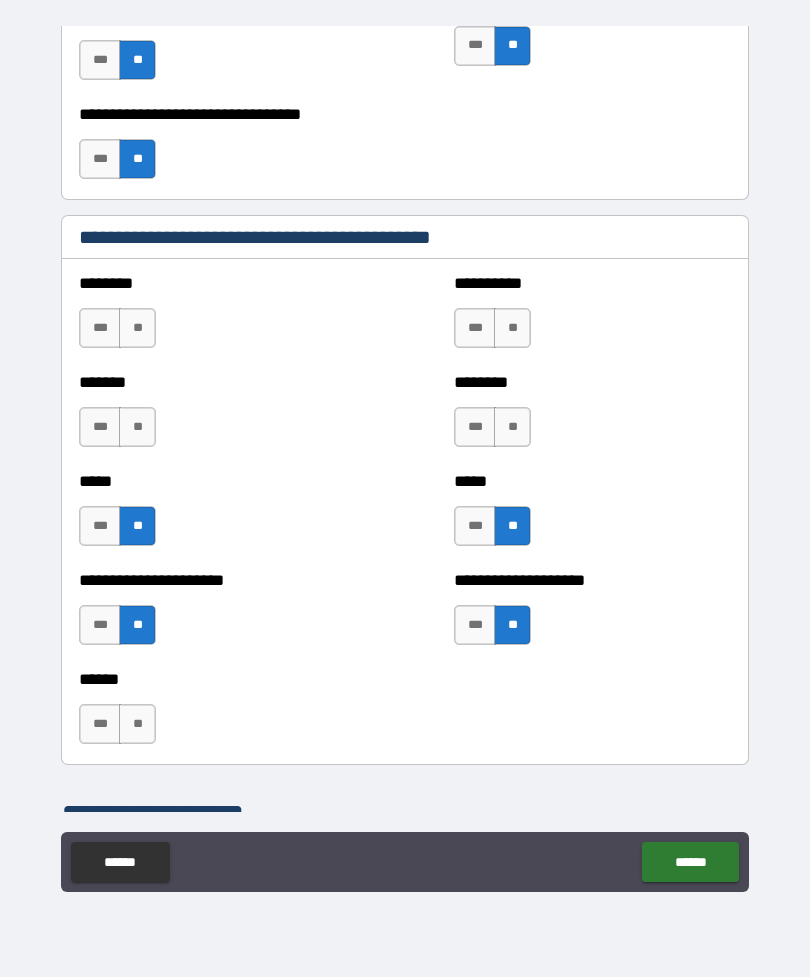 click on "**" at bounding box center (512, 427) 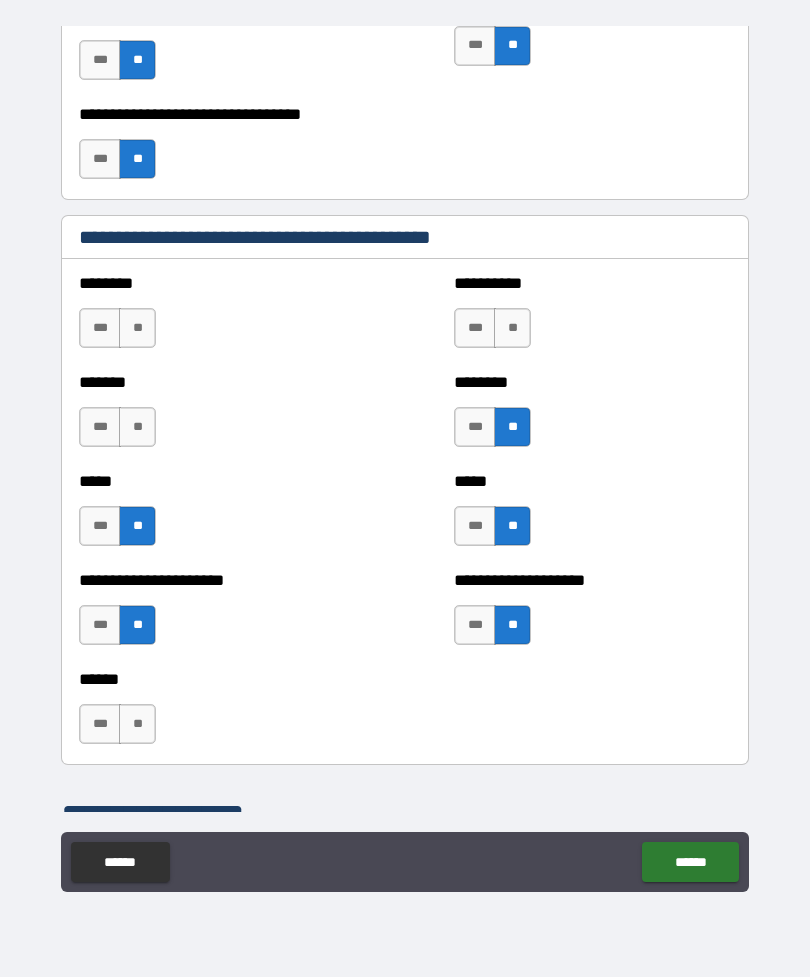 click on "**" at bounding box center (137, 427) 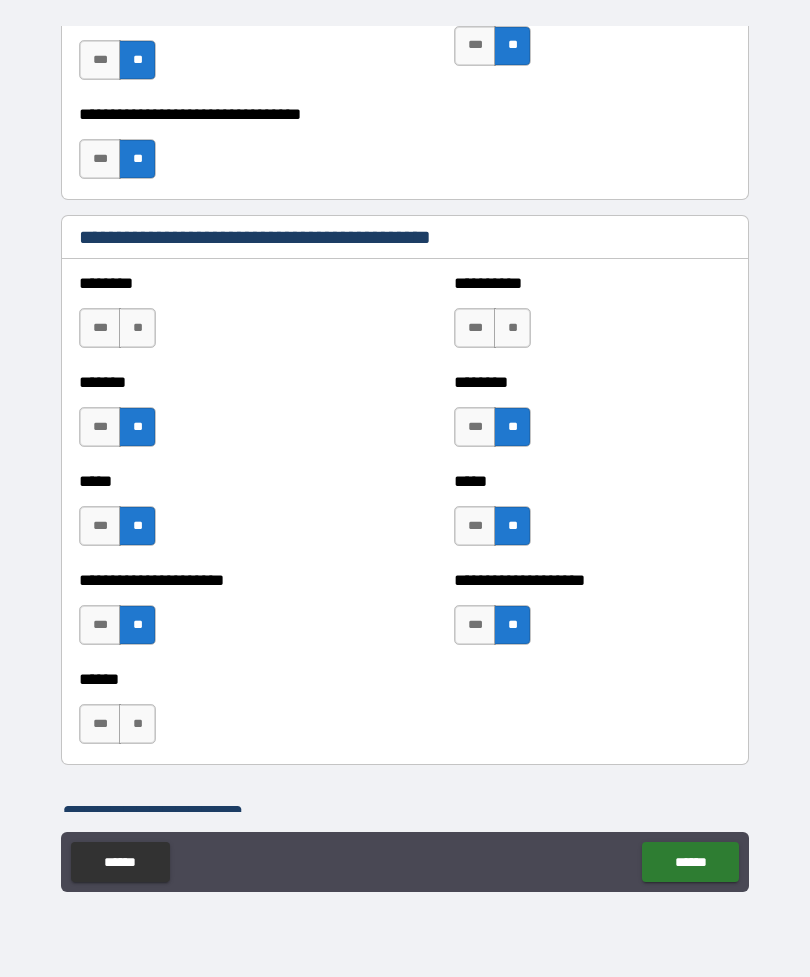 click on "**" at bounding box center (137, 328) 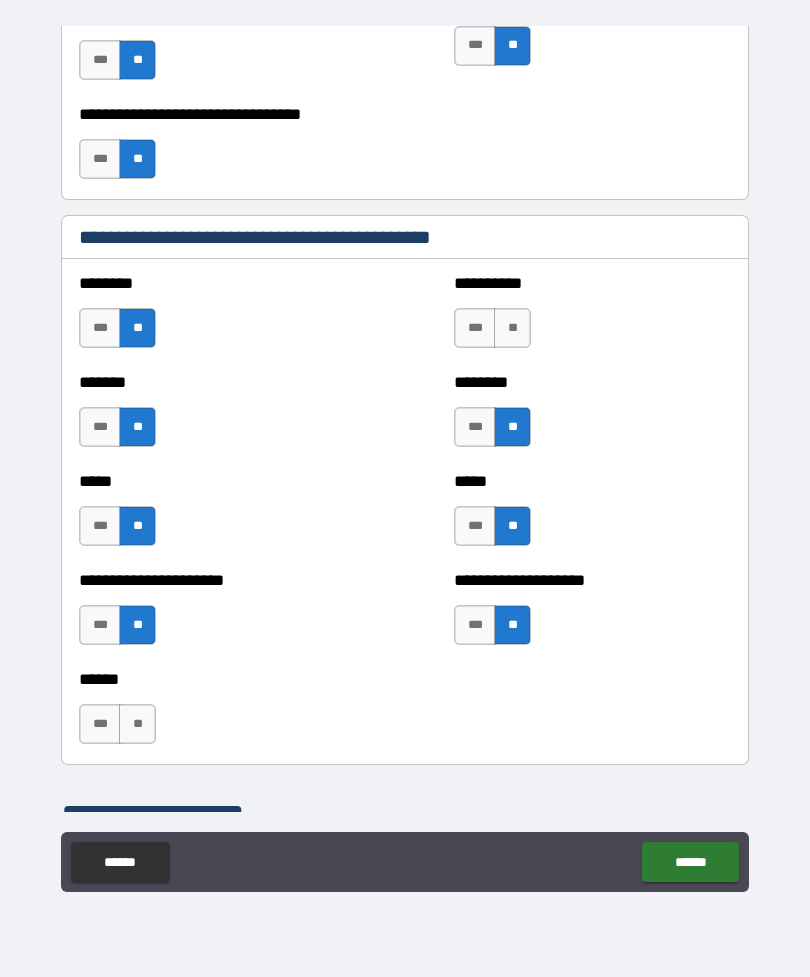 click on "**" at bounding box center [512, 328] 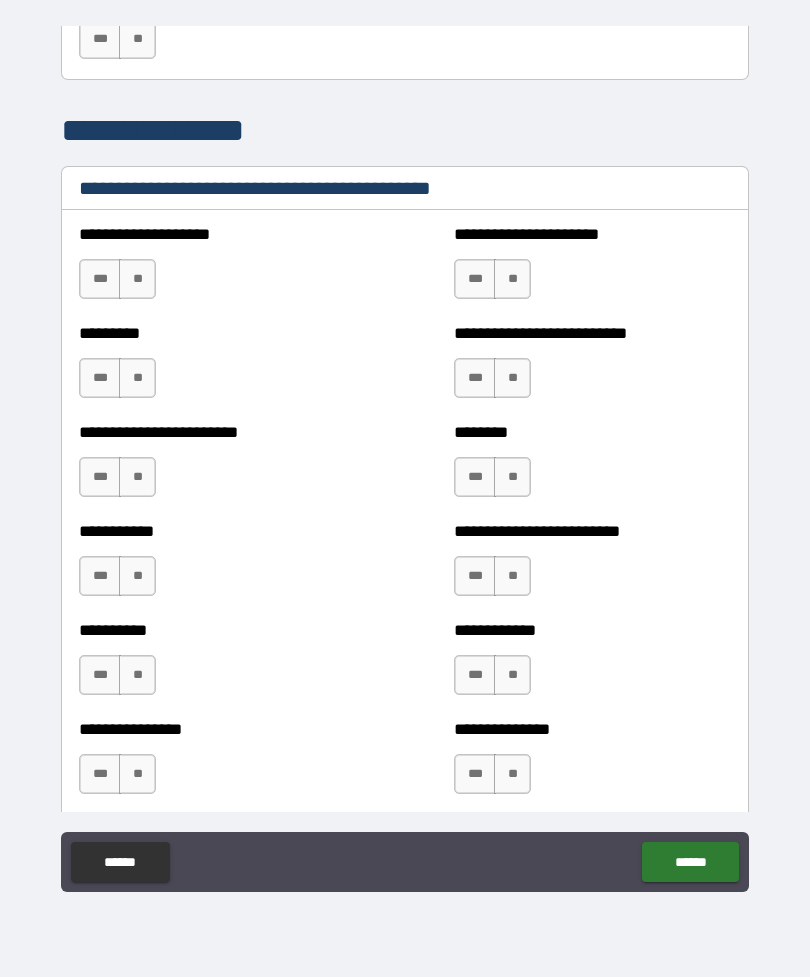 scroll, scrollTop: 2295, scrollLeft: 0, axis: vertical 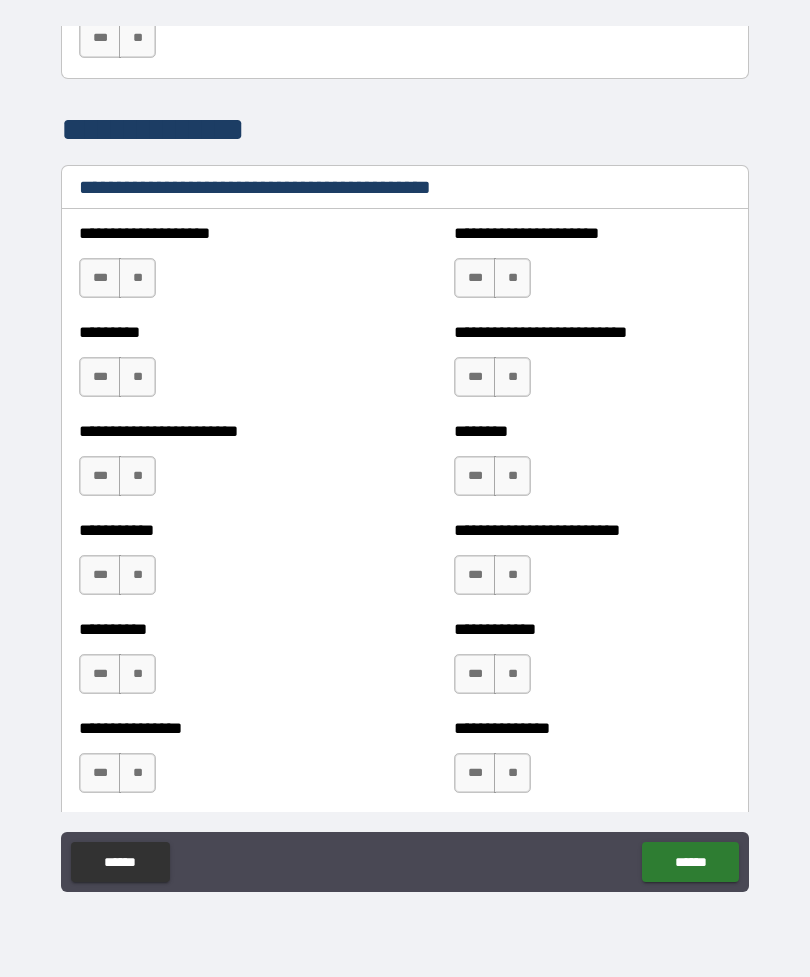 click on "***" at bounding box center (475, 476) 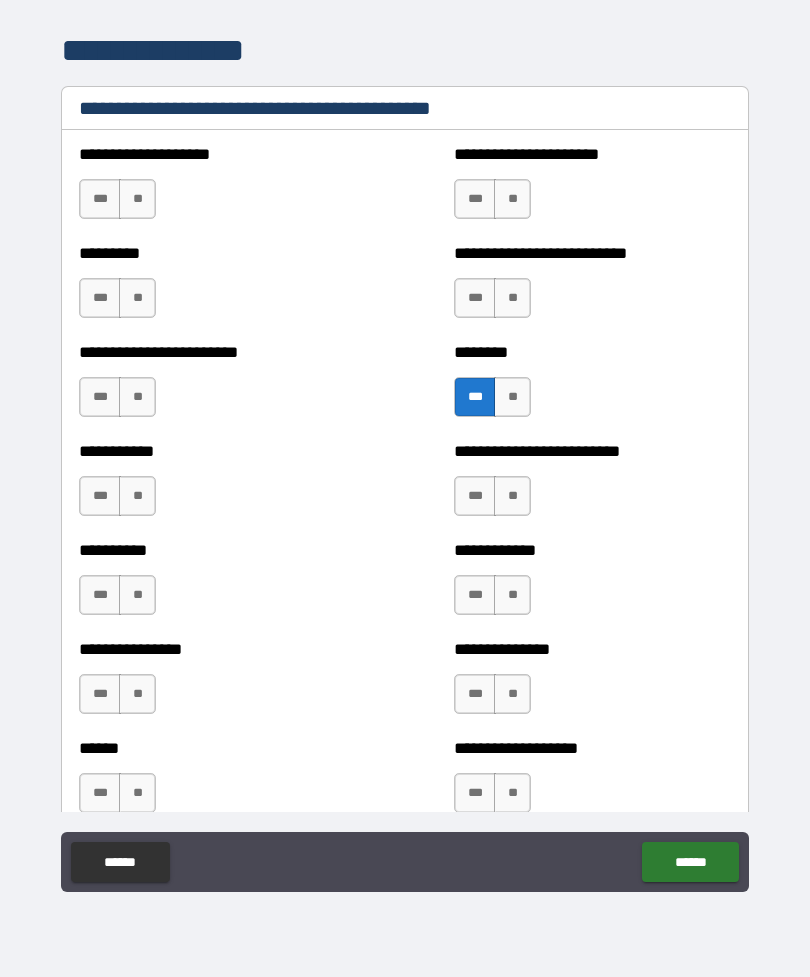 scroll, scrollTop: 2365, scrollLeft: 0, axis: vertical 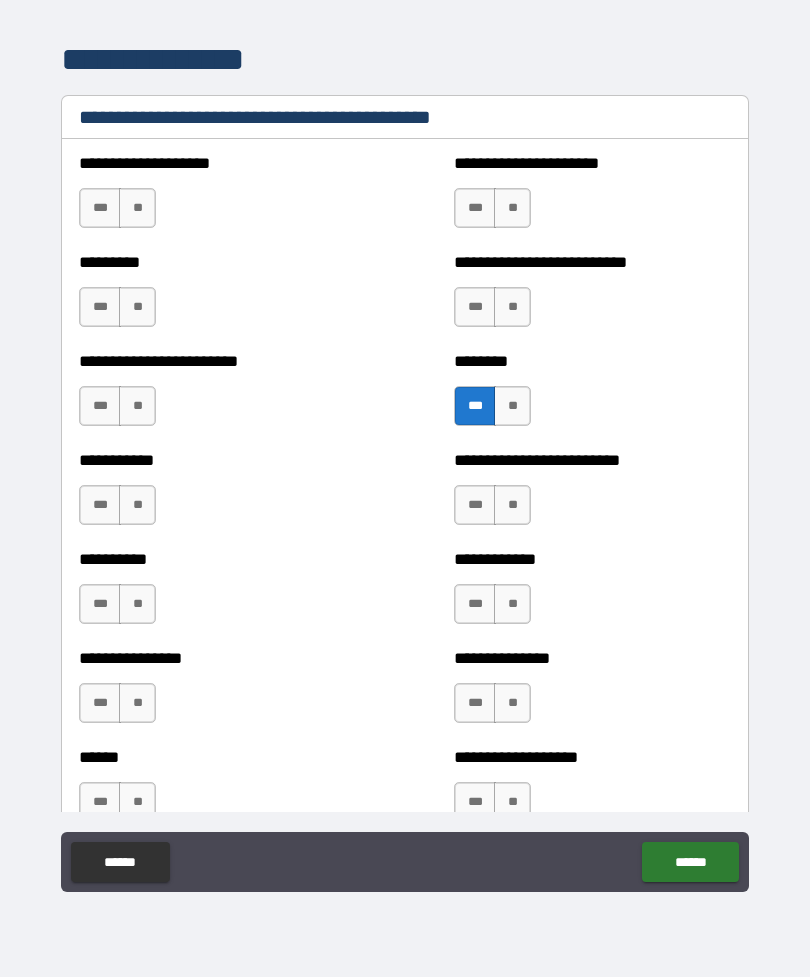 click on "**" at bounding box center (512, 208) 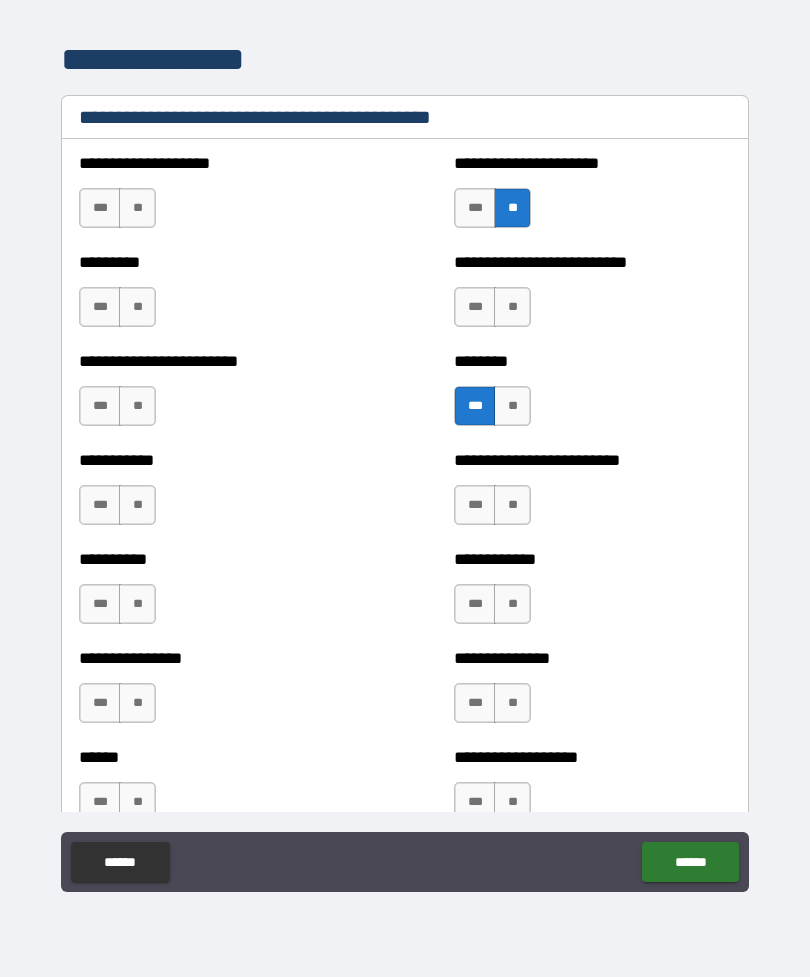 click on "**" at bounding box center (137, 208) 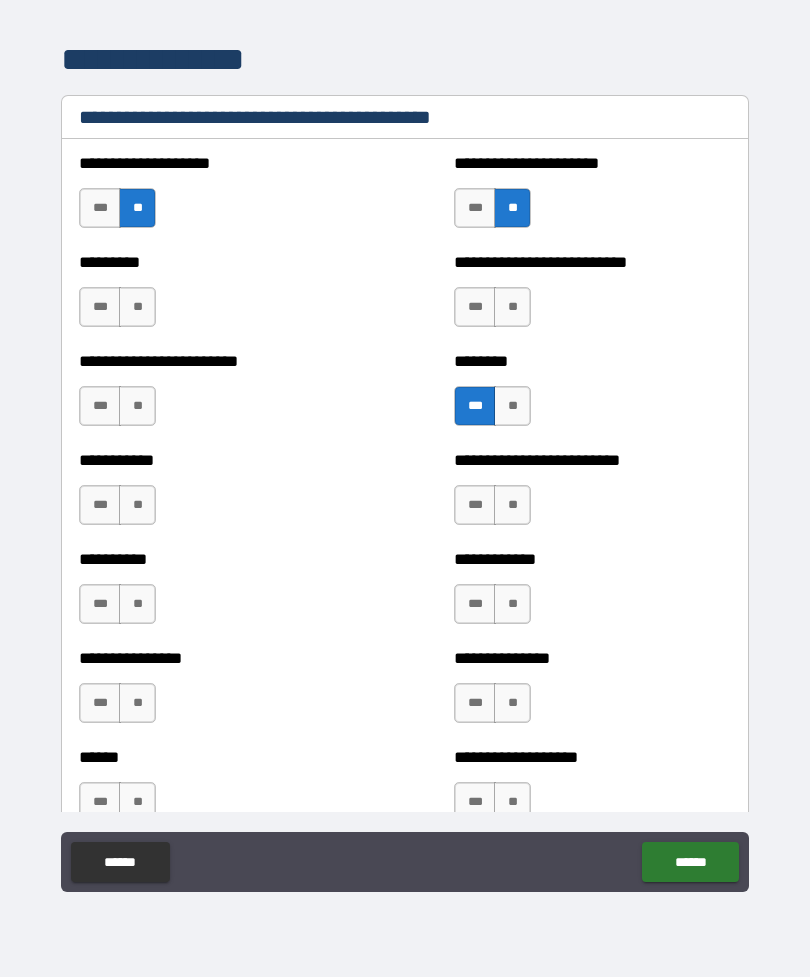 click on "**" at bounding box center [137, 307] 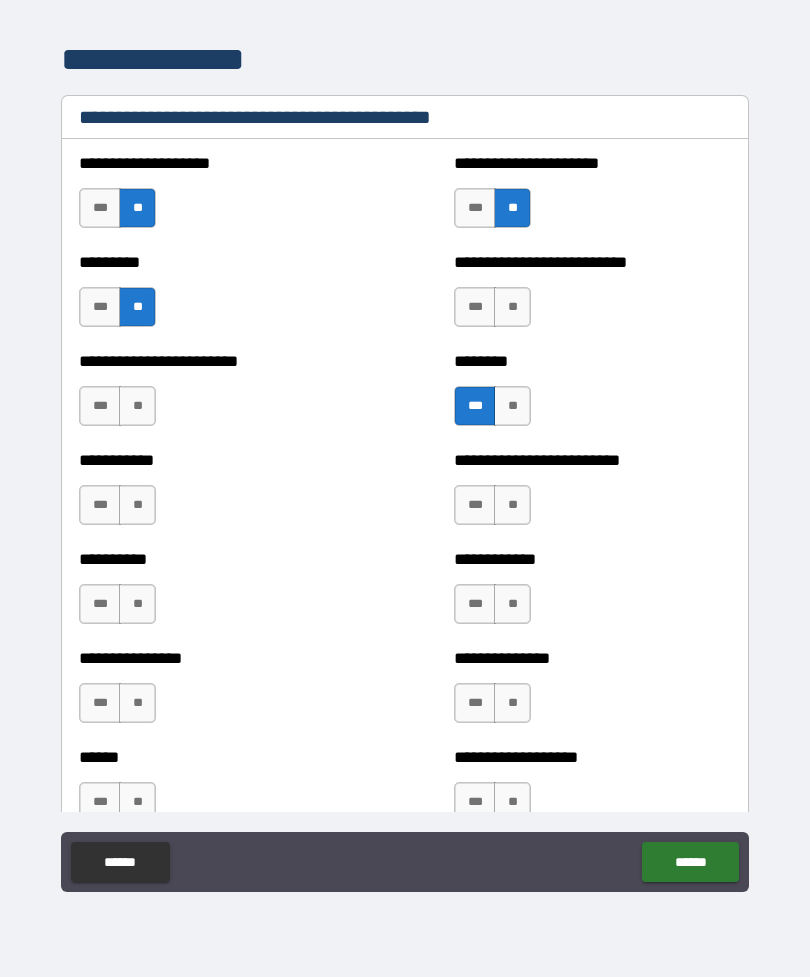 click on "**" at bounding box center [512, 307] 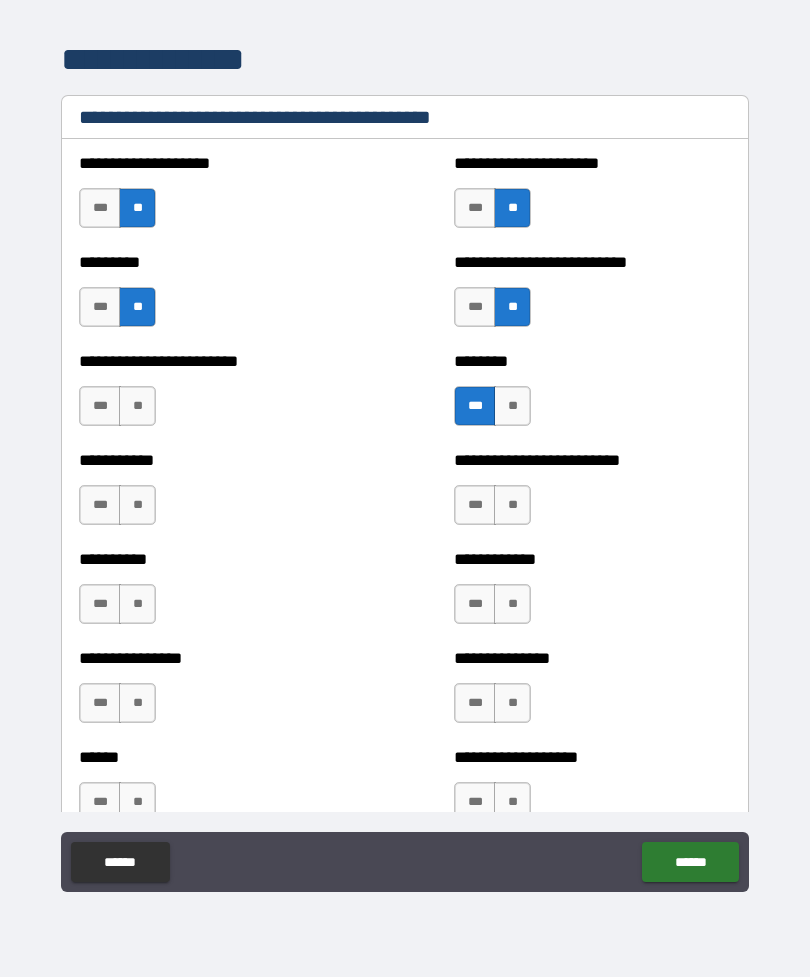 click on "**" at bounding box center (137, 406) 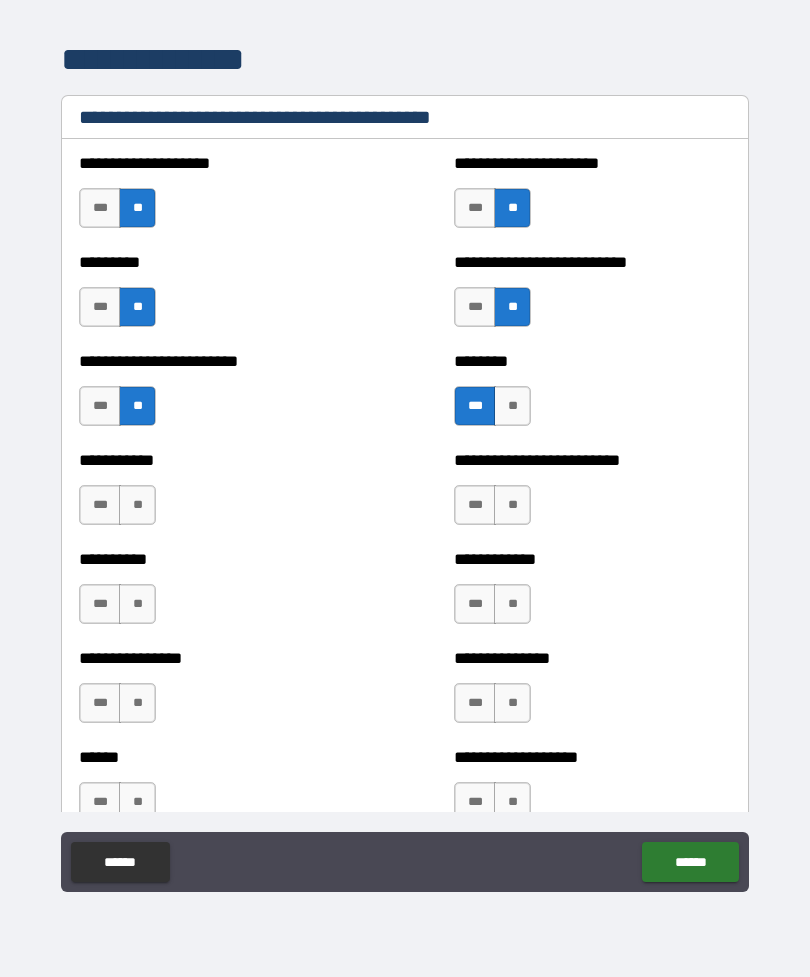 click on "**" at bounding box center (137, 505) 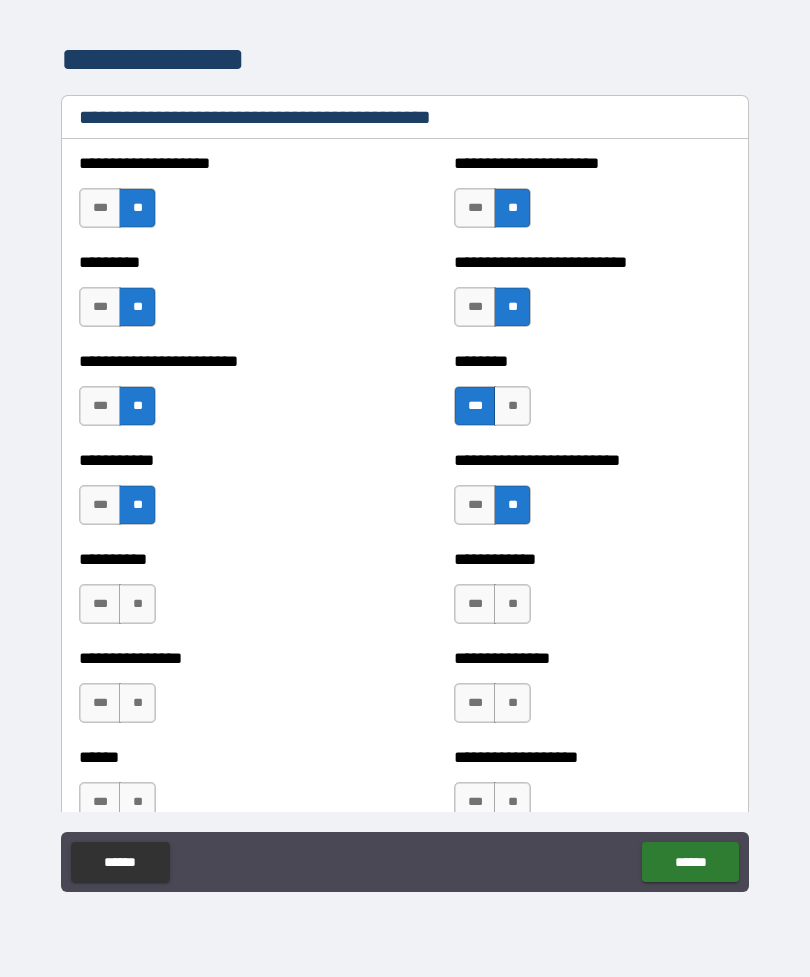 click on "**" at bounding box center (137, 604) 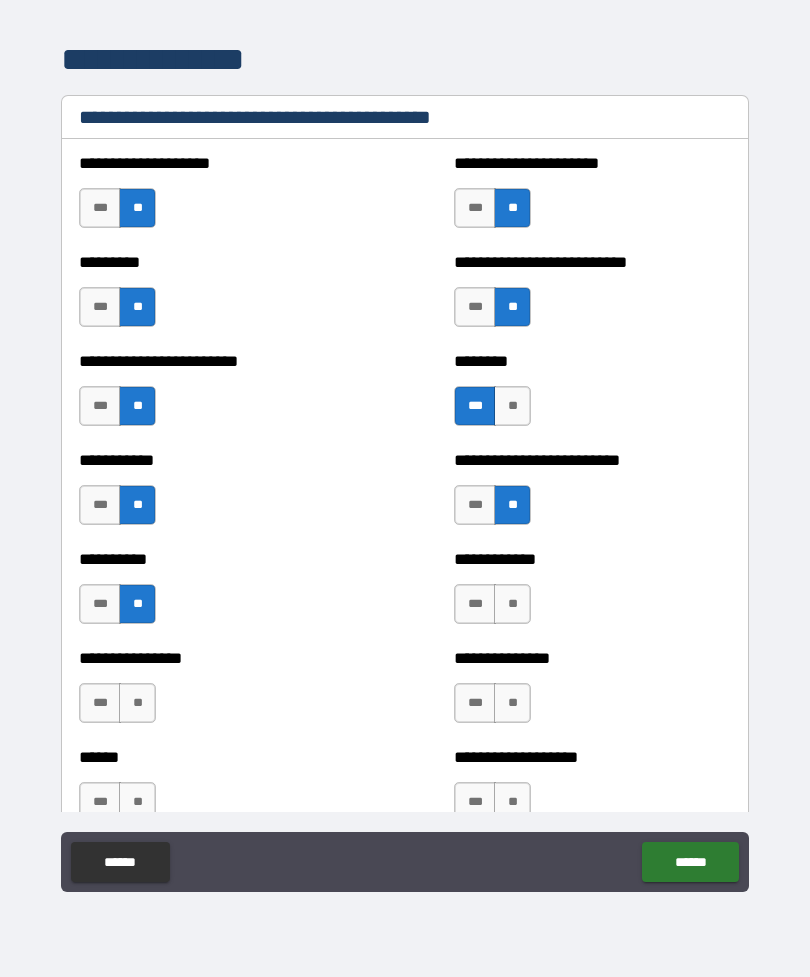 click on "**" at bounding box center (512, 604) 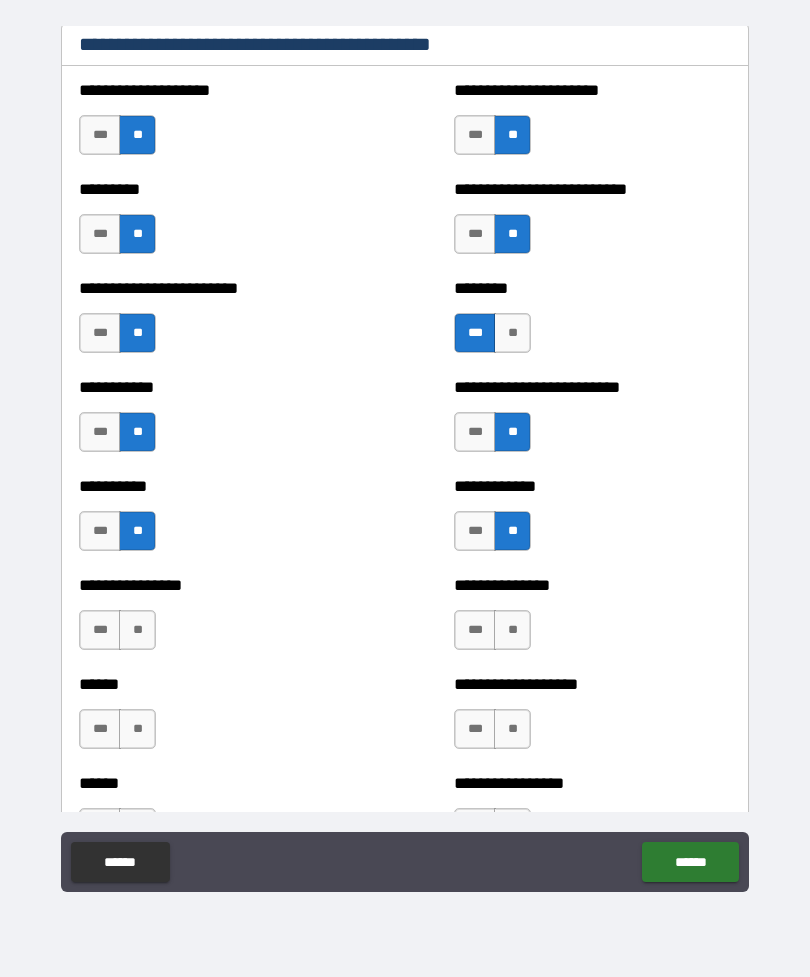 scroll, scrollTop: 2440, scrollLeft: 0, axis: vertical 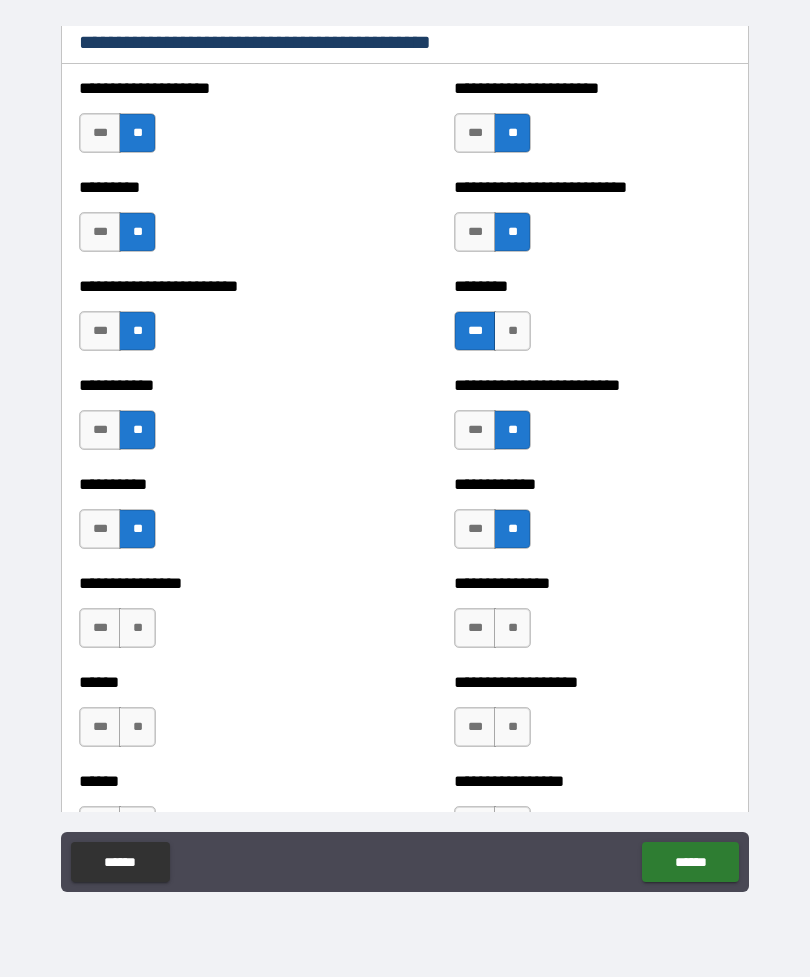 click on "**" at bounding box center [512, 628] 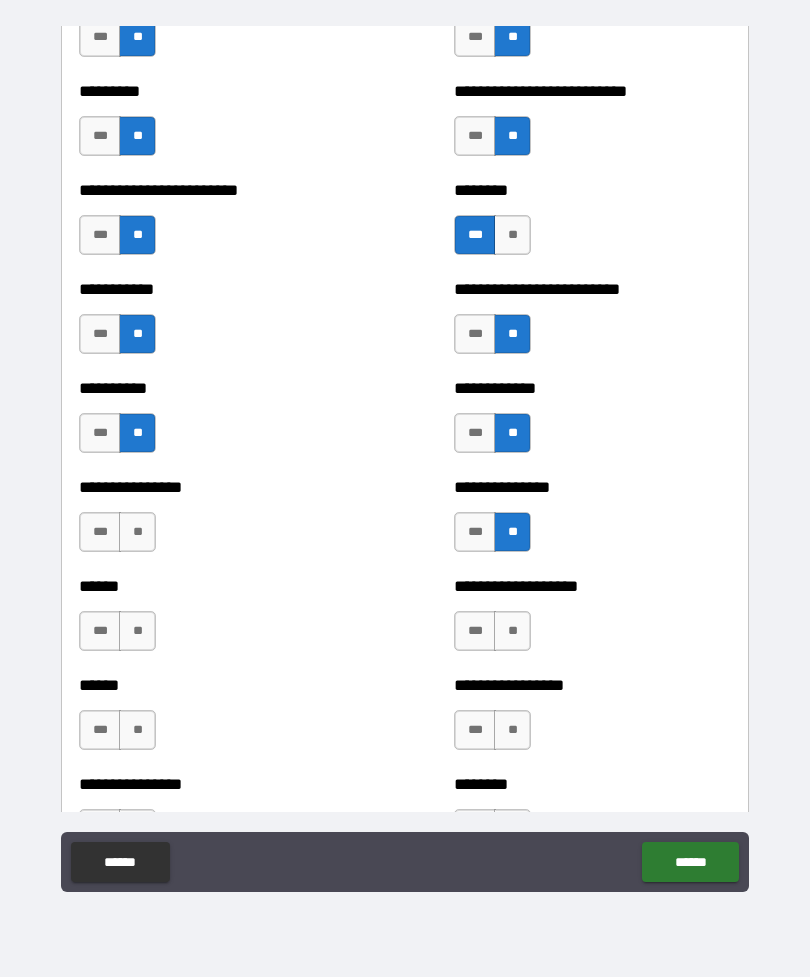 scroll, scrollTop: 2551, scrollLeft: 0, axis: vertical 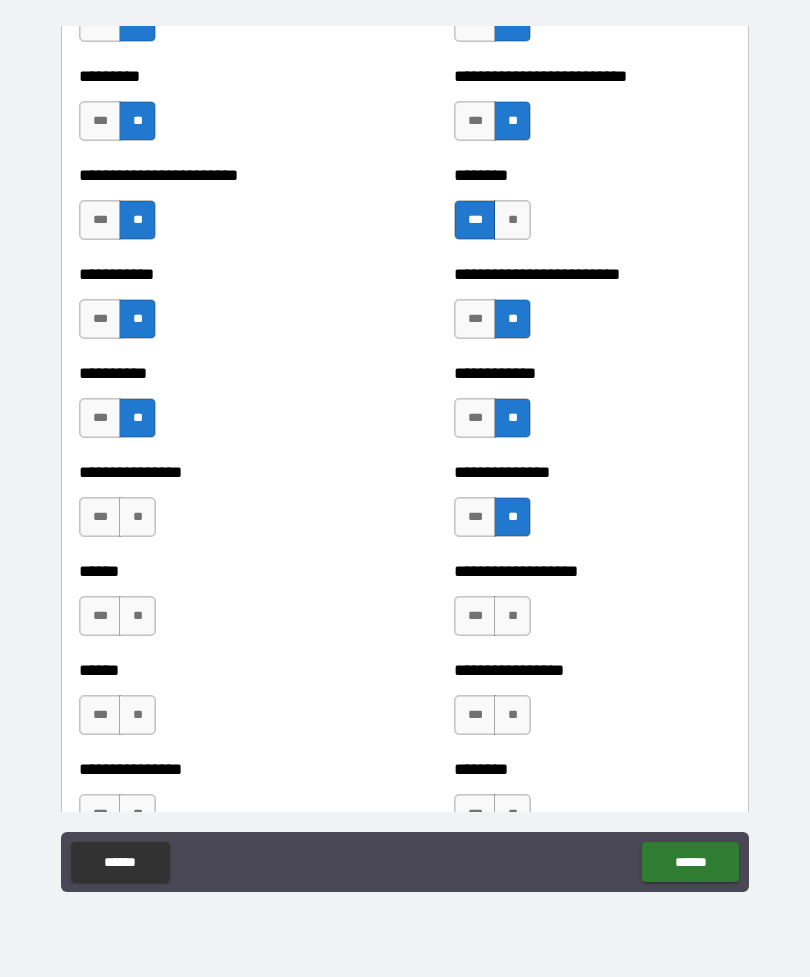 click on "**" at bounding box center (137, 517) 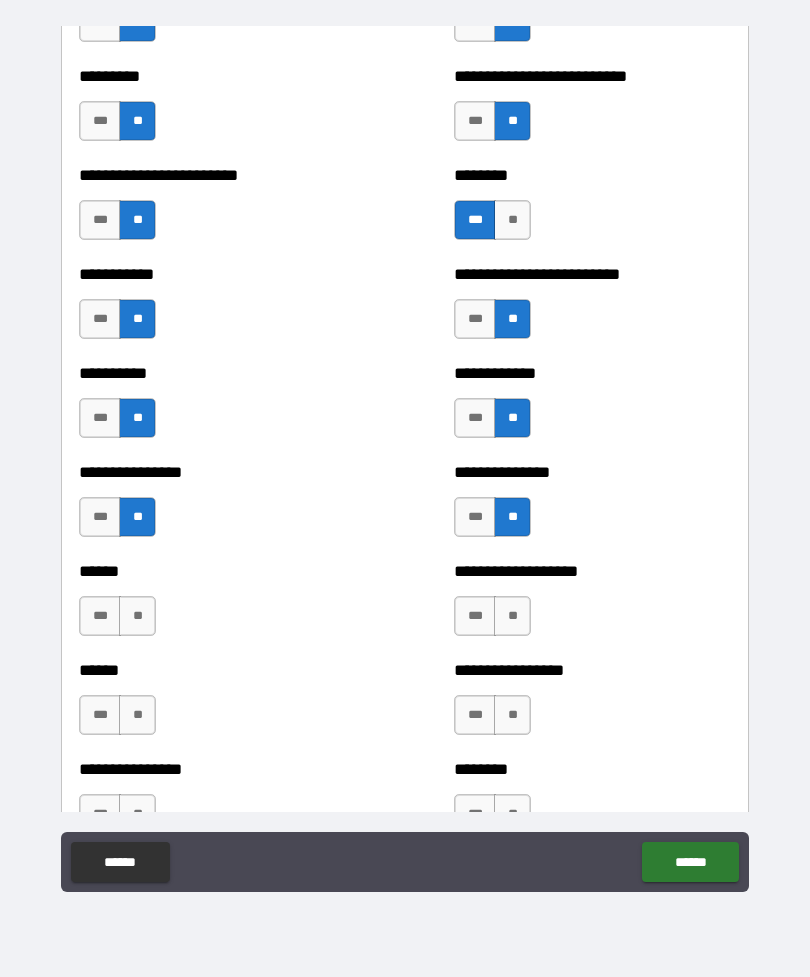 click on "**" at bounding box center [137, 616] 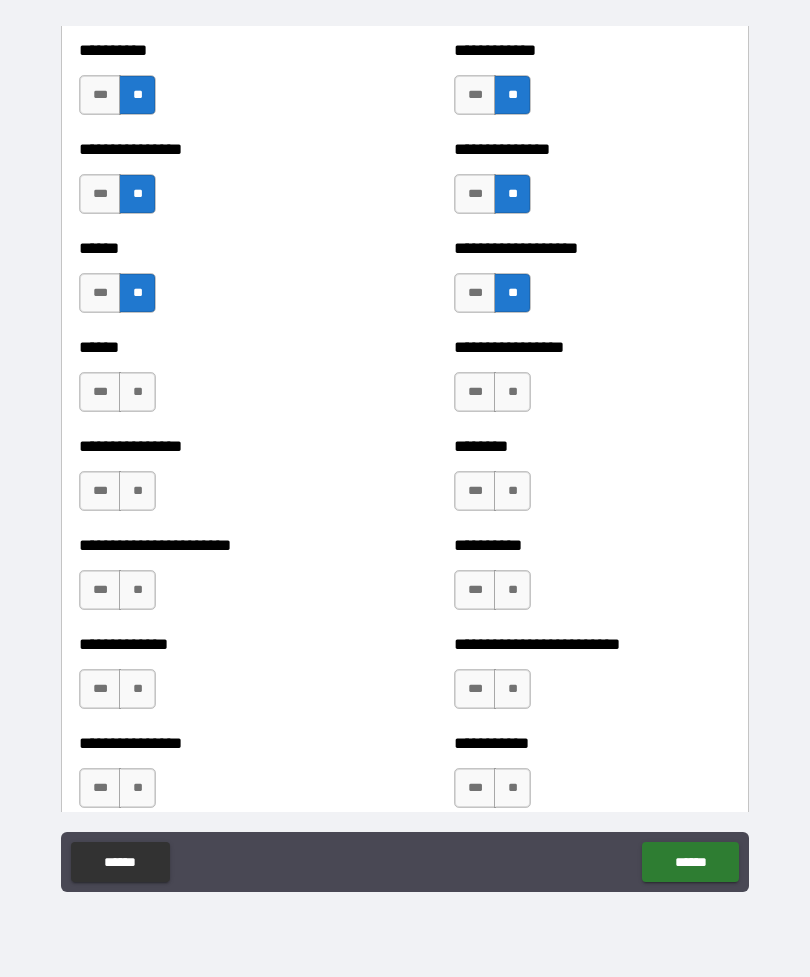 scroll, scrollTop: 2876, scrollLeft: 0, axis: vertical 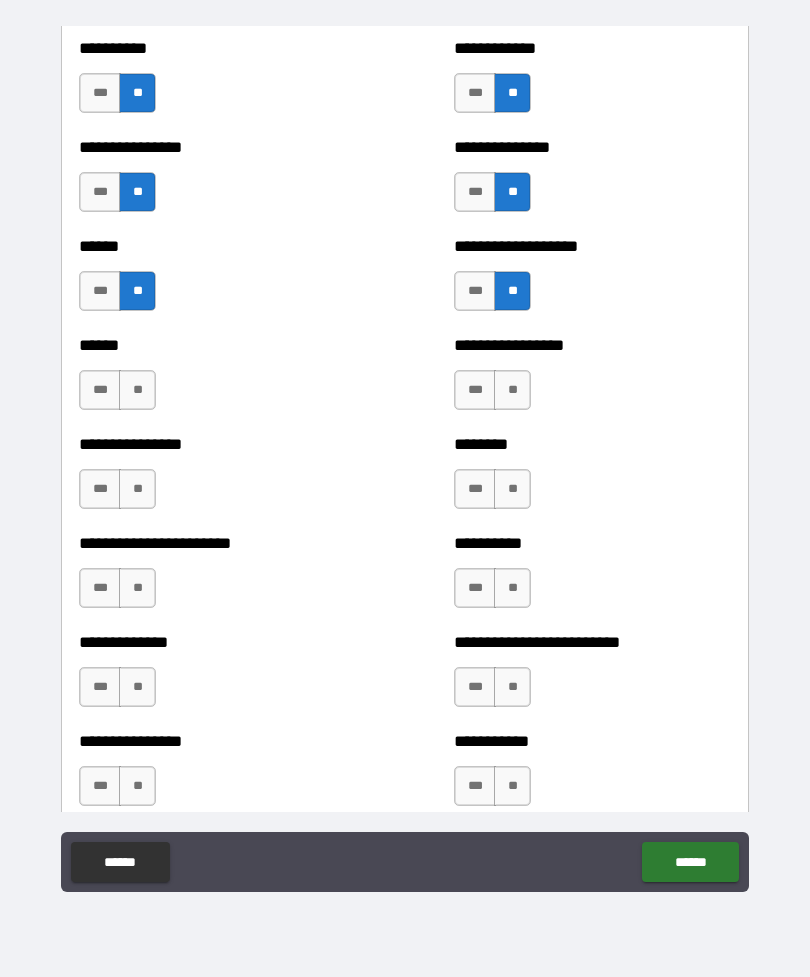 click on "**" at bounding box center [512, 489] 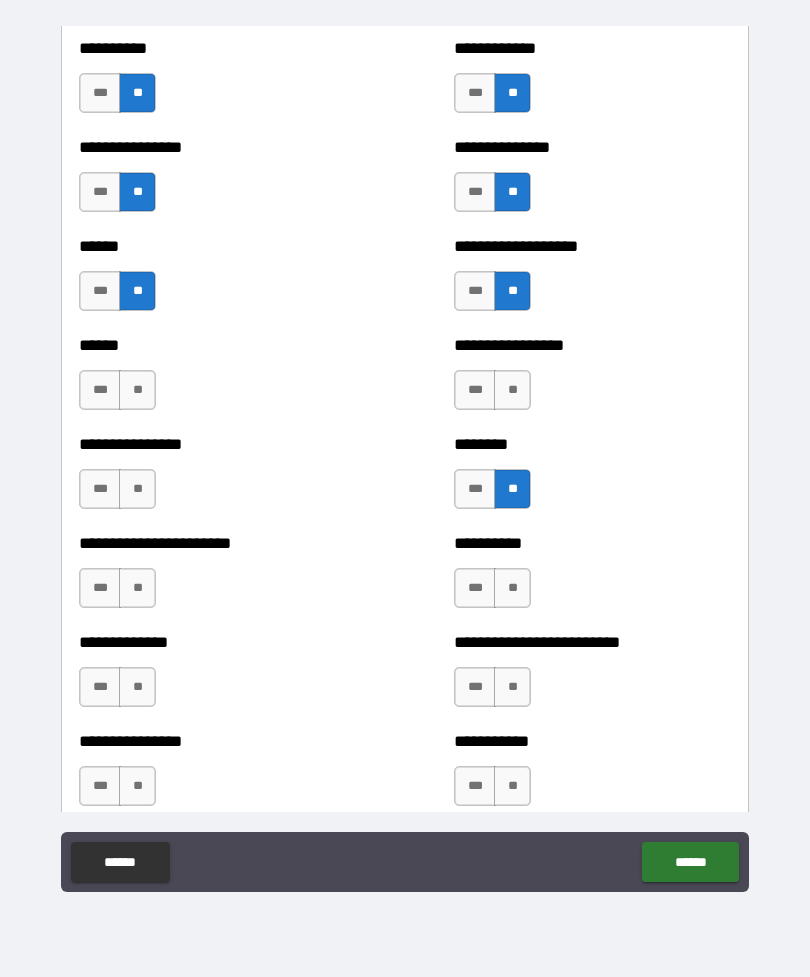 click on "**" at bounding box center [137, 489] 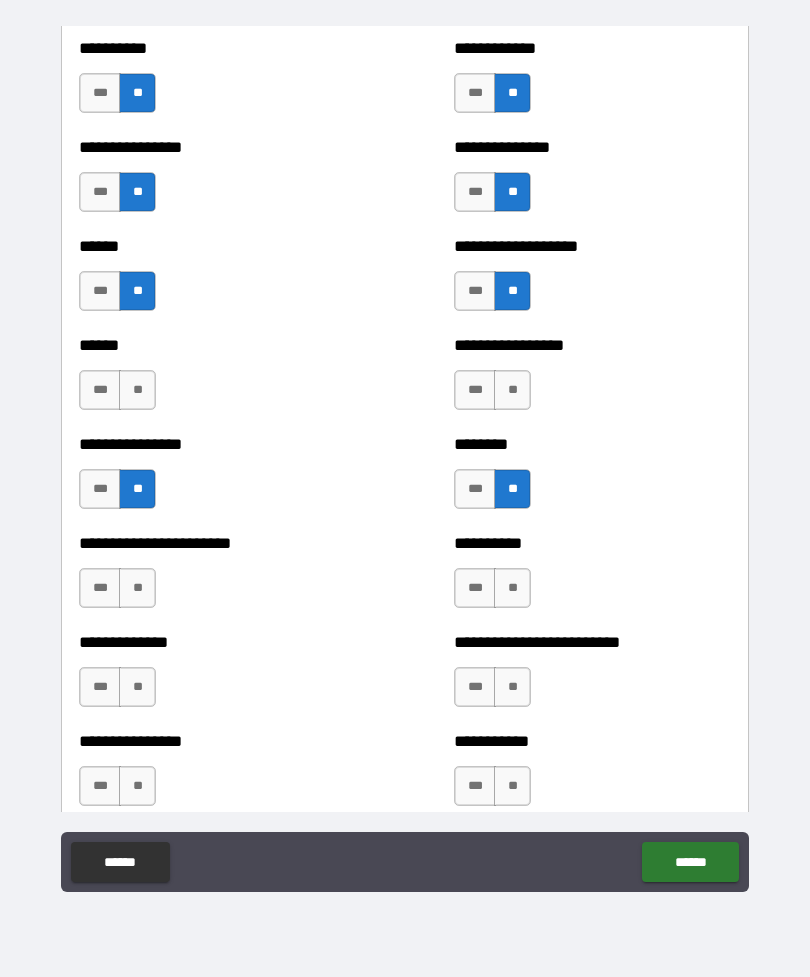 click on "**" at bounding box center [512, 390] 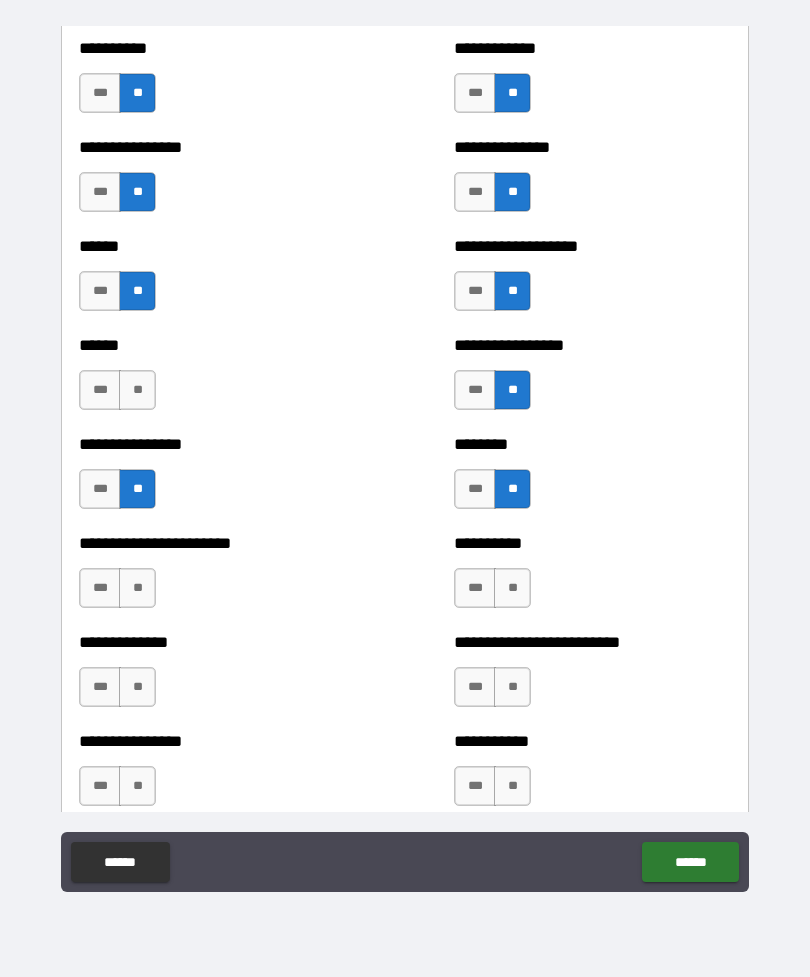 click on "**" at bounding box center [137, 390] 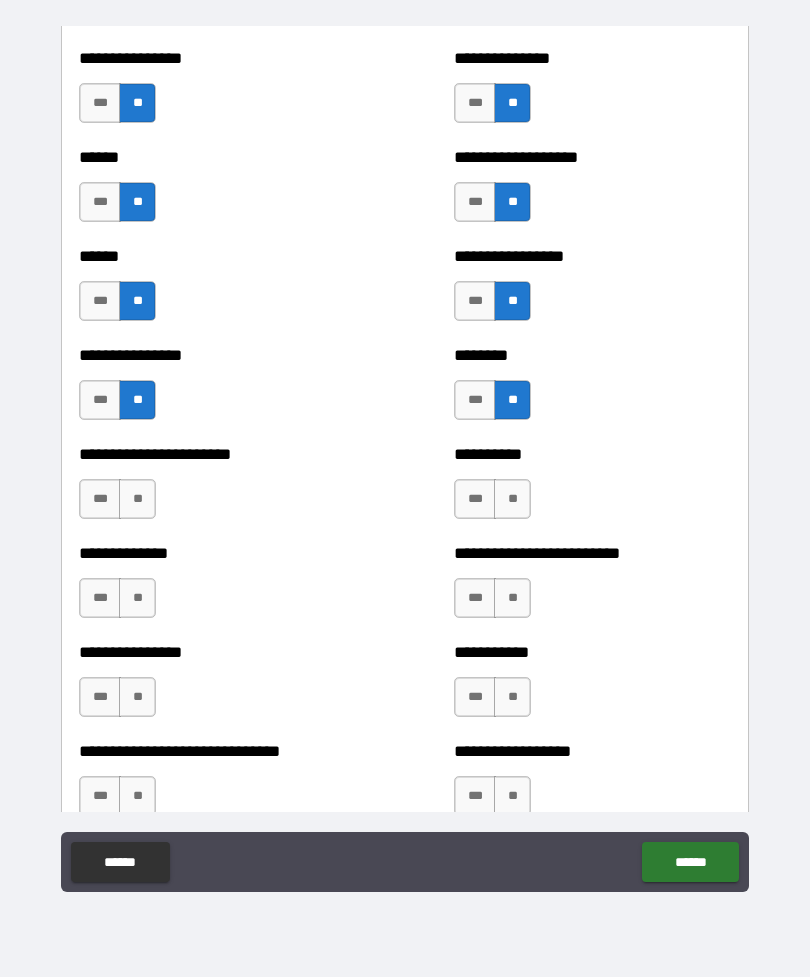 scroll, scrollTop: 2972, scrollLeft: 0, axis: vertical 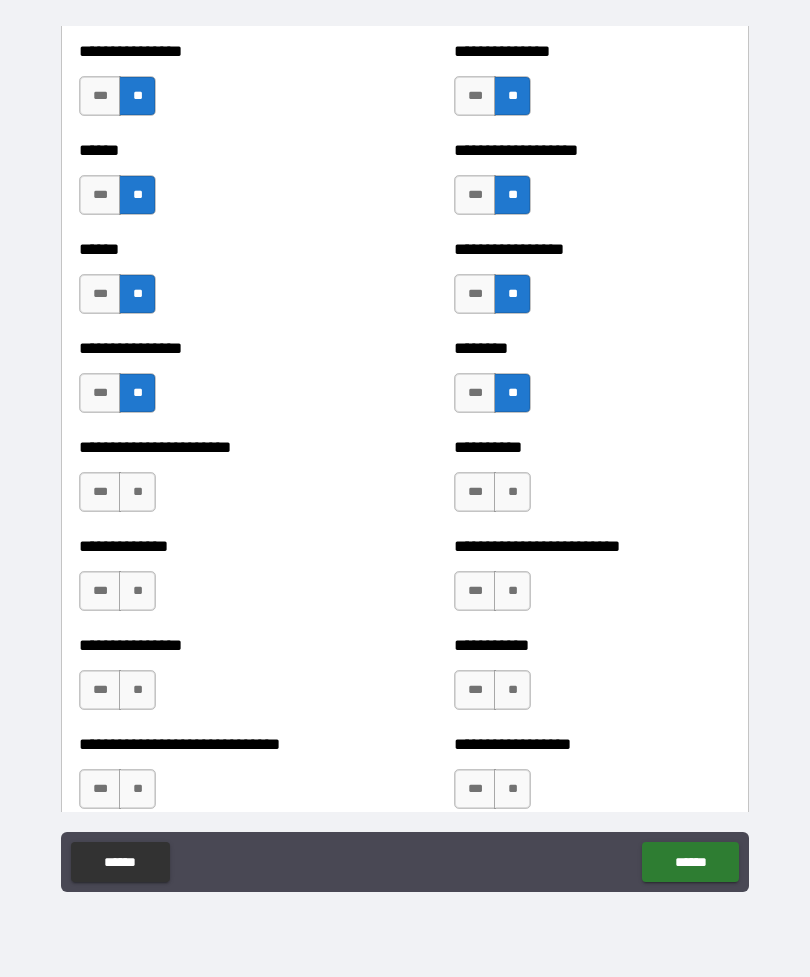 click on "**" at bounding box center (512, 591) 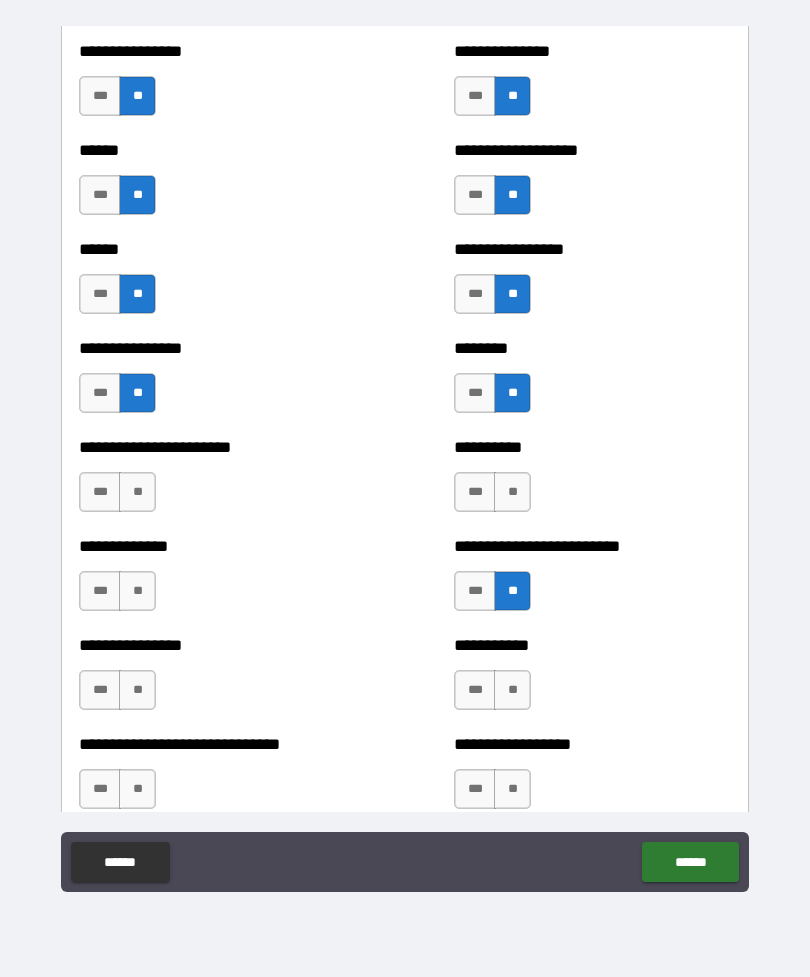 click on "**" at bounding box center [512, 492] 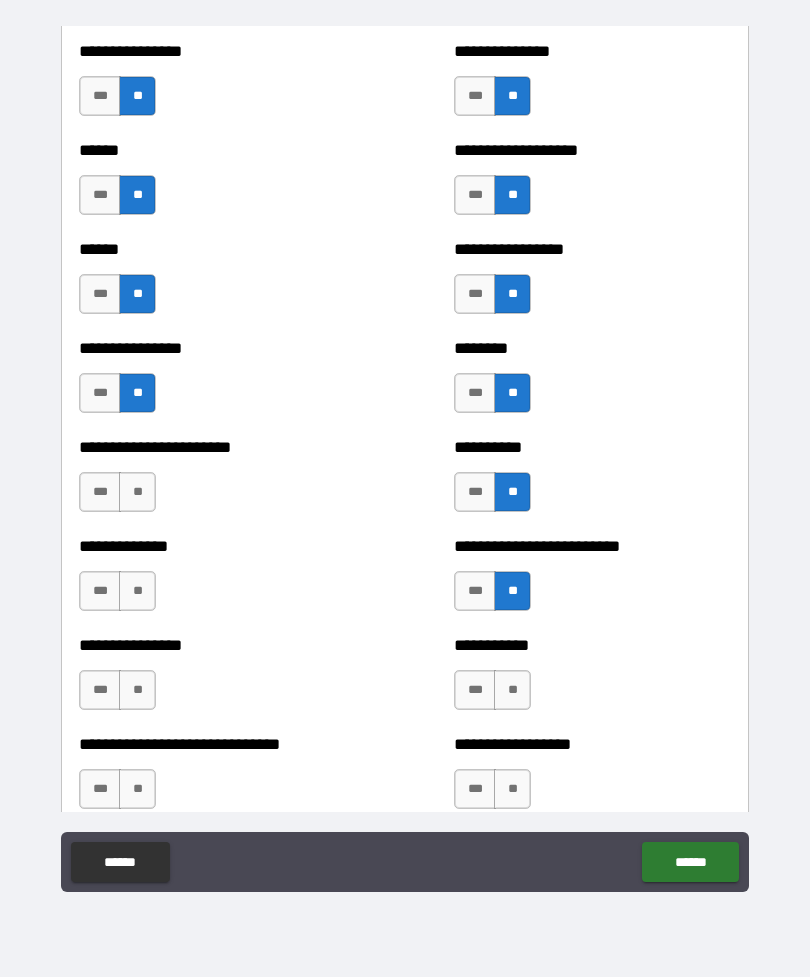 click on "**" at bounding box center (512, 690) 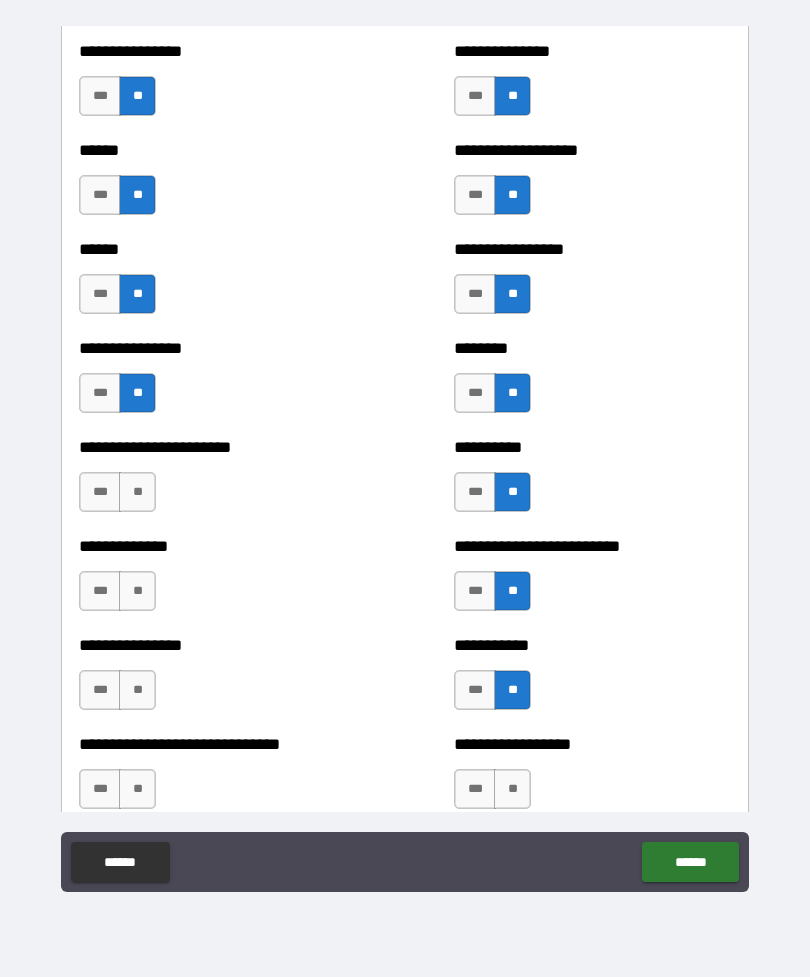 click on "**" at bounding box center [137, 591] 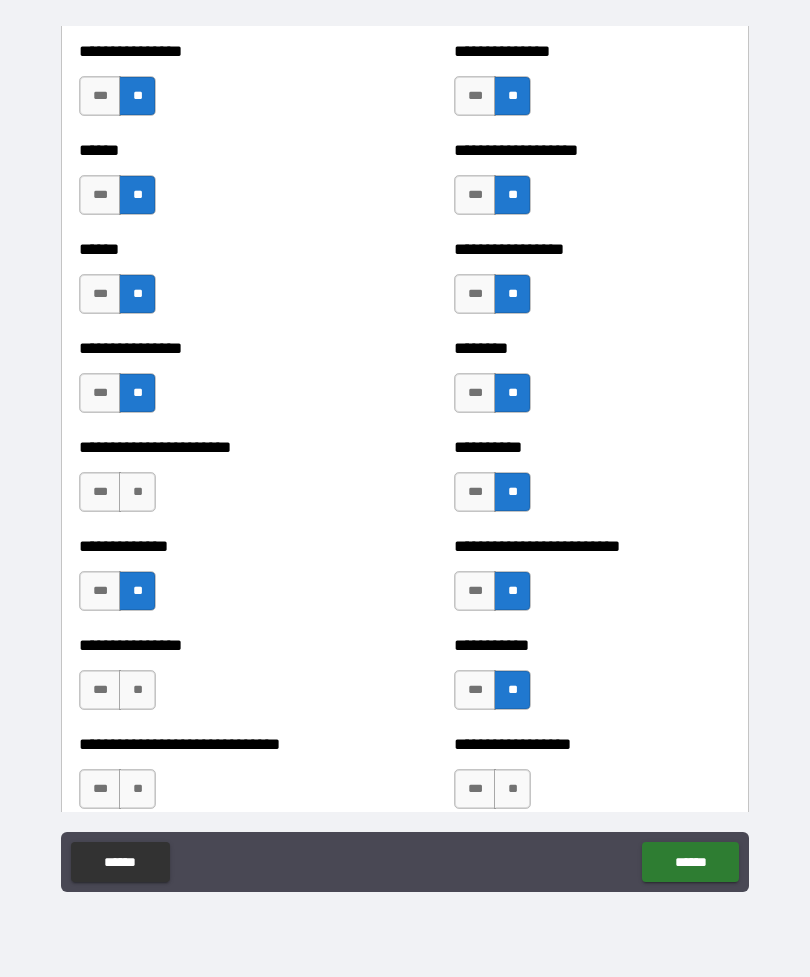 click on "**" at bounding box center (137, 492) 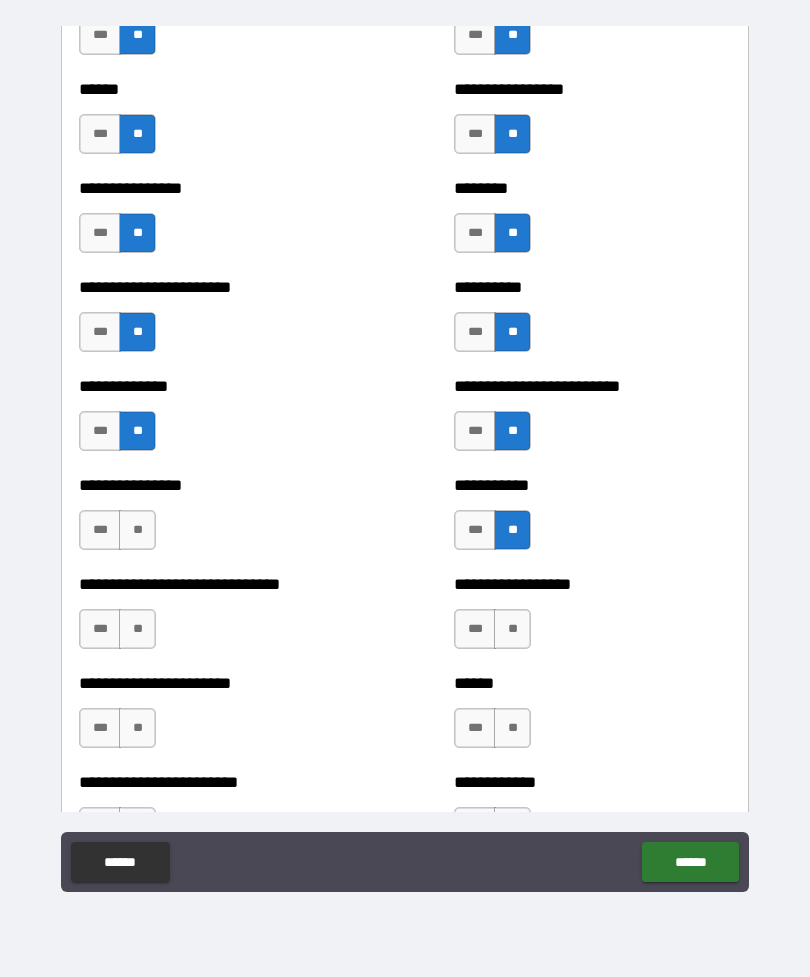 scroll, scrollTop: 3135, scrollLeft: 0, axis: vertical 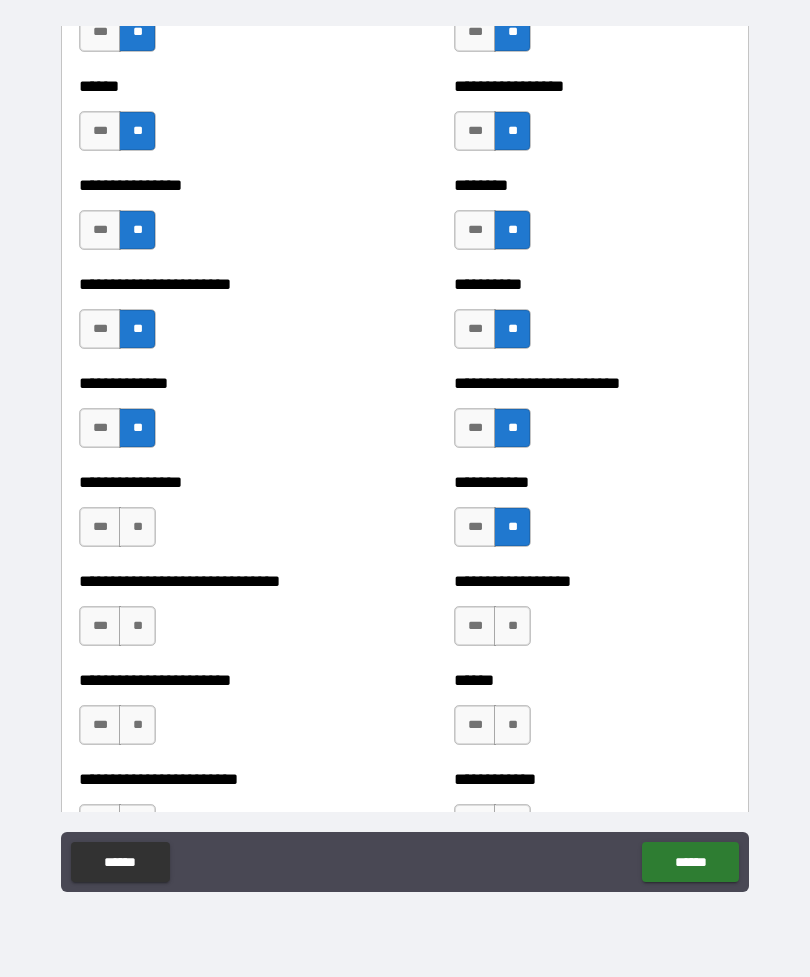 click on "**********" at bounding box center (592, 616) 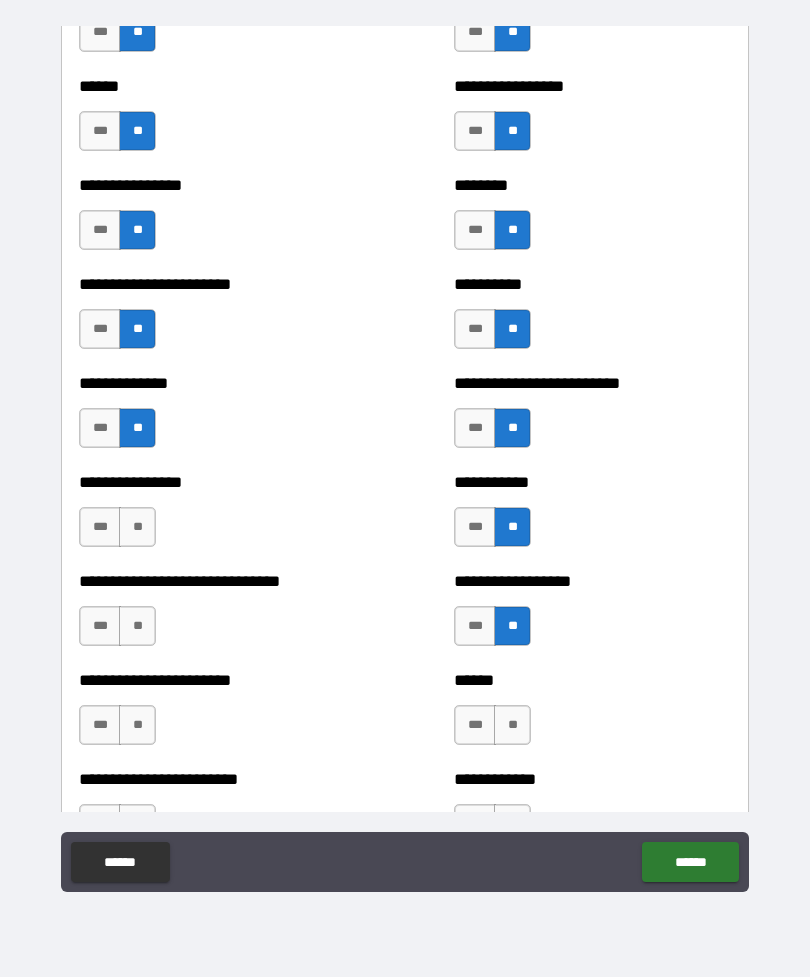 click on "**" at bounding box center [512, 725] 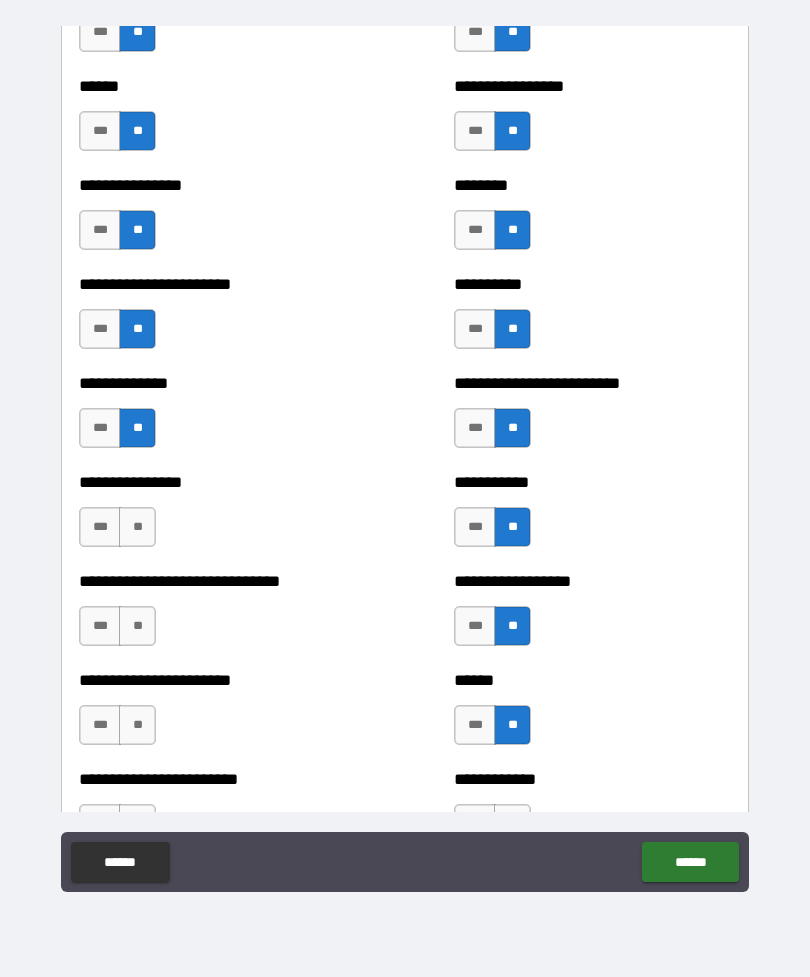 click on "**" at bounding box center [137, 725] 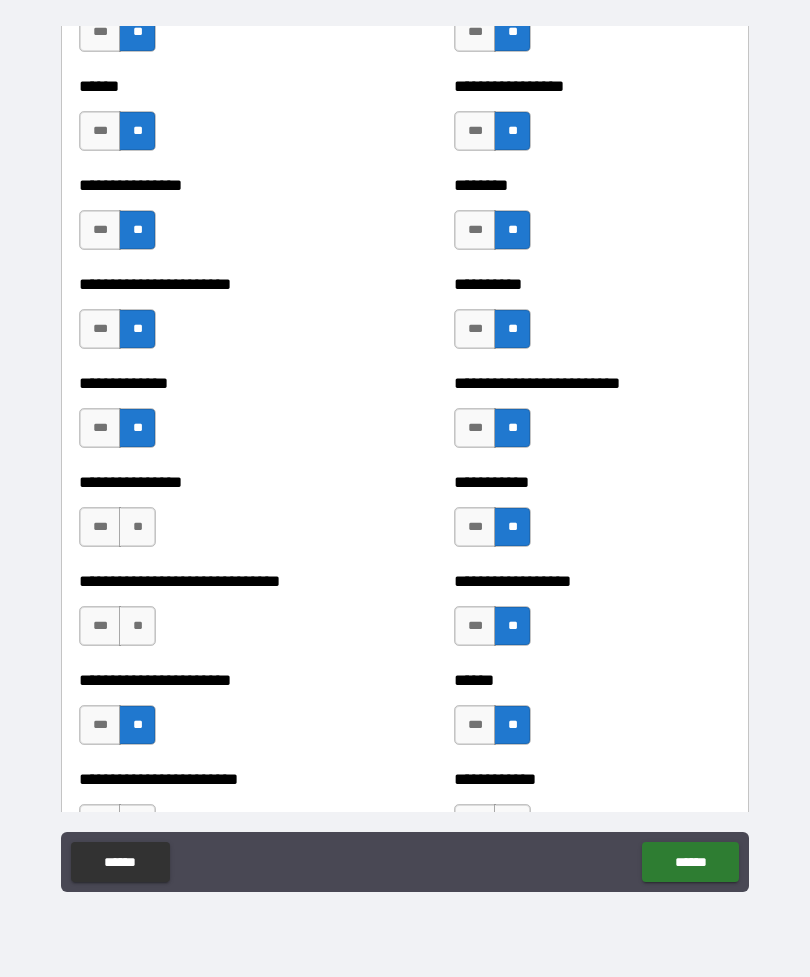click on "**" at bounding box center (137, 527) 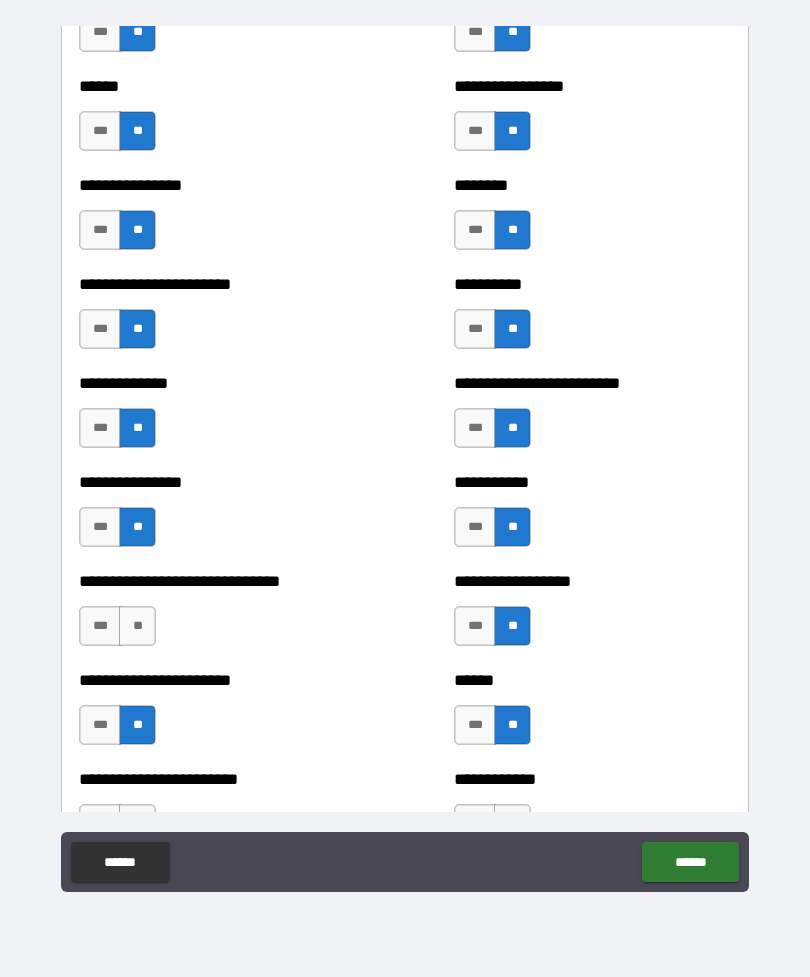 click on "**" at bounding box center (137, 626) 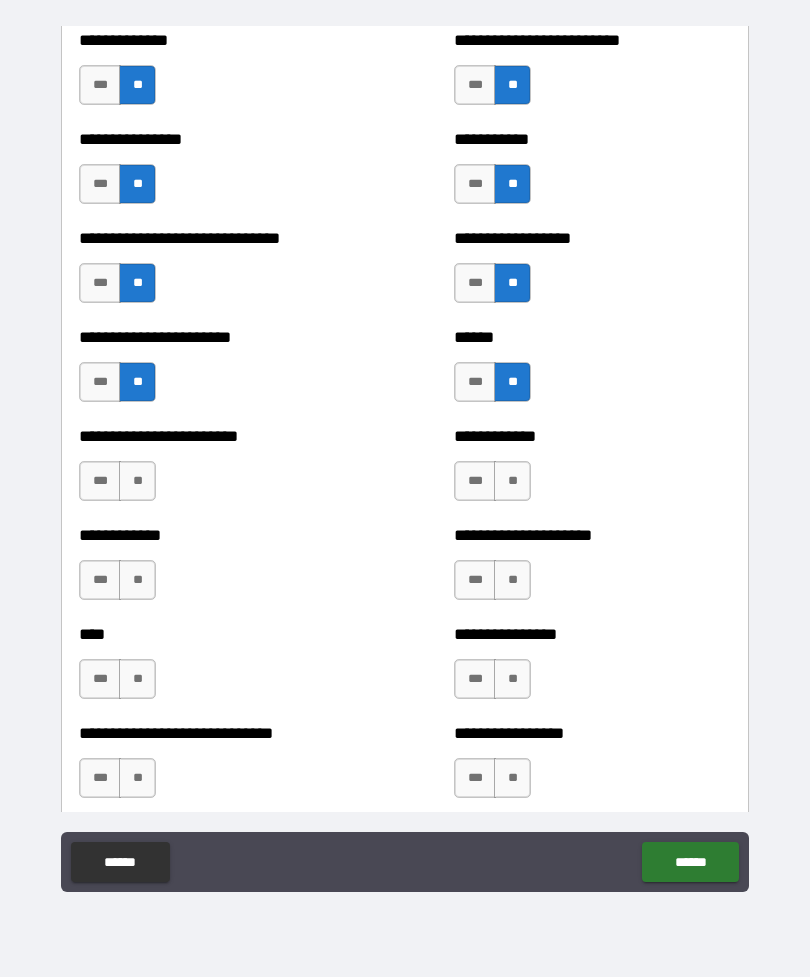 scroll, scrollTop: 3481, scrollLeft: 0, axis: vertical 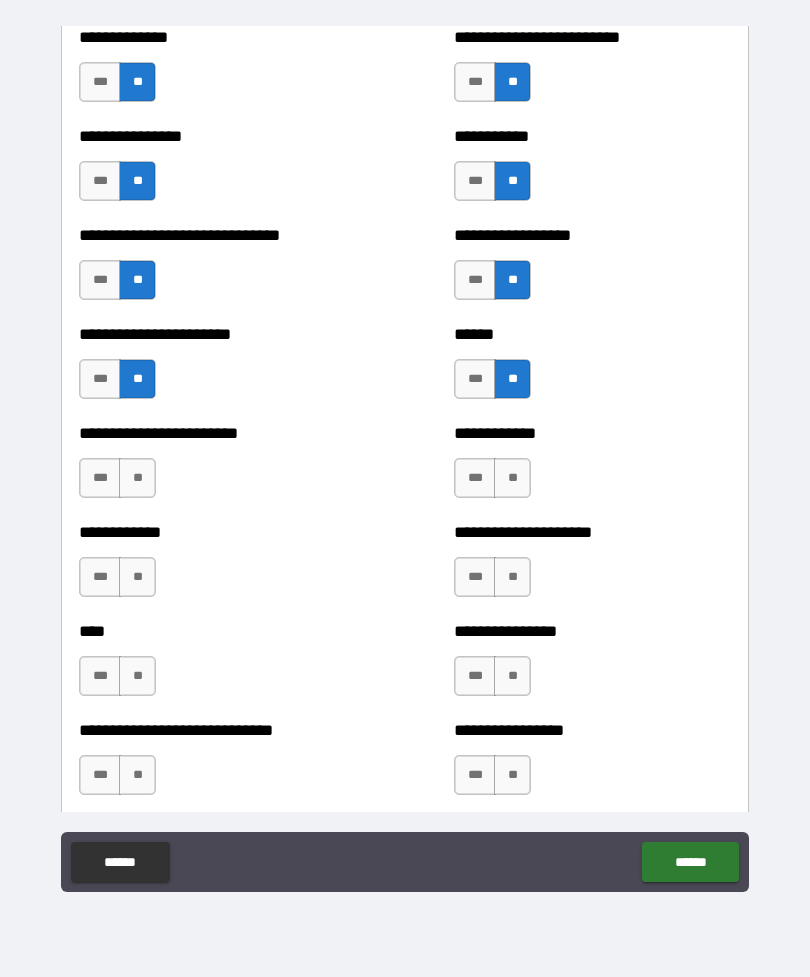 click on "**" at bounding box center [512, 577] 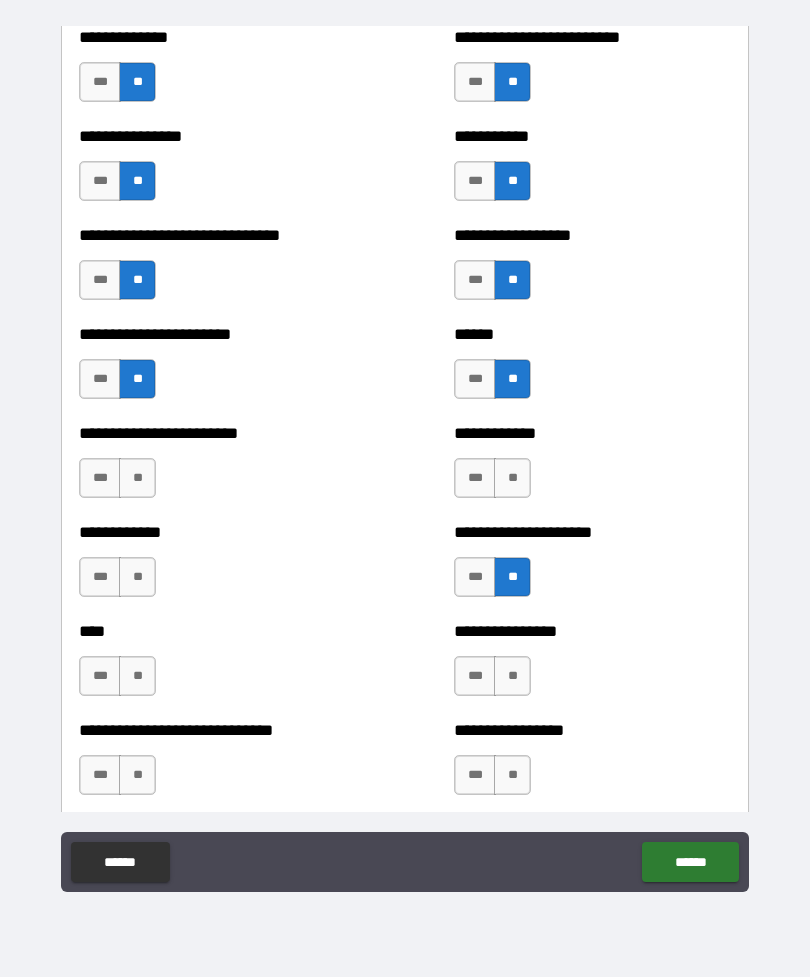 click on "**" at bounding box center [512, 478] 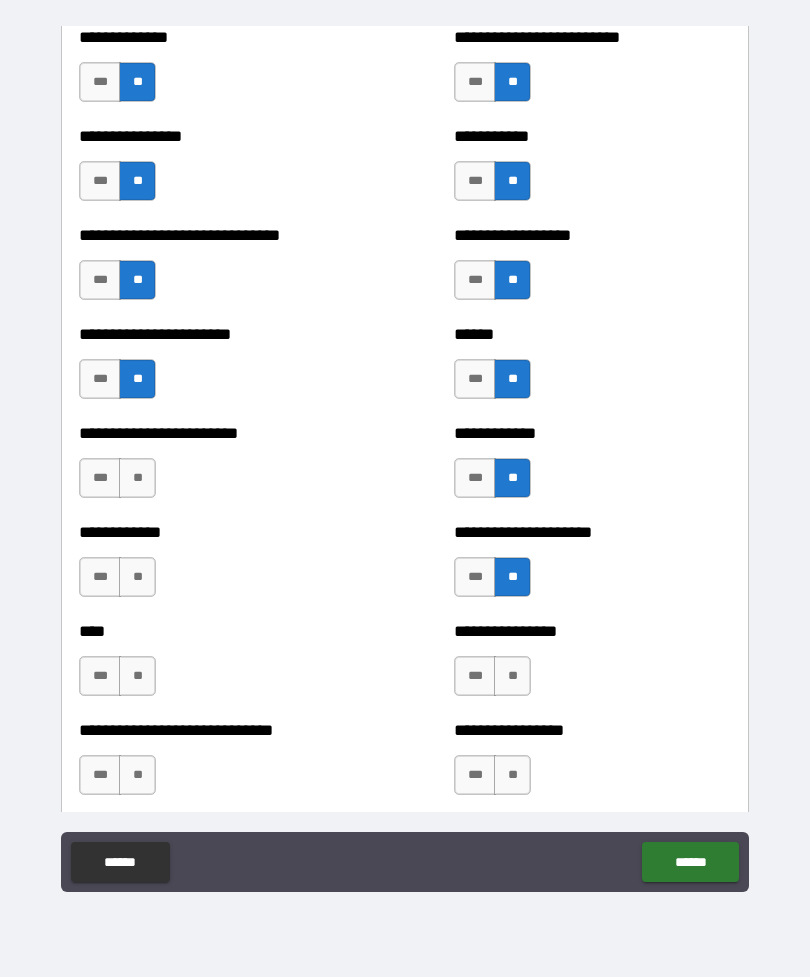 click on "**" at bounding box center [137, 478] 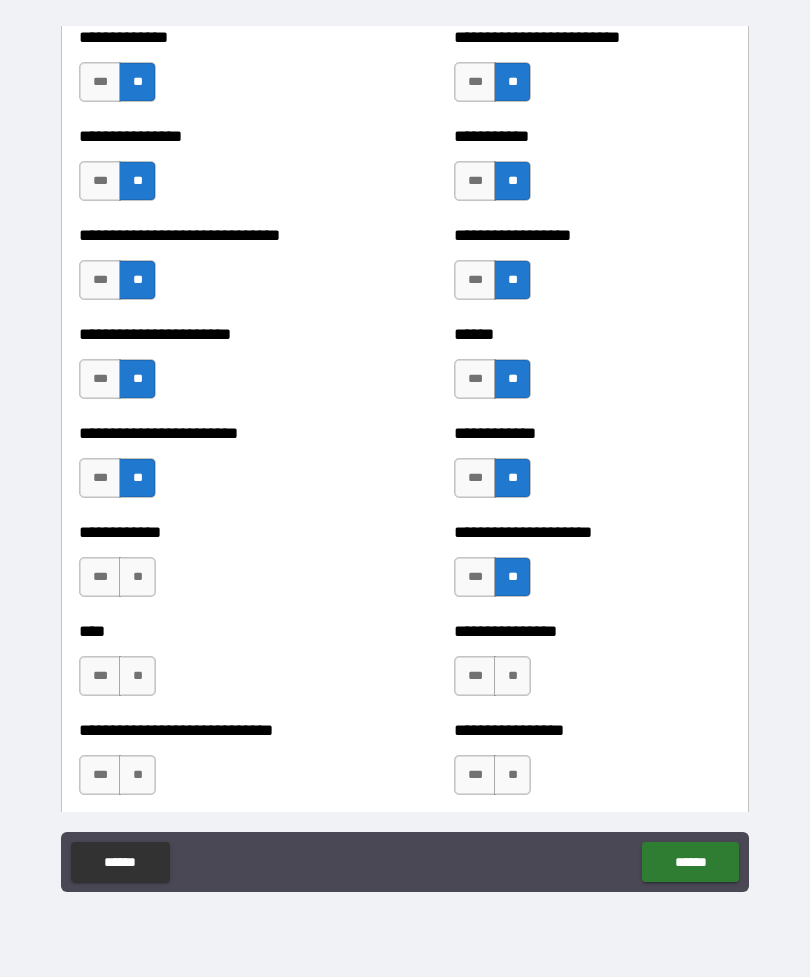click on "**" at bounding box center (512, 676) 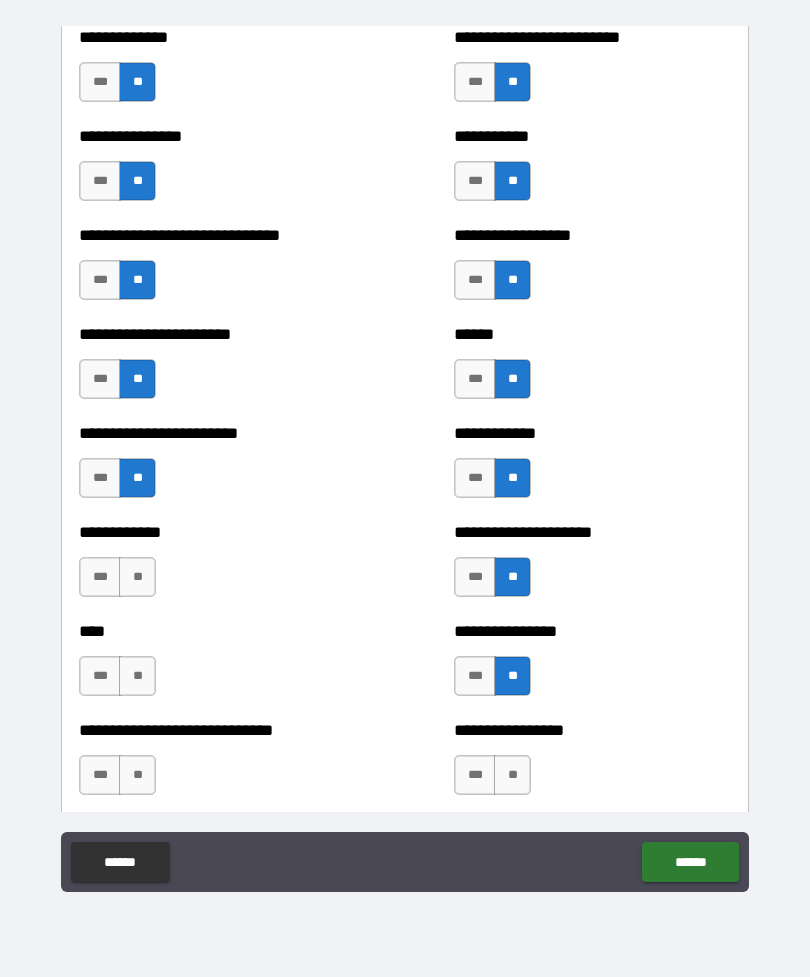 click on "**" at bounding box center (137, 676) 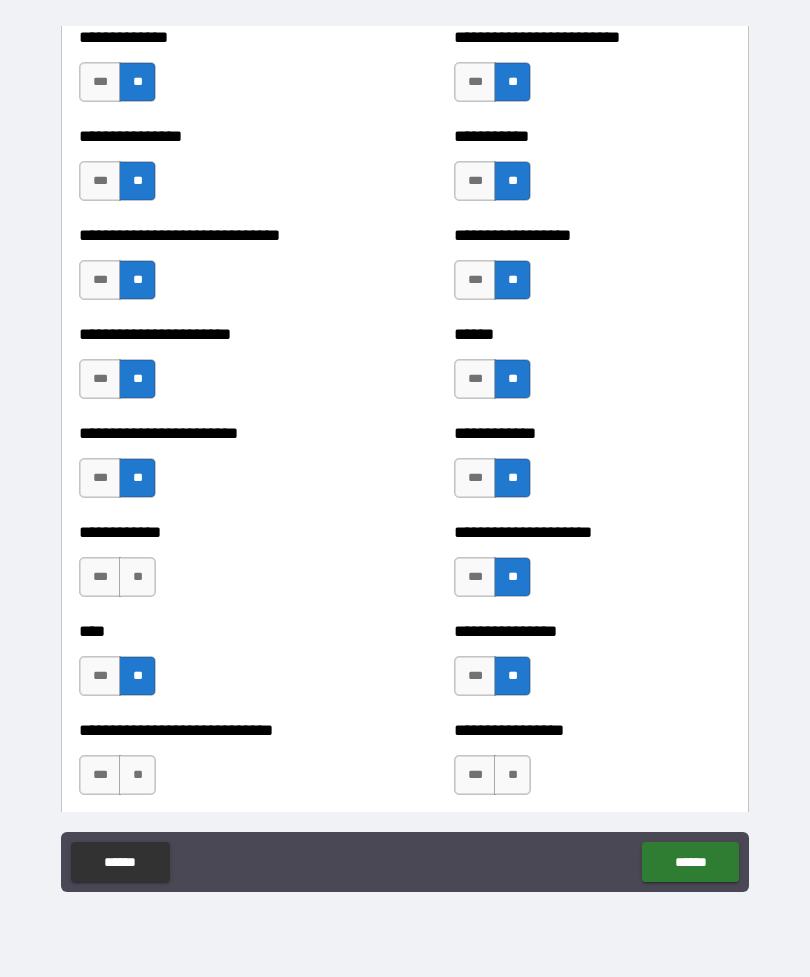 click on "**" at bounding box center [137, 577] 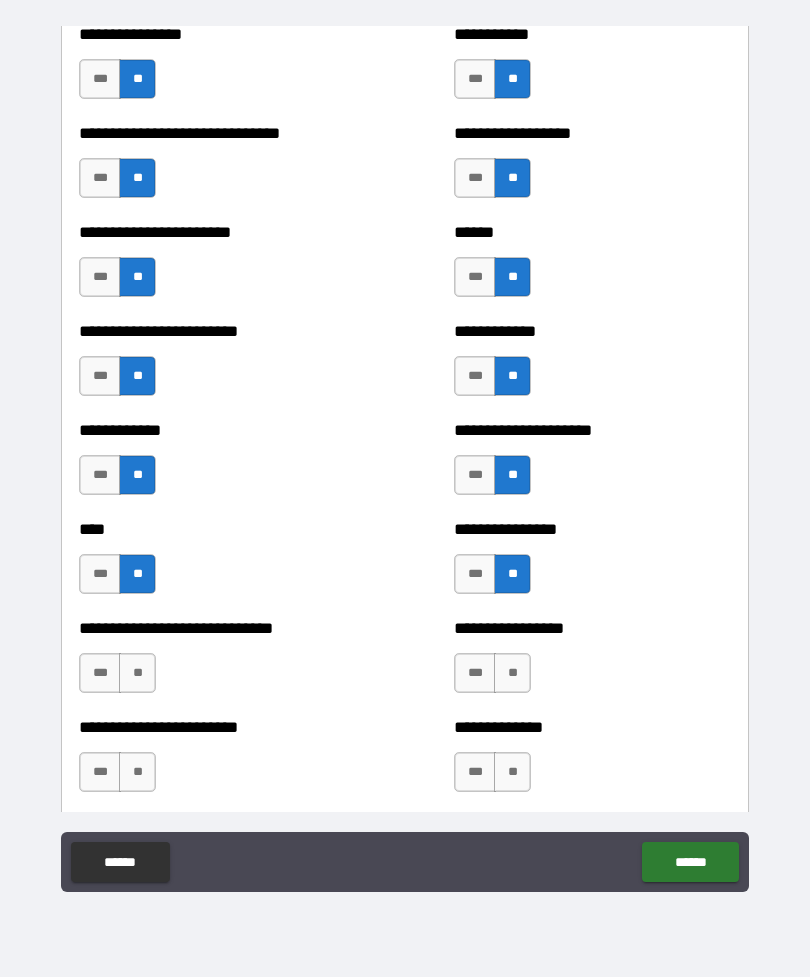 scroll, scrollTop: 3591, scrollLeft: 0, axis: vertical 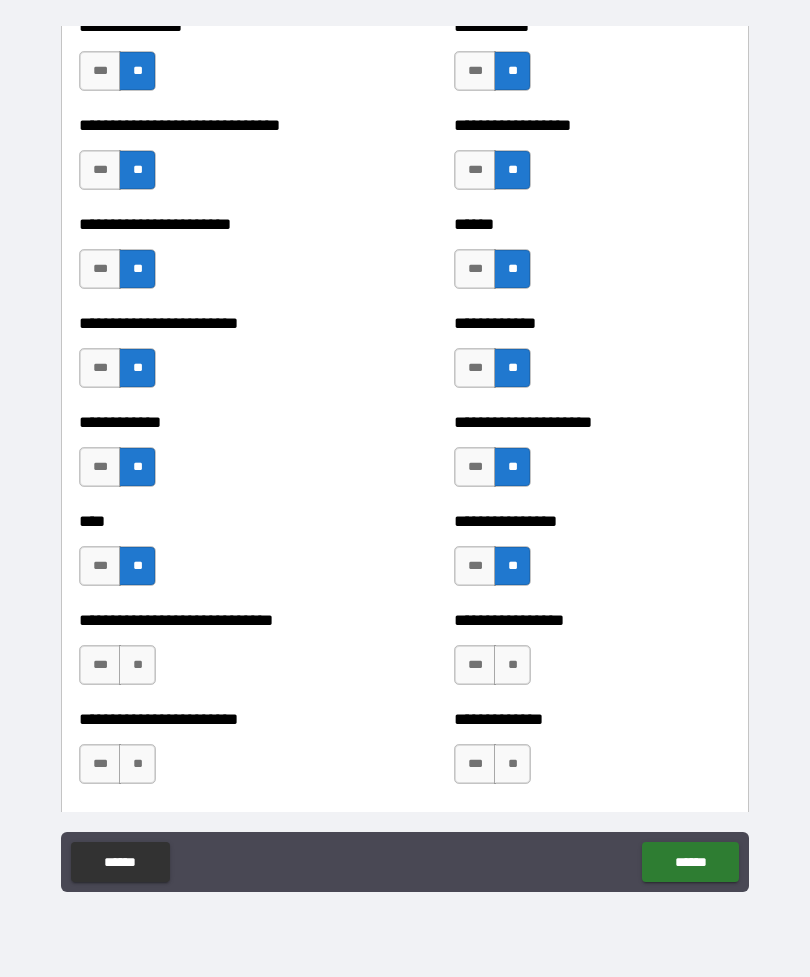 click on "**" at bounding box center [137, 665] 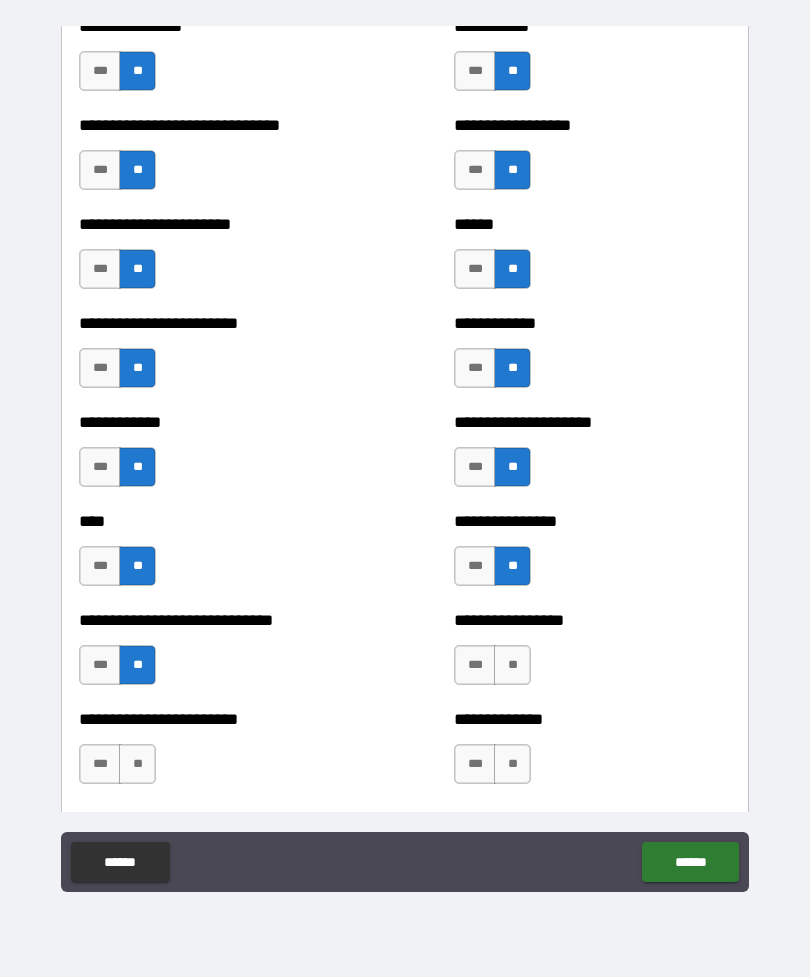 click on "**" at bounding box center (512, 665) 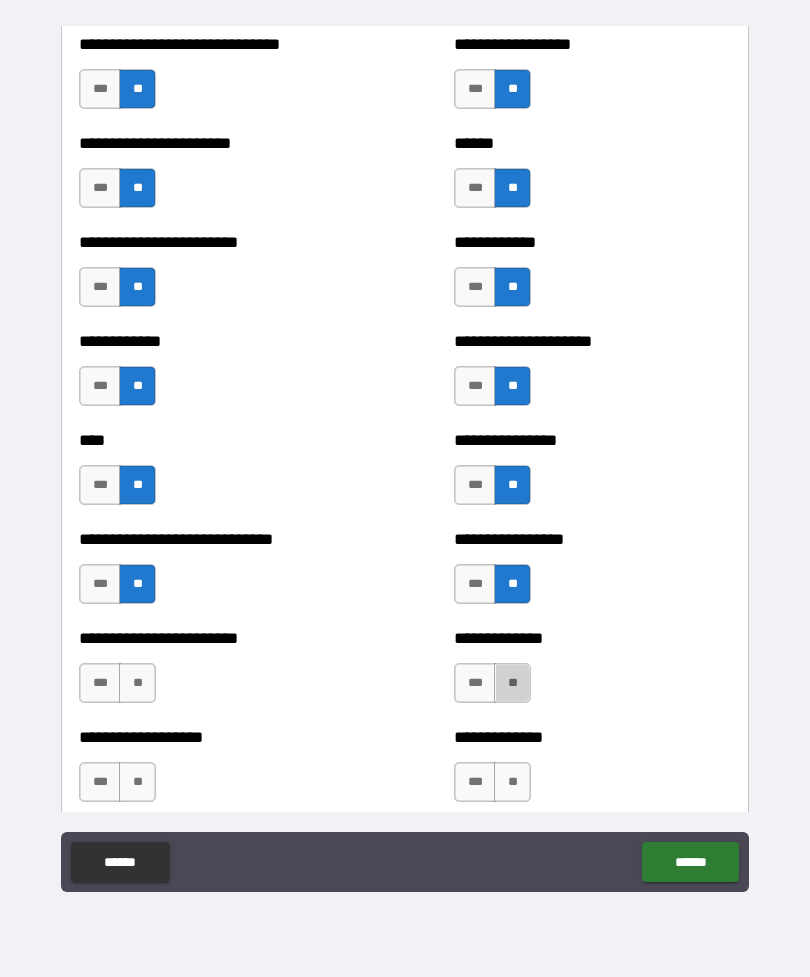 click on "**" at bounding box center (512, 683) 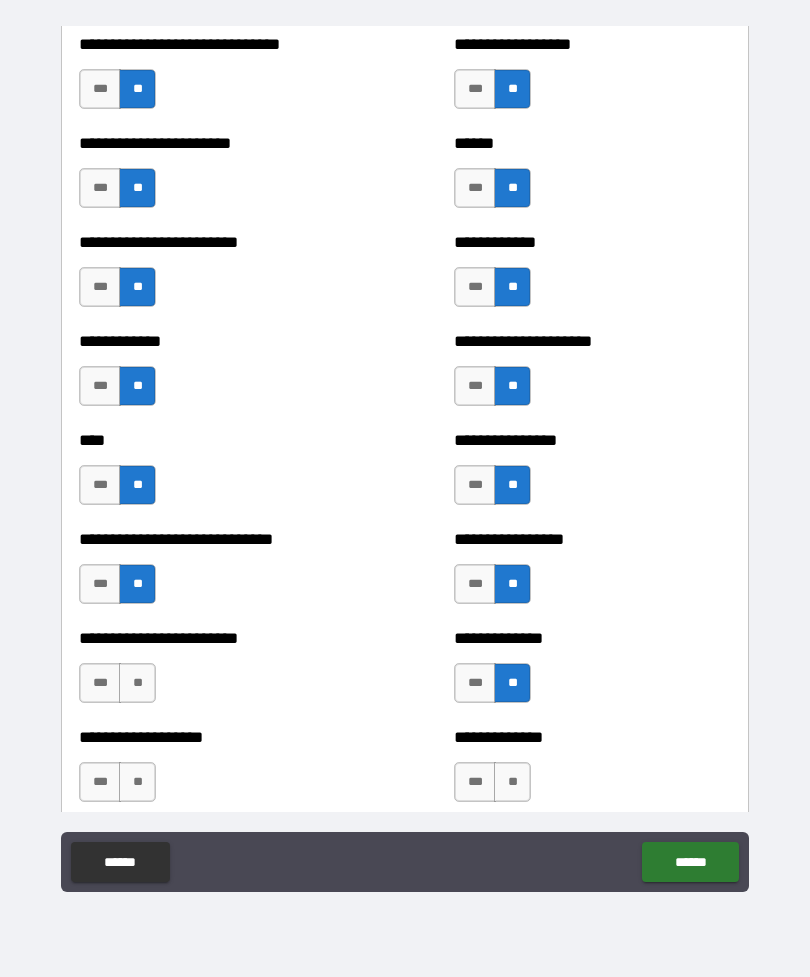 click on "**" at bounding box center [137, 683] 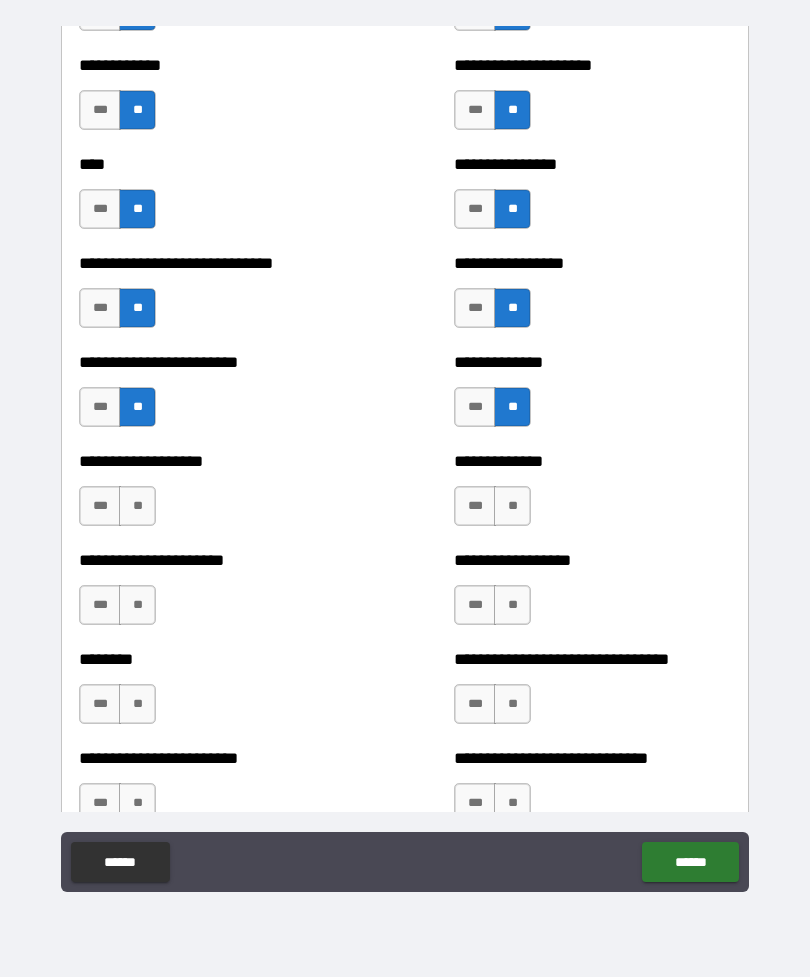 scroll, scrollTop: 3966, scrollLeft: 0, axis: vertical 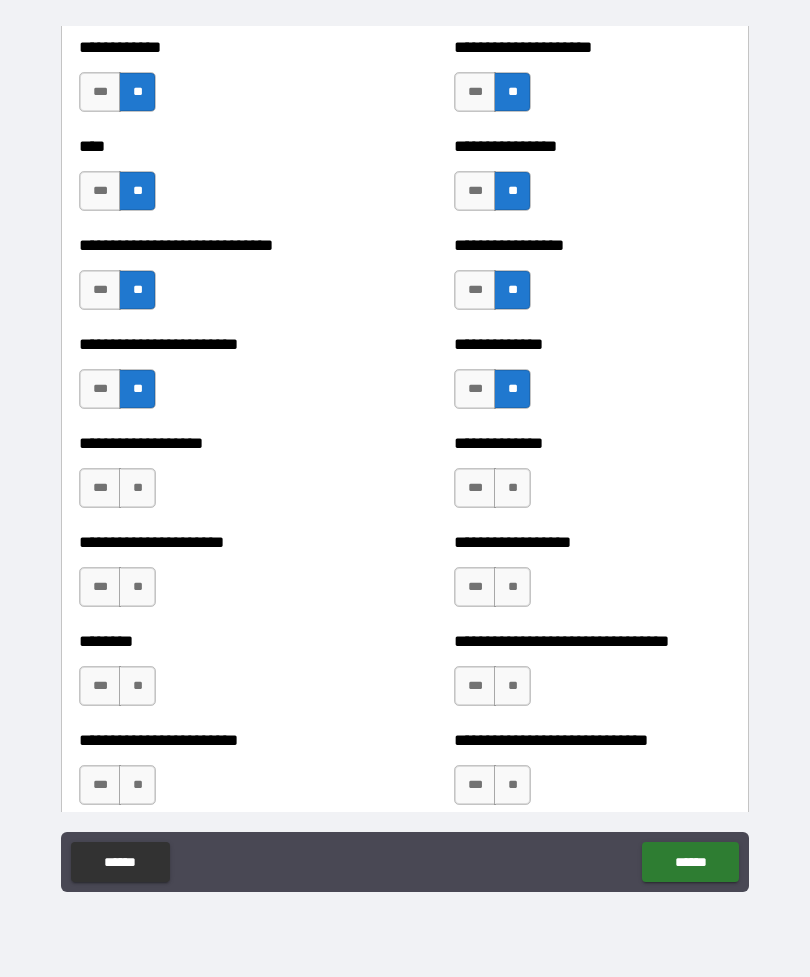 click on "**" at bounding box center (512, 587) 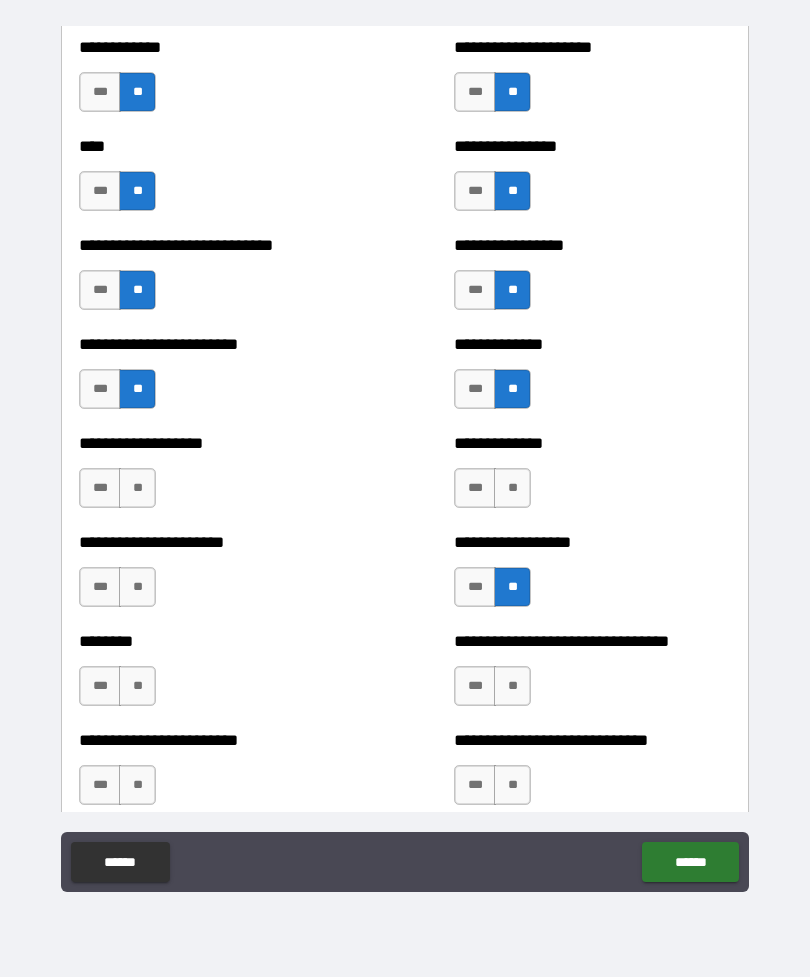 click on "**" at bounding box center [512, 488] 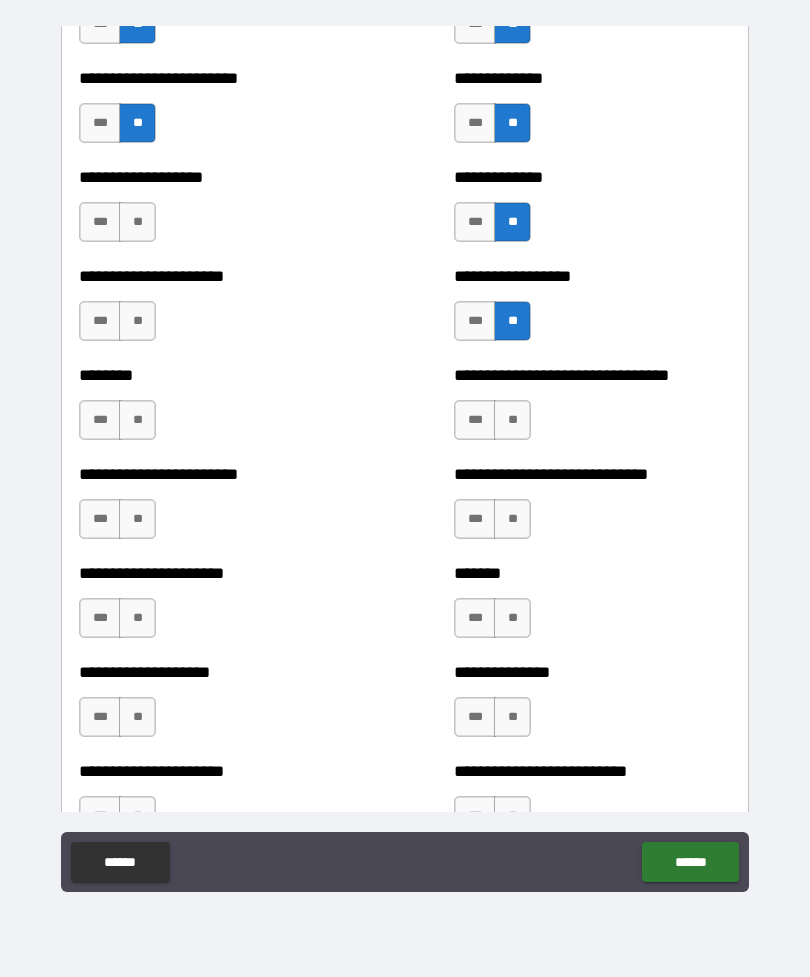 scroll, scrollTop: 4227, scrollLeft: 0, axis: vertical 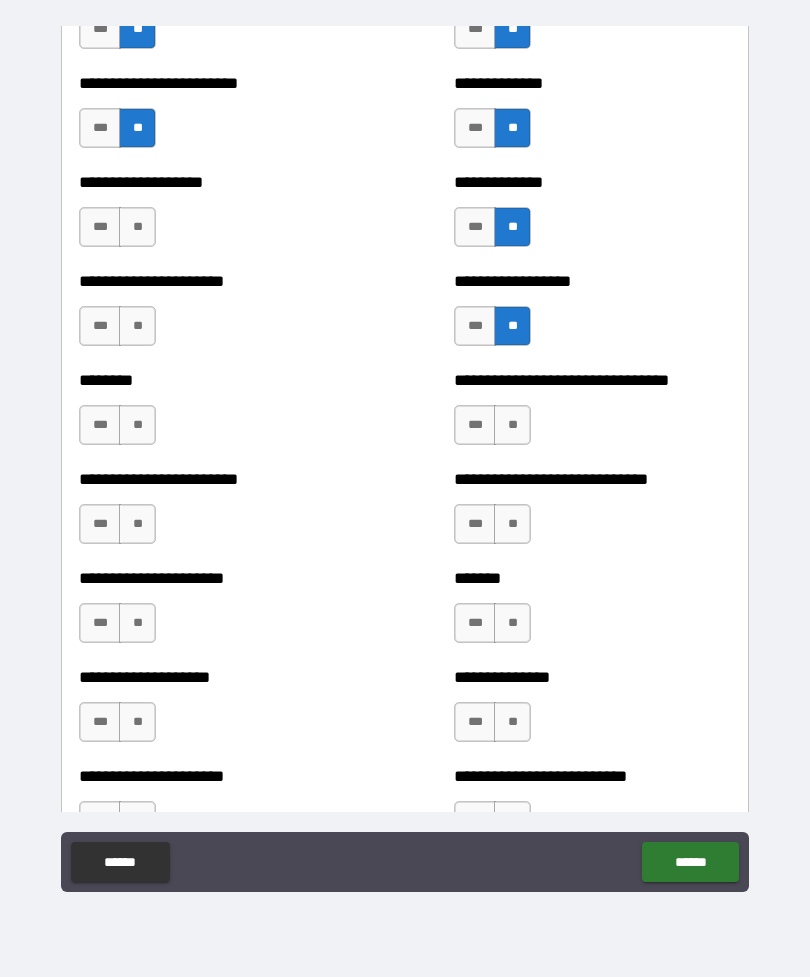 click on "**" at bounding box center (137, 227) 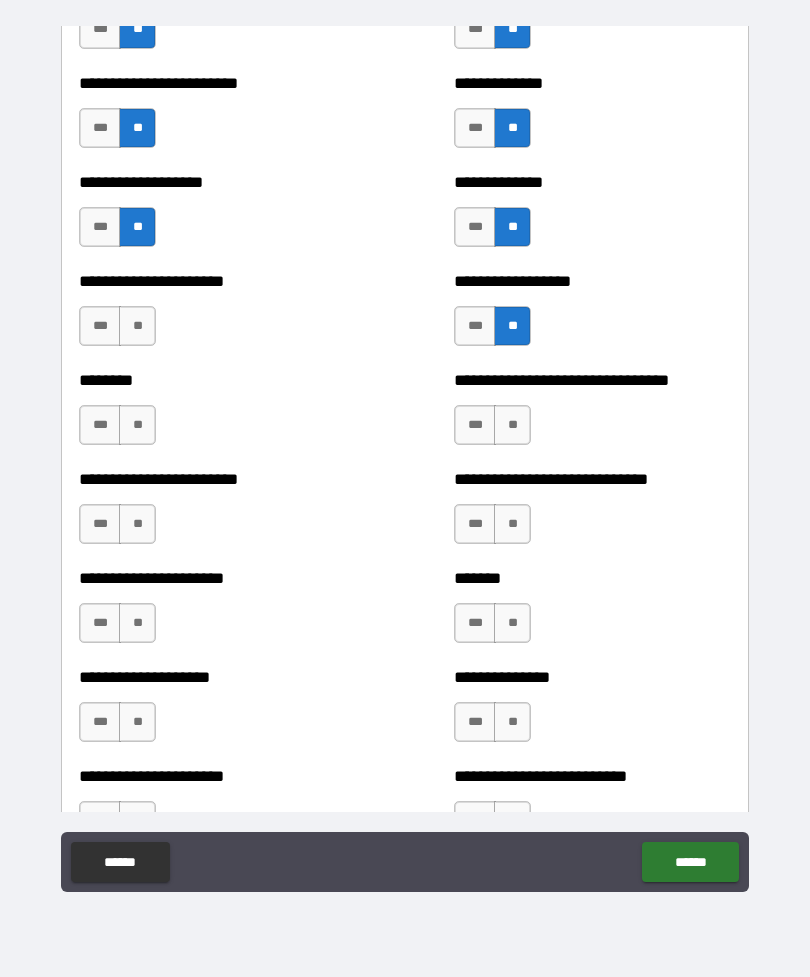 click on "**" at bounding box center [137, 326] 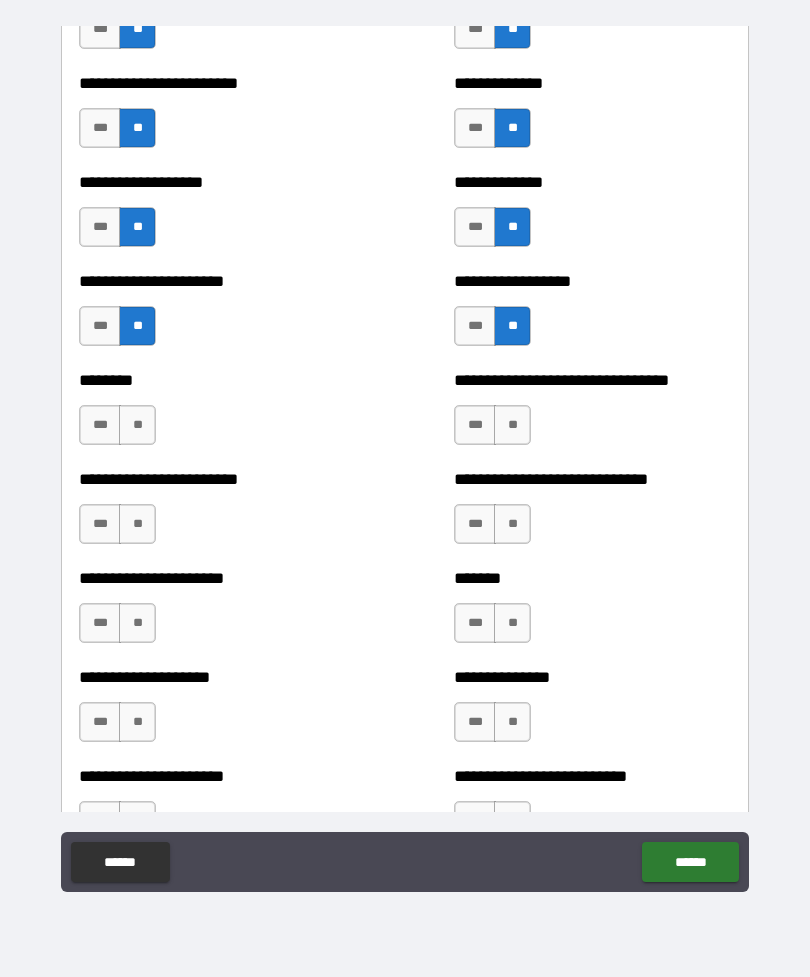 click on "**" at bounding box center (137, 425) 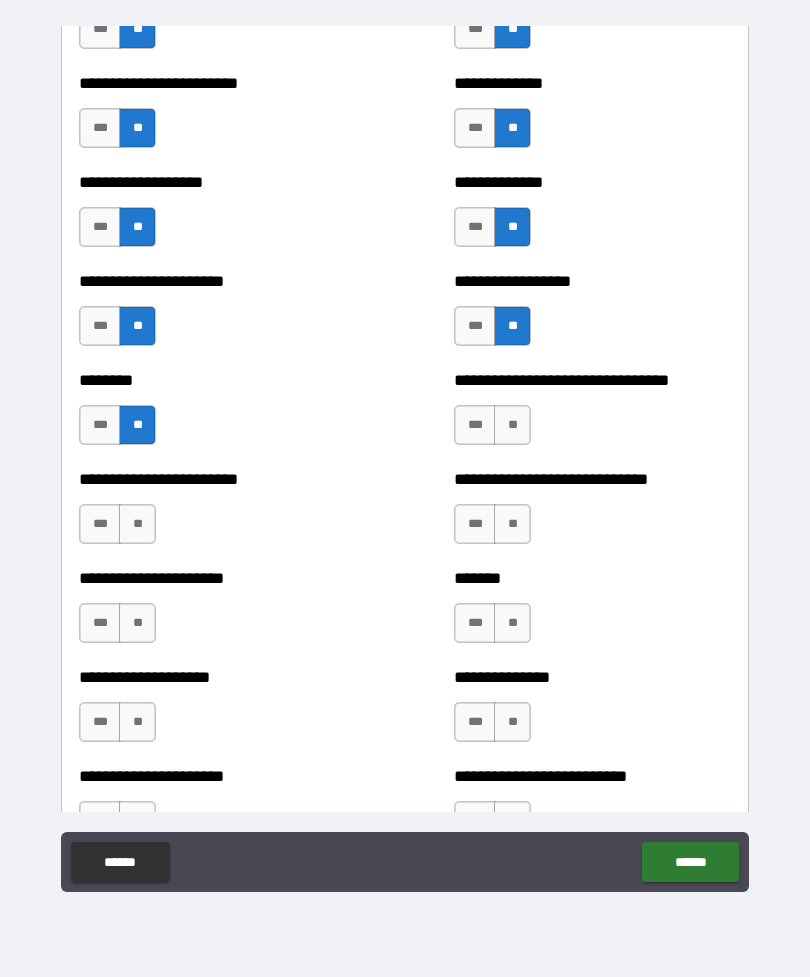 click on "**" at bounding box center [137, 623] 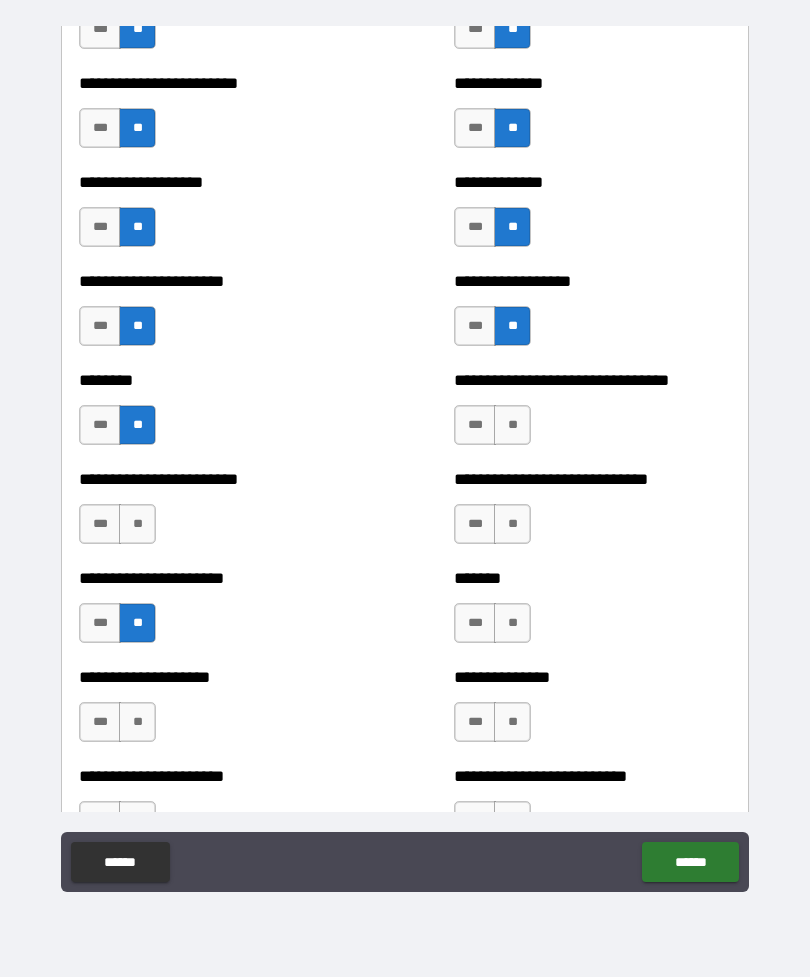 click on "**" at bounding box center (137, 524) 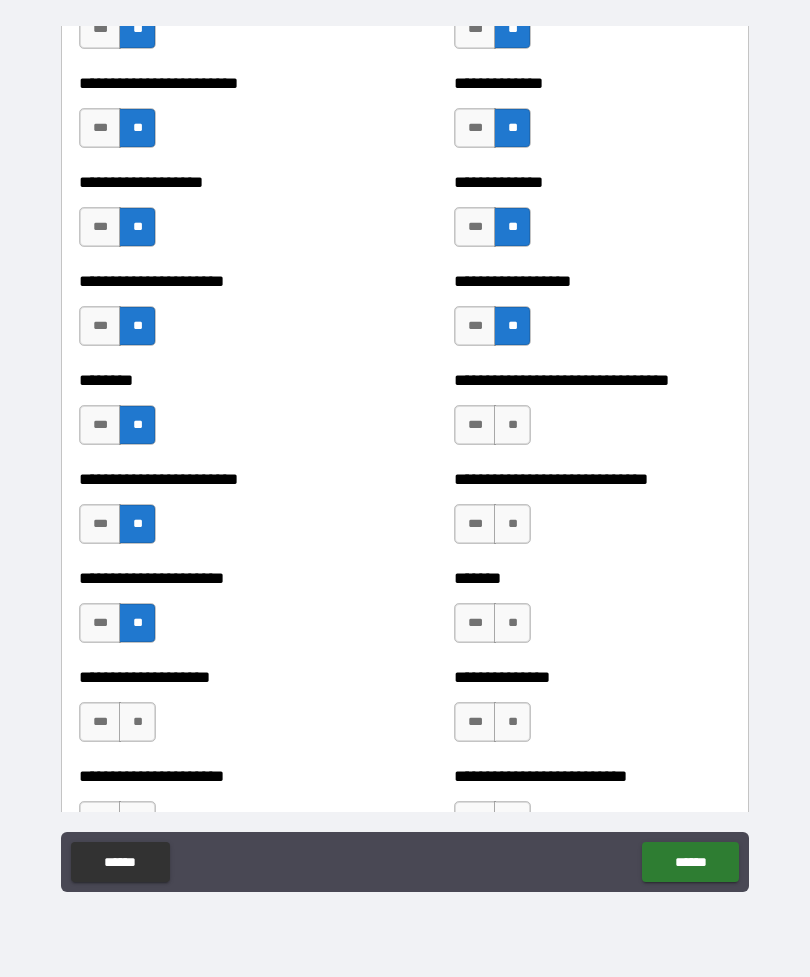 click on "**" at bounding box center (512, 722) 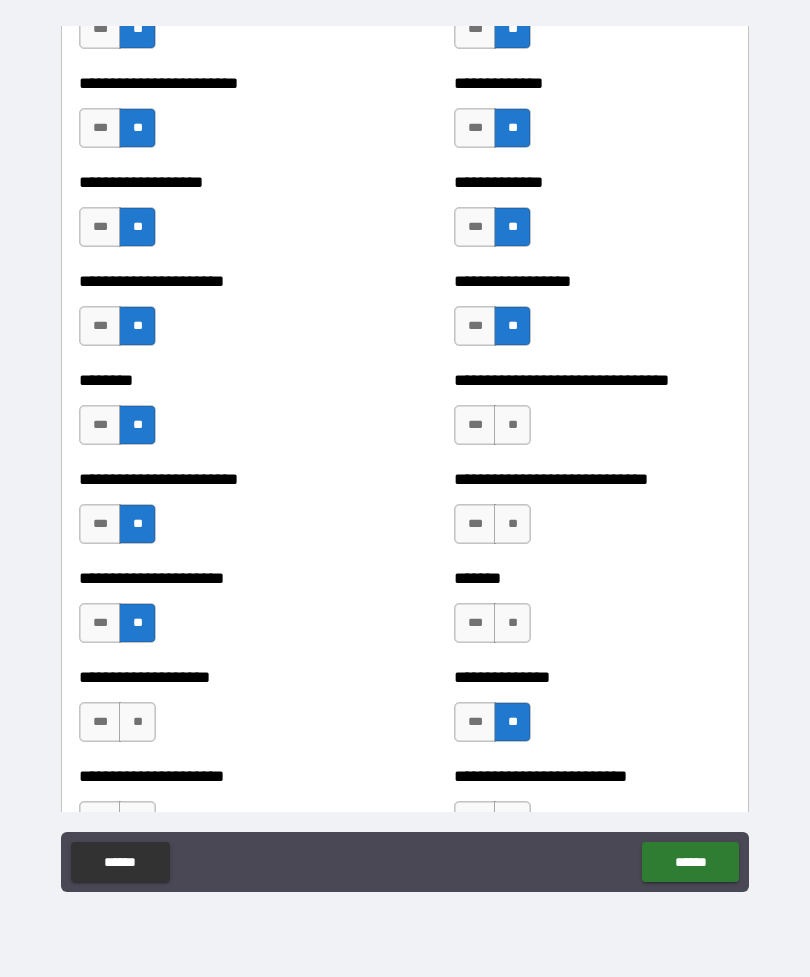 click on "**" at bounding box center [512, 623] 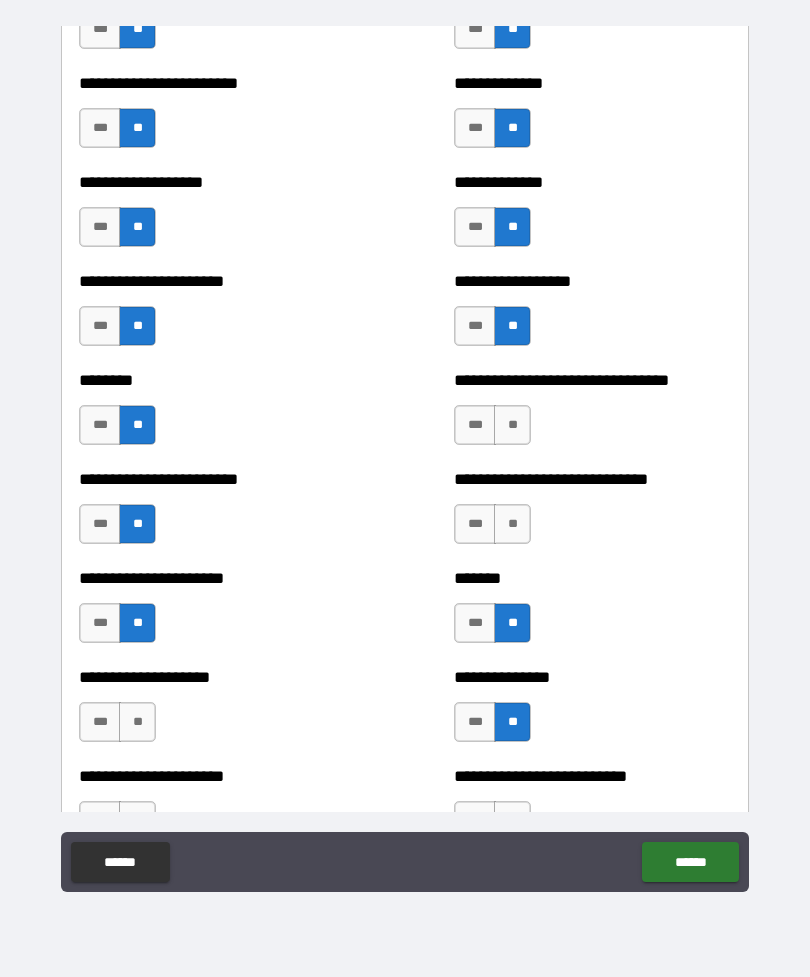 click on "**" at bounding box center (512, 524) 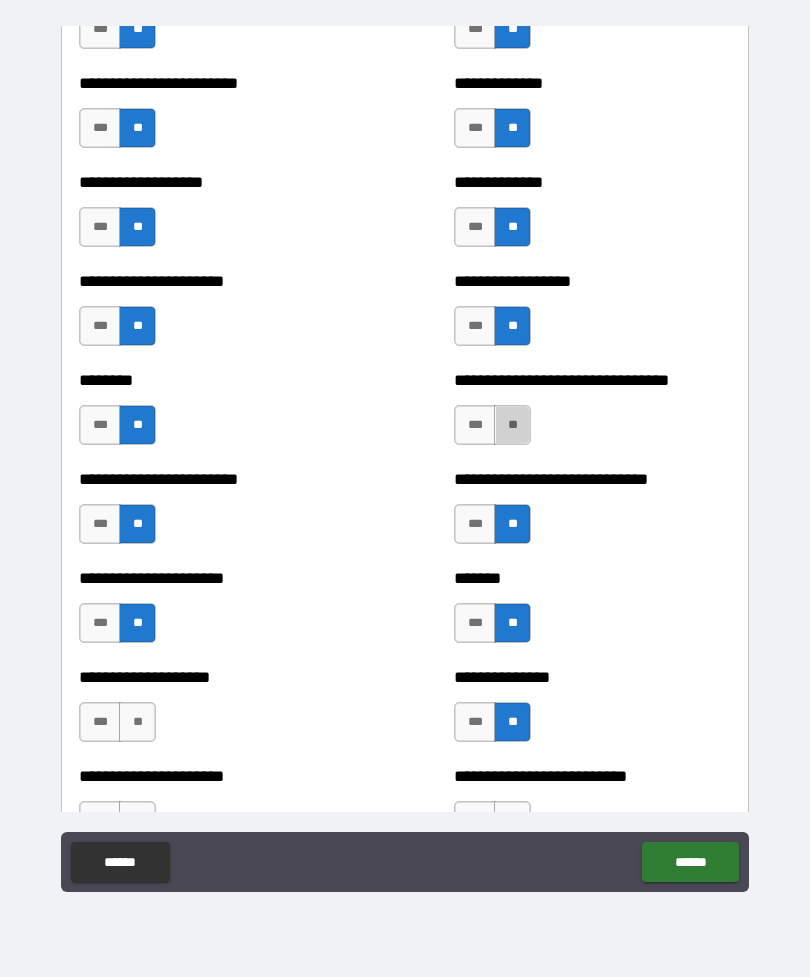 click on "**" at bounding box center (512, 425) 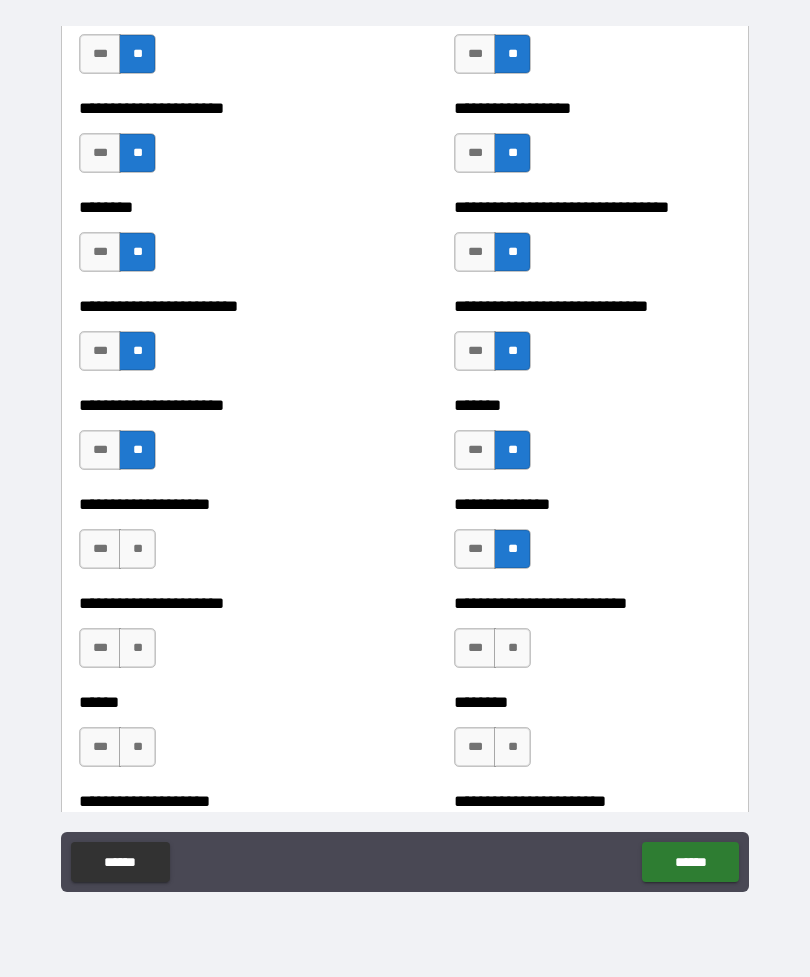 scroll, scrollTop: 4412, scrollLeft: 0, axis: vertical 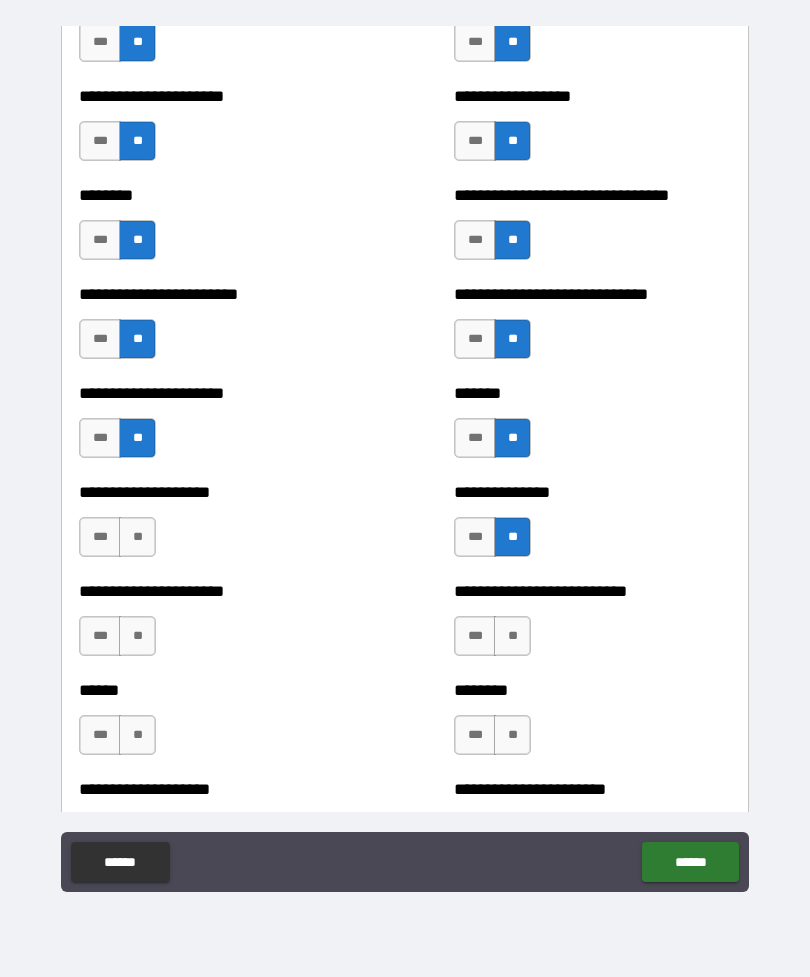 click on "**" at bounding box center (137, 537) 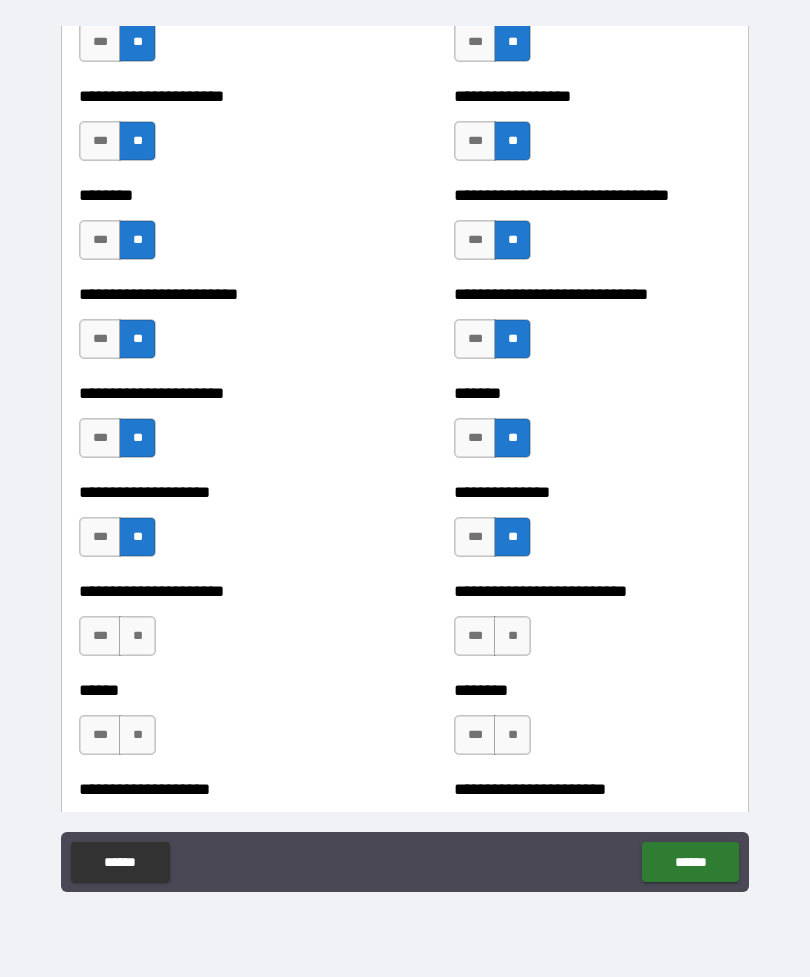 click on "**" at bounding box center (137, 636) 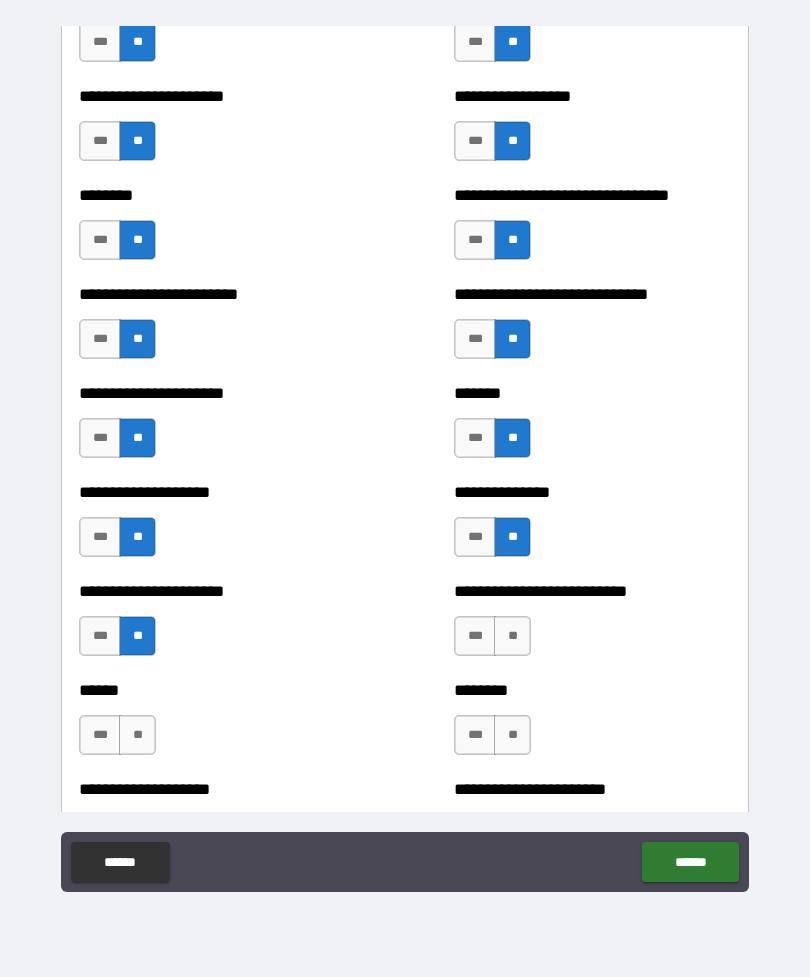 click on "**" at bounding box center [512, 636] 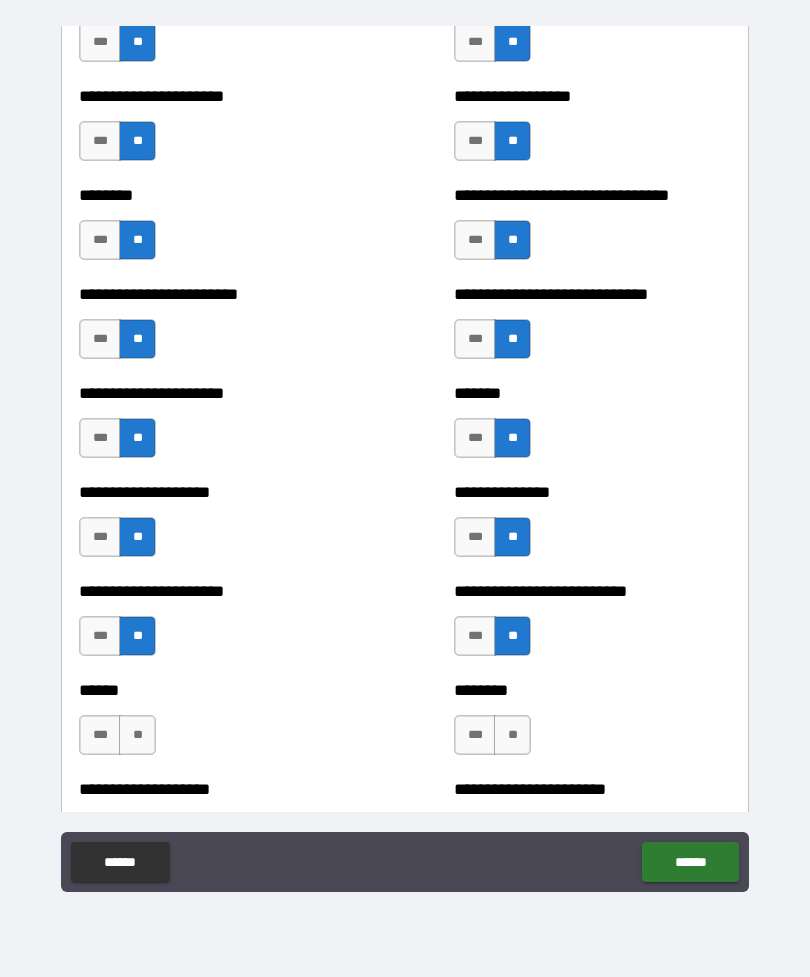 scroll, scrollTop: 4497, scrollLeft: 0, axis: vertical 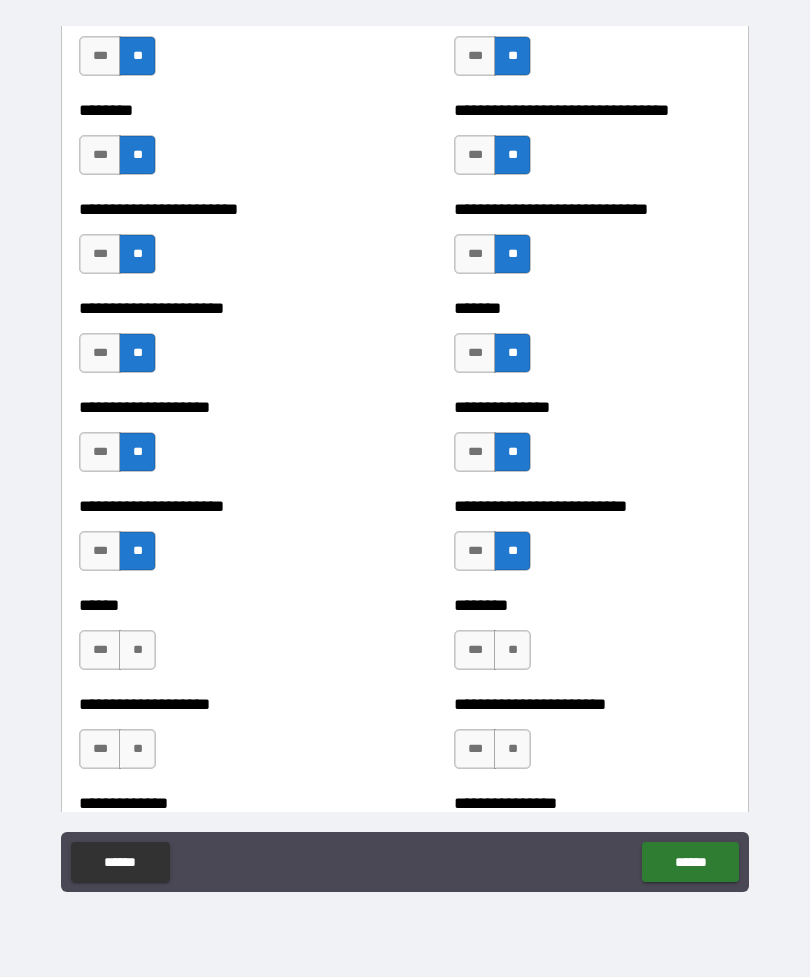 click on "**" at bounding box center [512, 650] 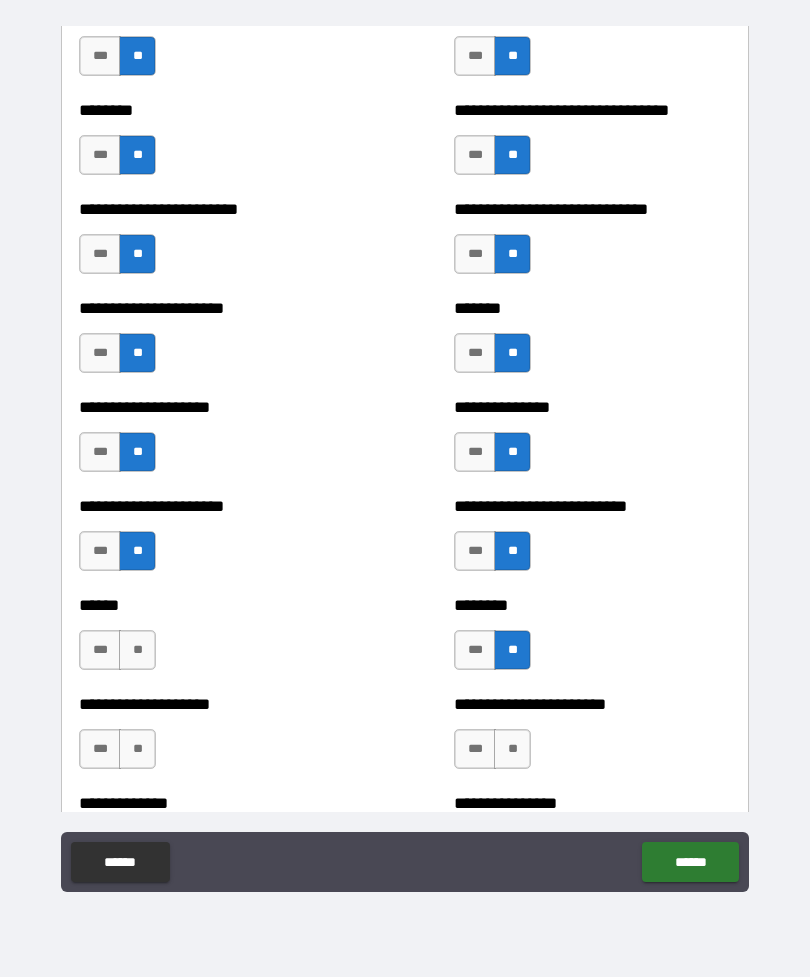 click on "**" at bounding box center [137, 650] 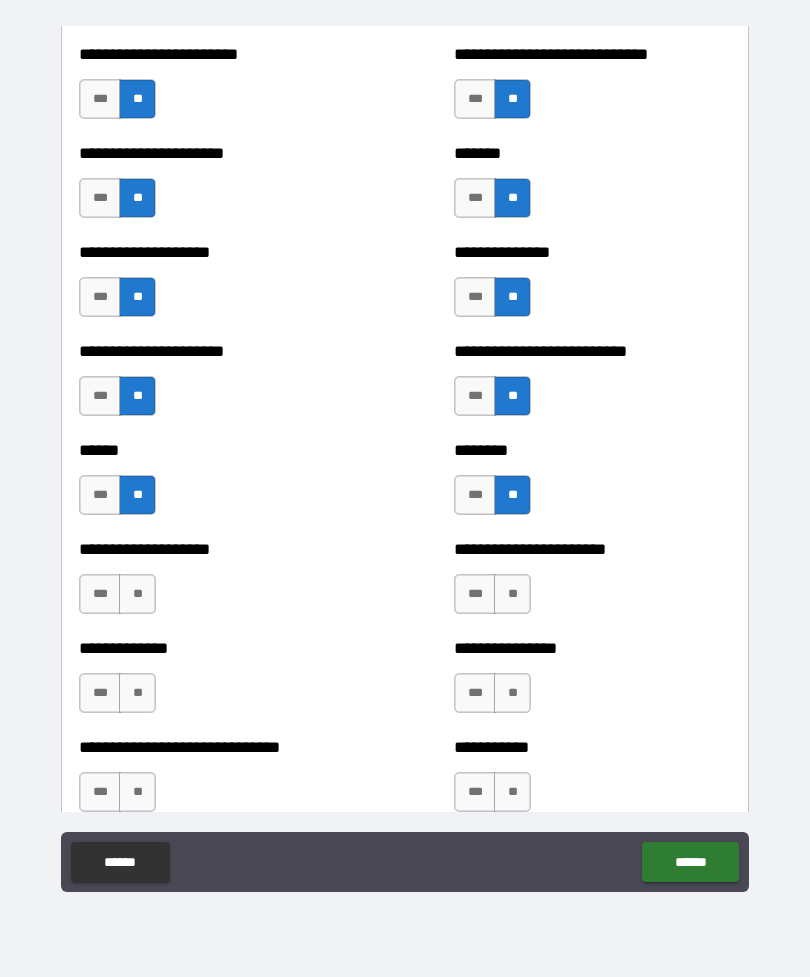 scroll, scrollTop: 4662, scrollLeft: 0, axis: vertical 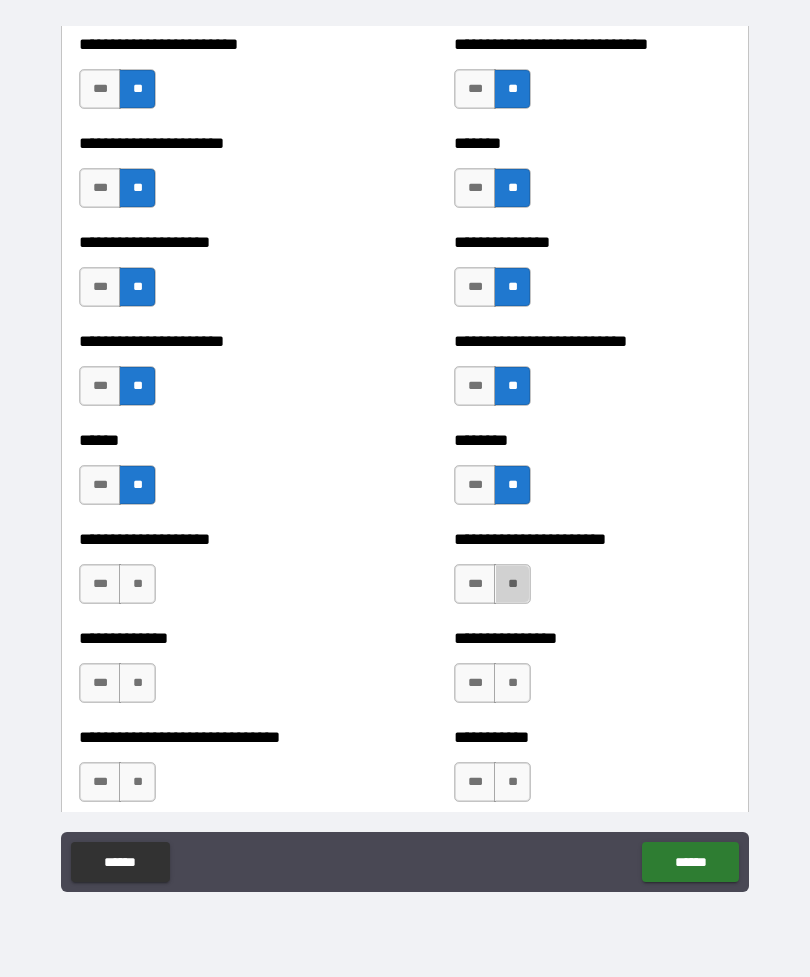 click on "**" at bounding box center [512, 584] 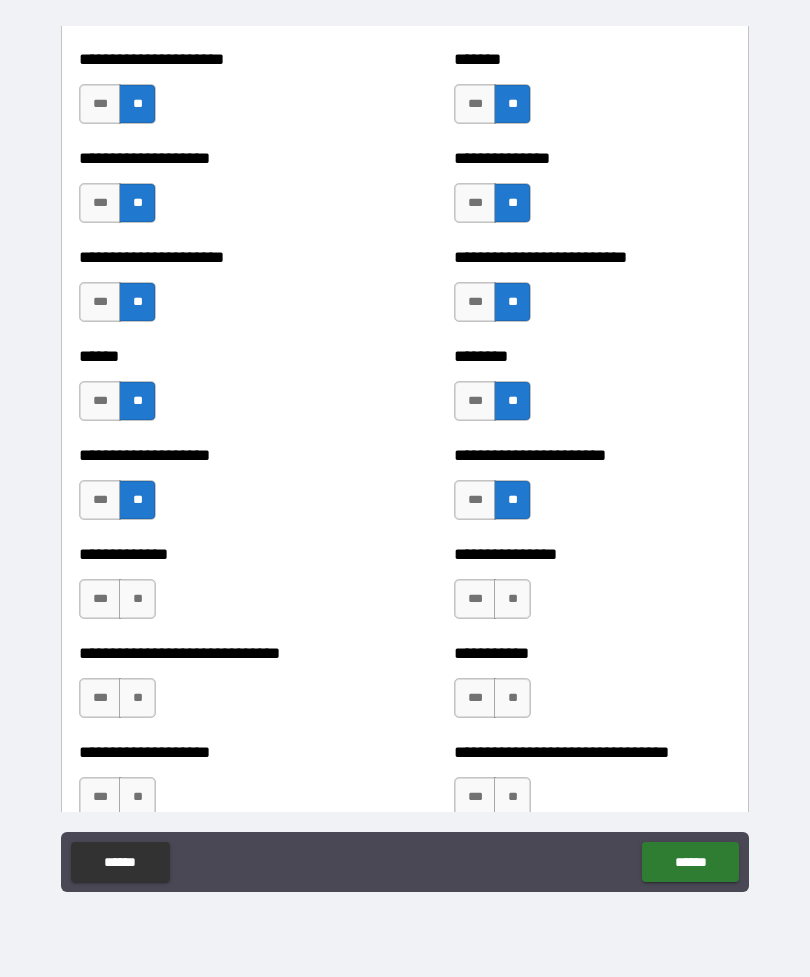 scroll, scrollTop: 4747, scrollLeft: 0, axis: vertical 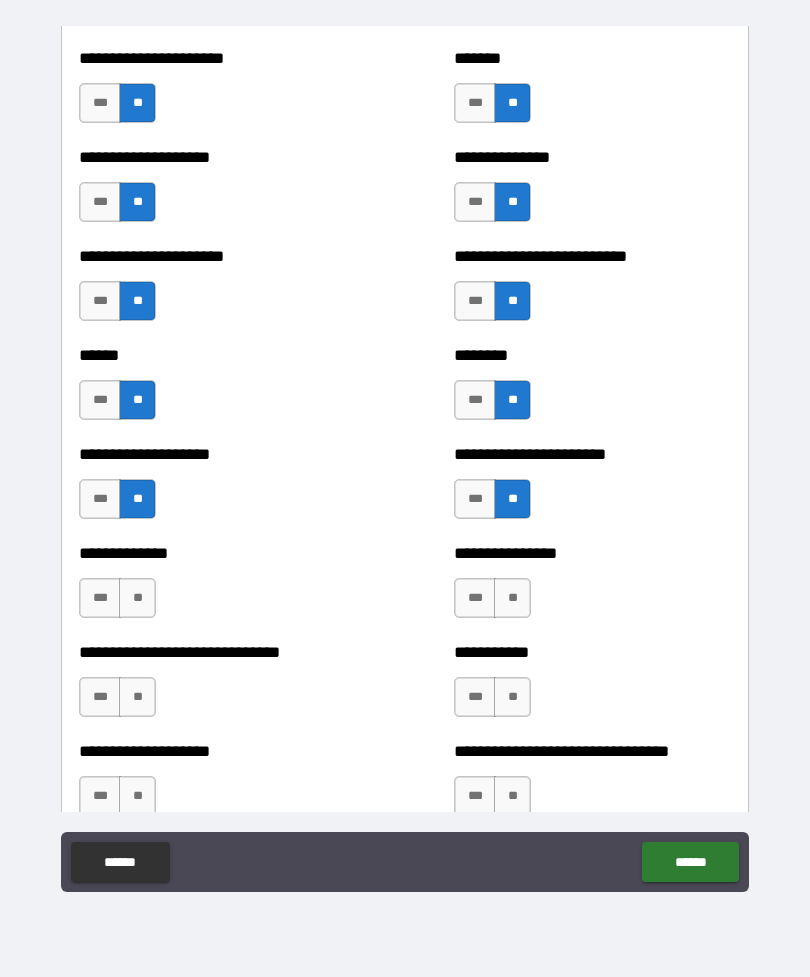 click on "**" at bounding box center [512, 598] 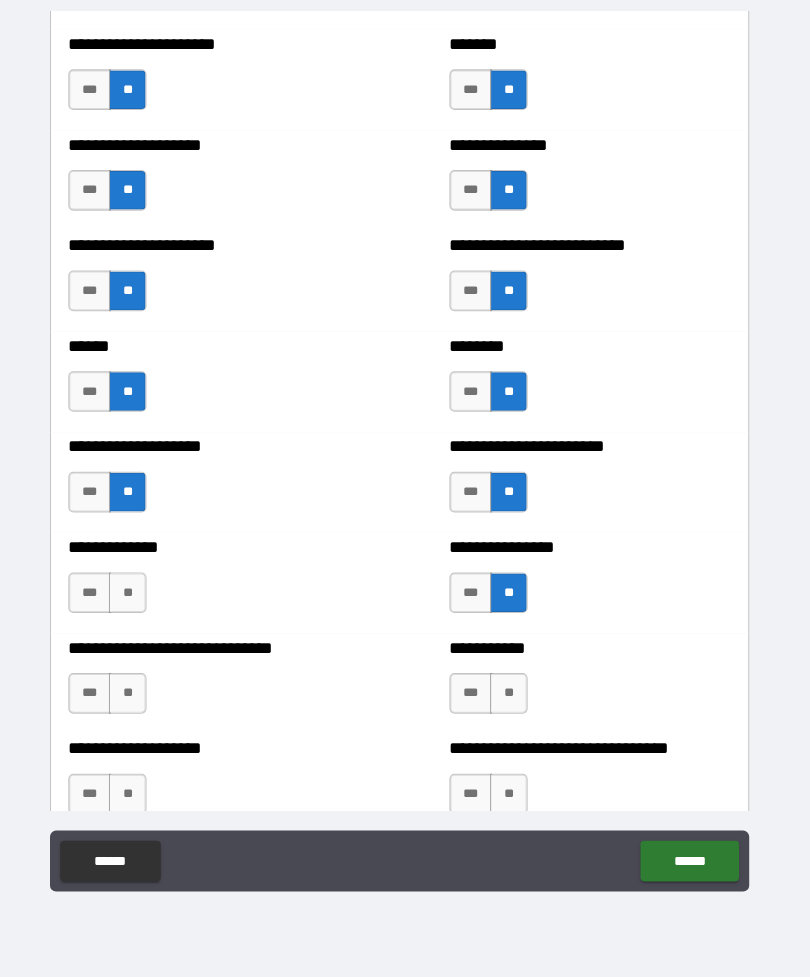 click on "**" at bounding box center [512, 697] 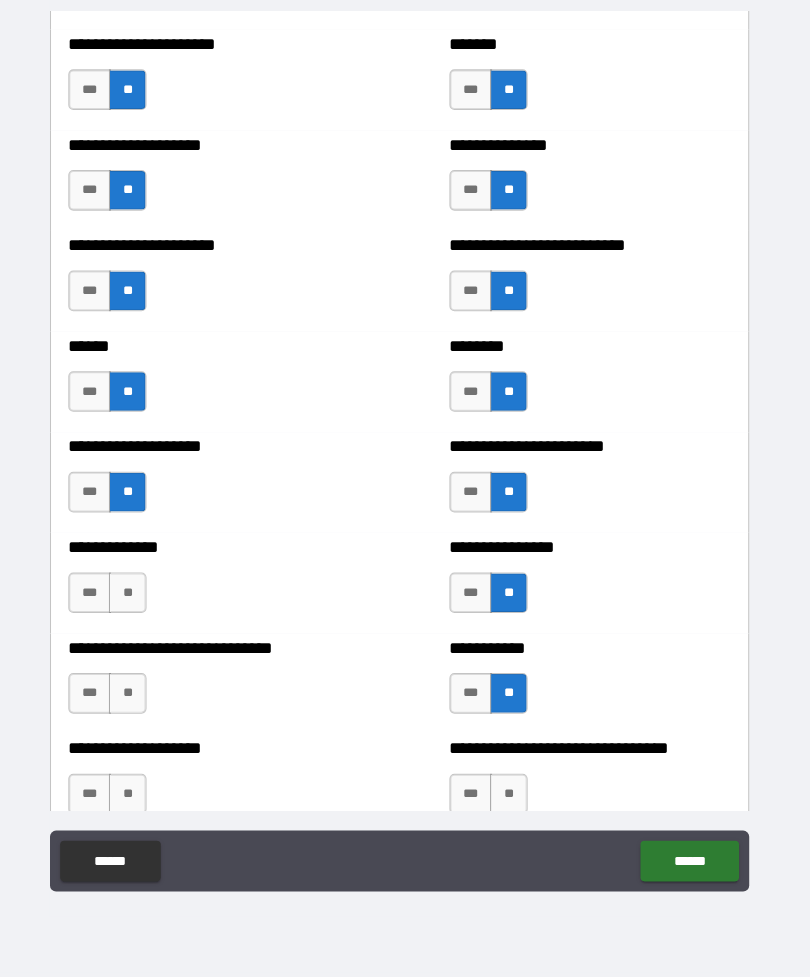 click on "**" at bounding box center (137, 697) 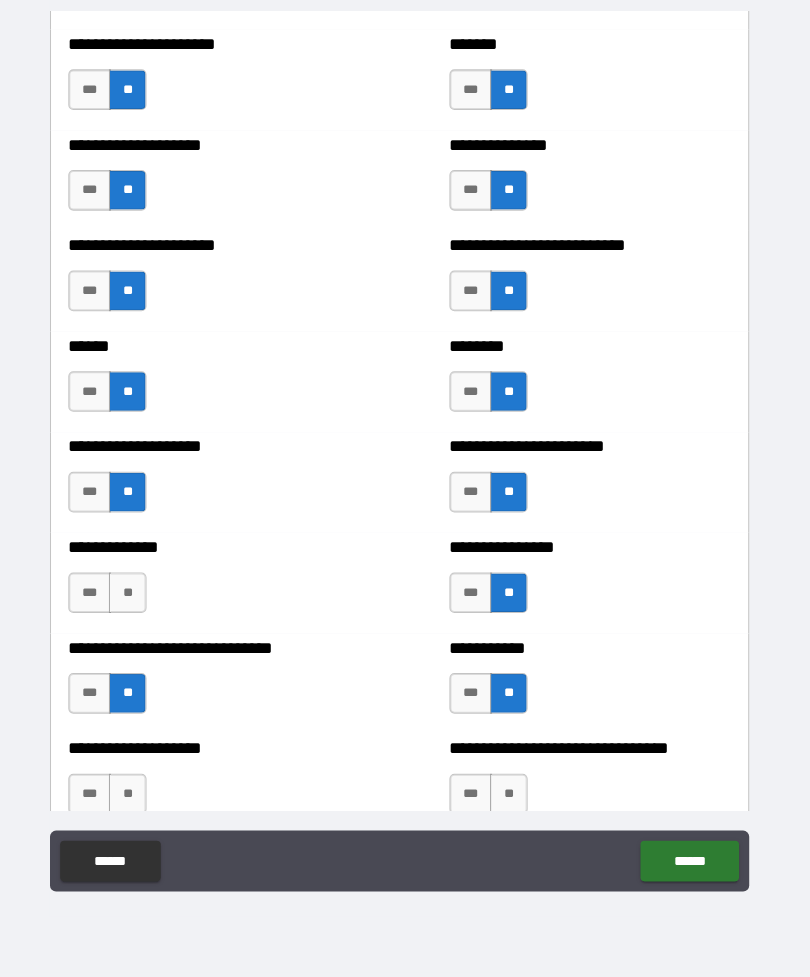 click on "**" at bounding box center [137, 598] 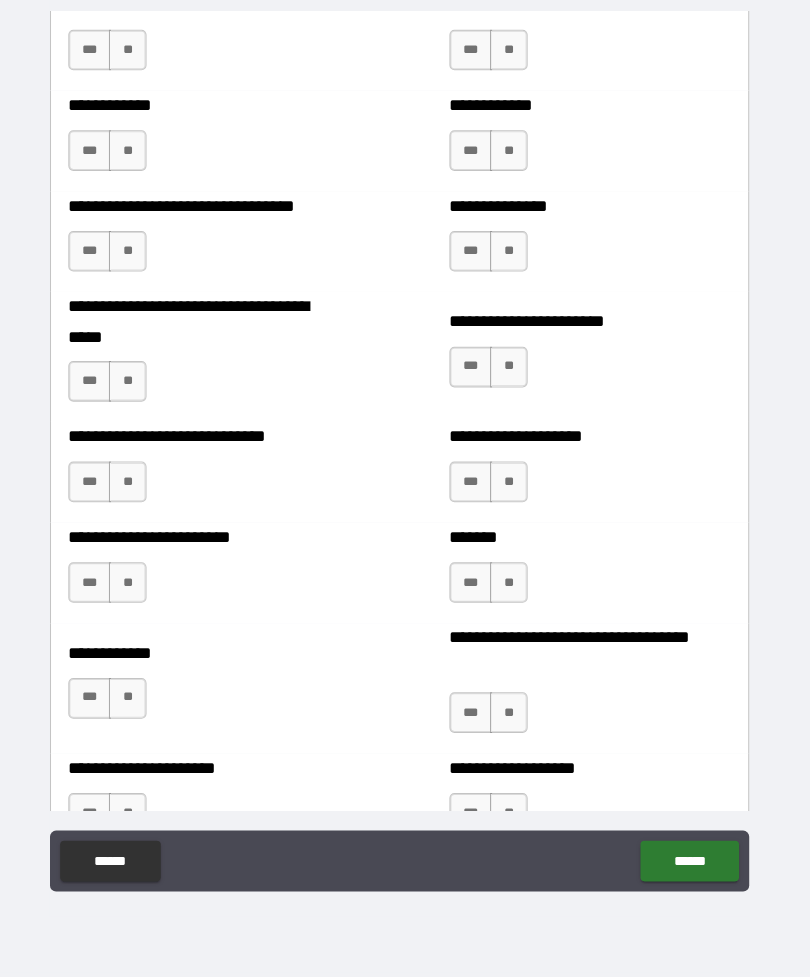 scroll, scrollTop: 5518, scrollLeft: 0, axis: vertical 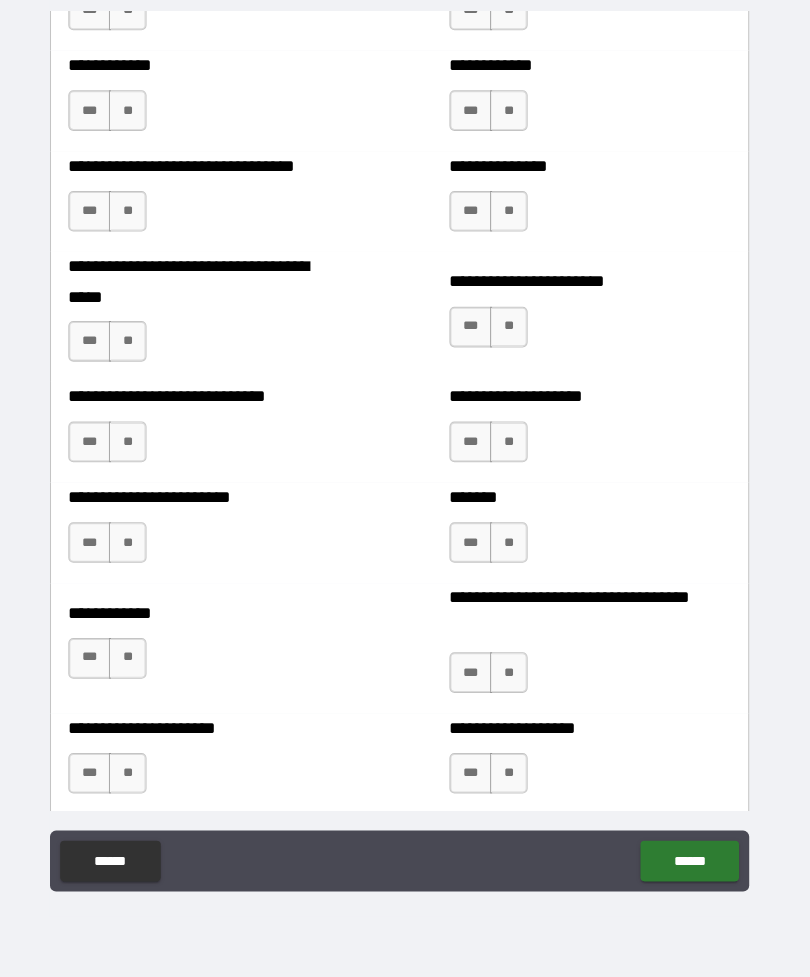 click on "**" at bounding box center (512, 450) 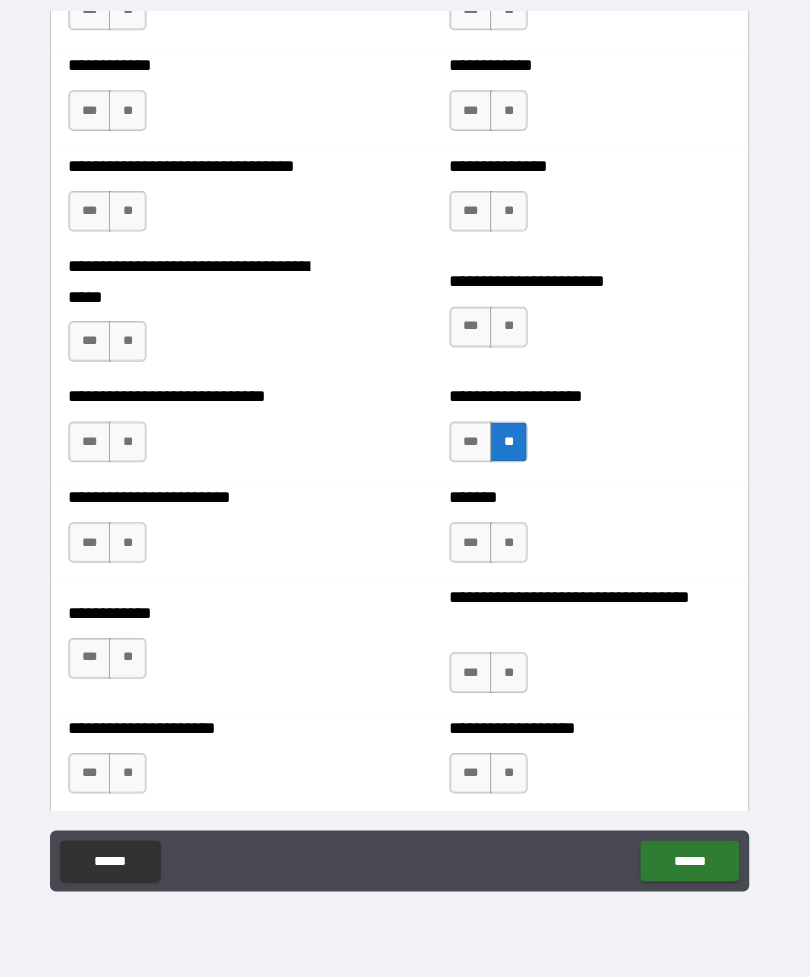 click on "**" at bounding box center [512, 337] 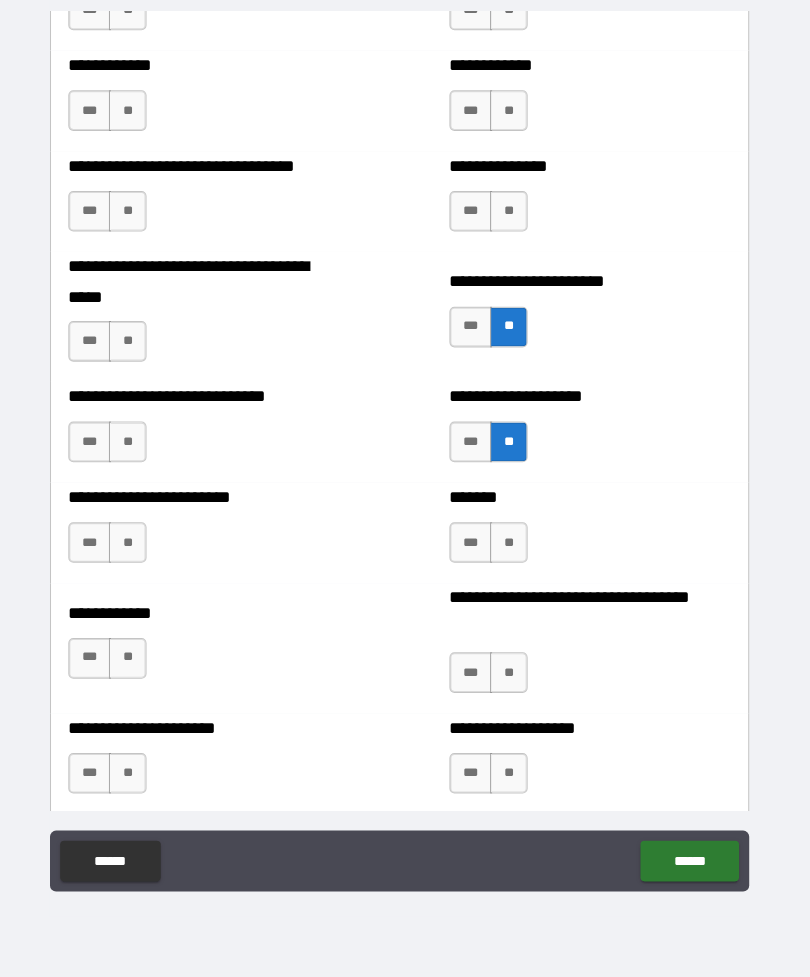 click on "**" at bounding box center (512, 223) 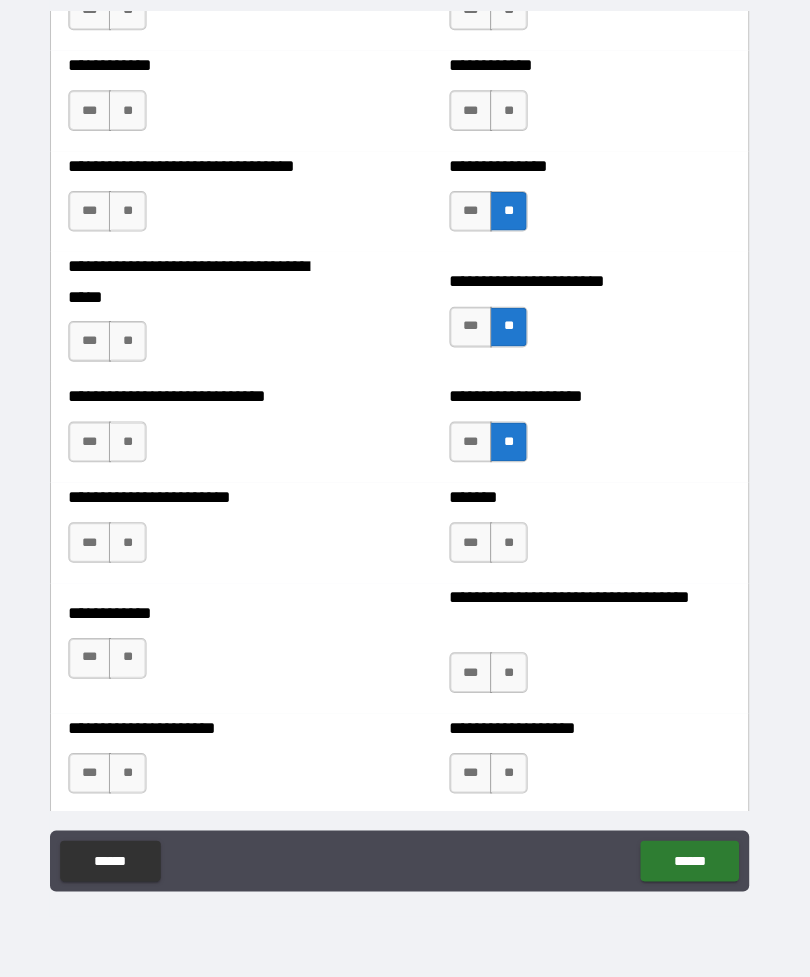 click on "**" at bounding box center [512, 124] 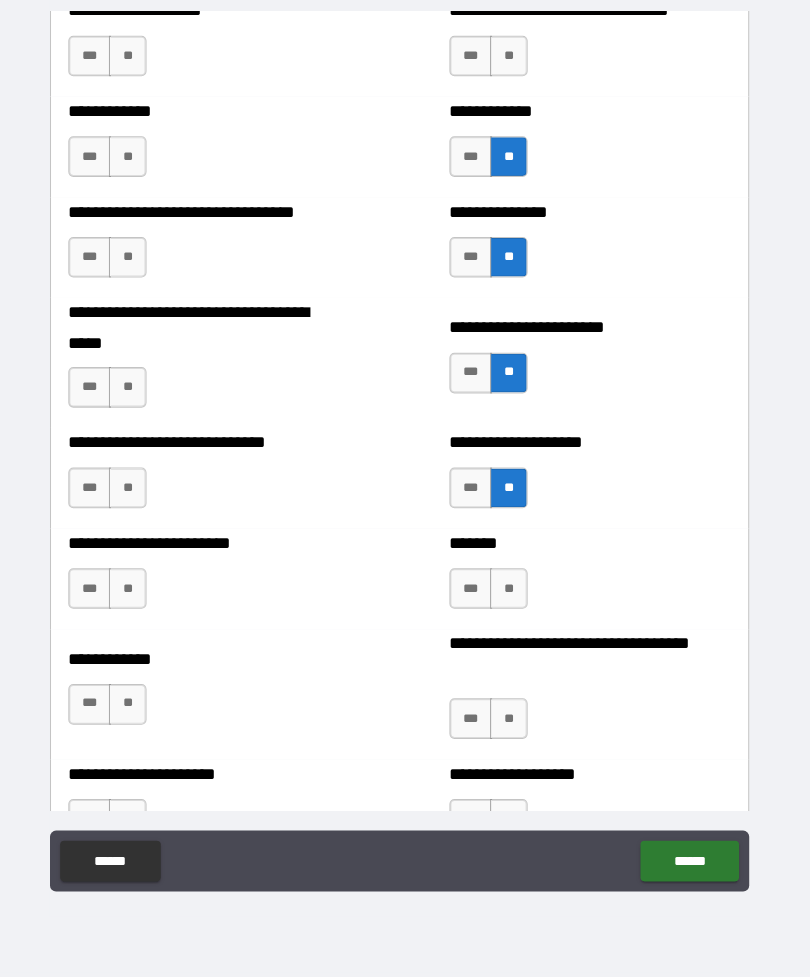 scroll, scrollTop: 5444, scrollLeft: 0, axis: vertical 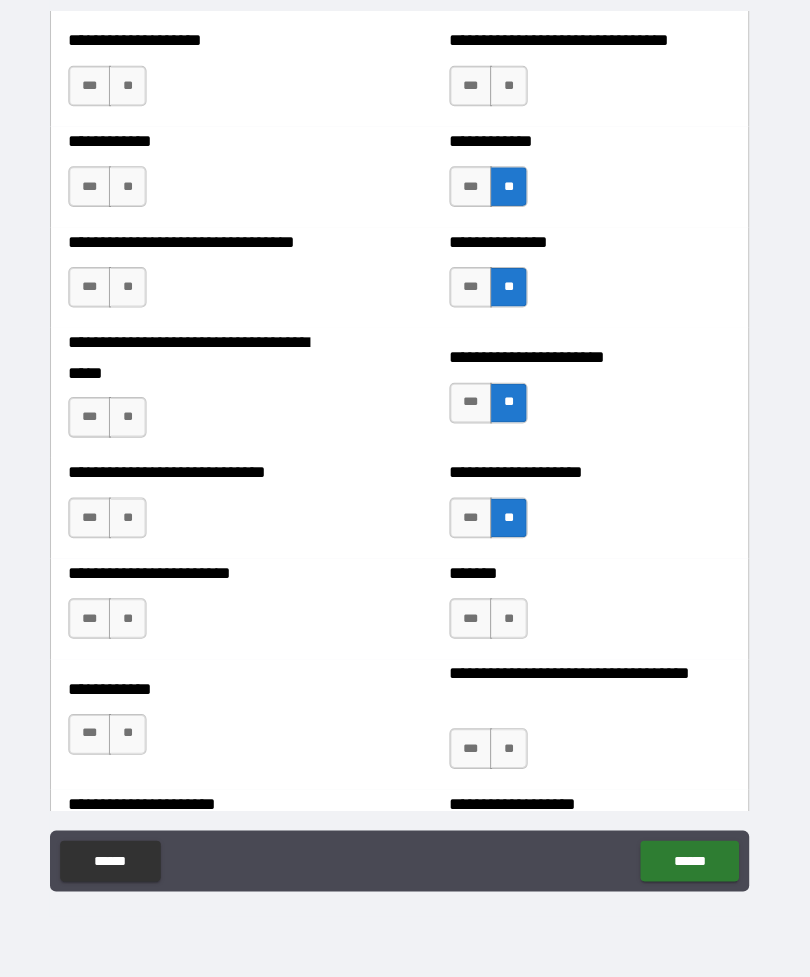 click on "**" at bounding box center [512, 99] 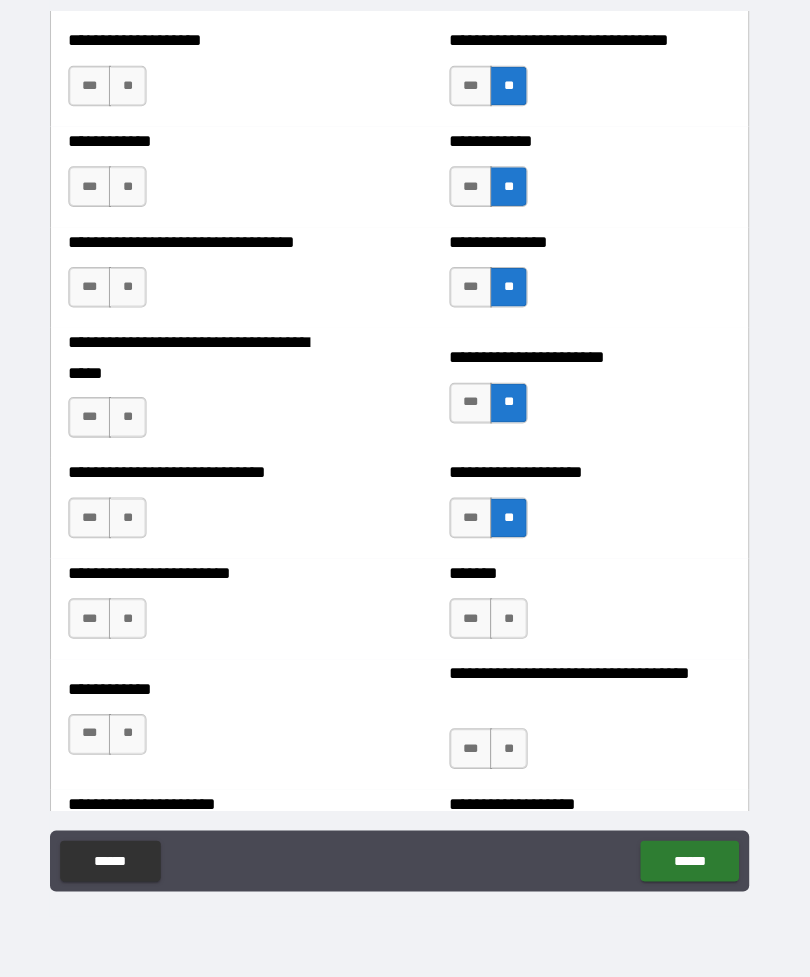 click on "**" at bounding box center (137, 99) 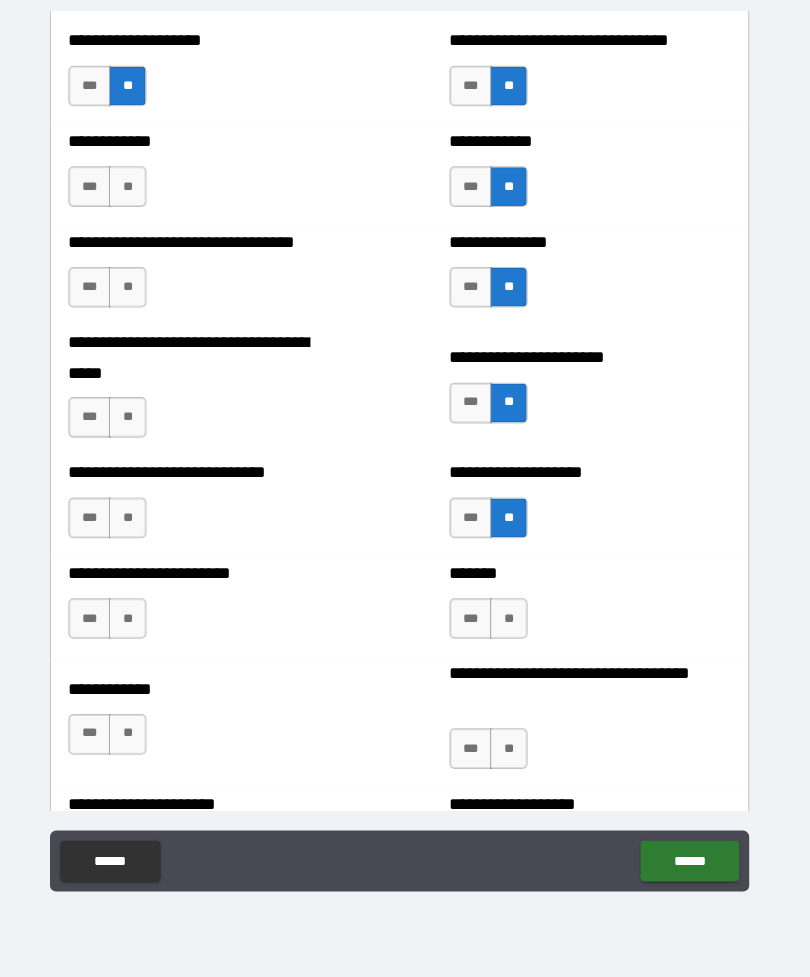 click on "**" at bounding box center (137, 198) 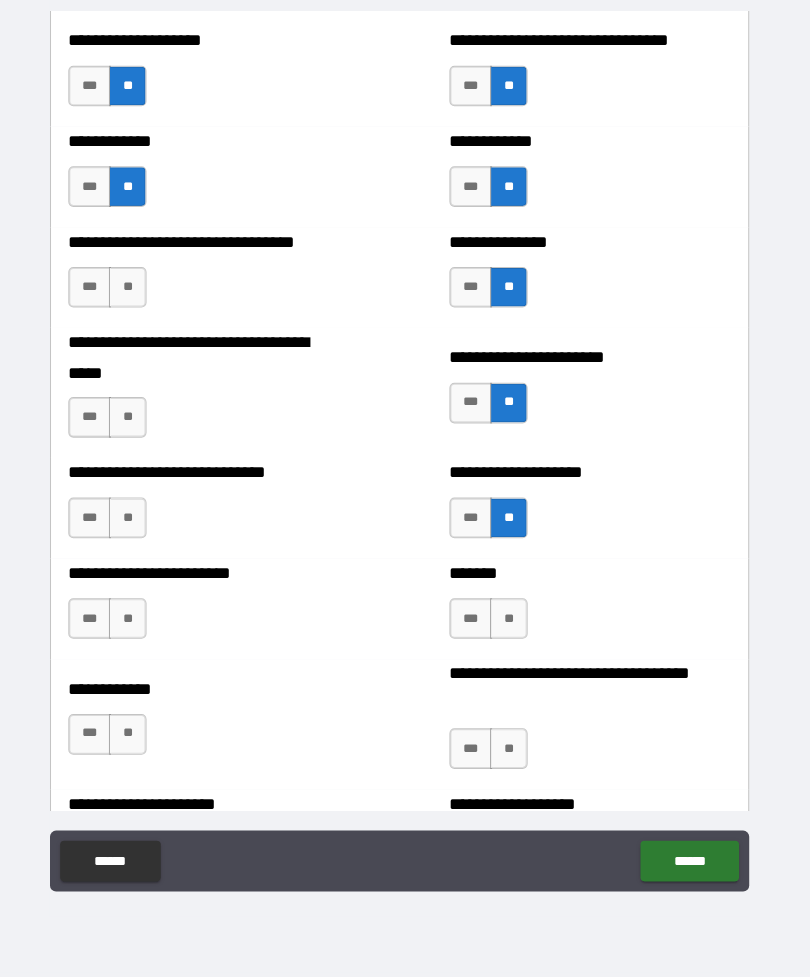 click on "**" at bounding box center [137, 297] 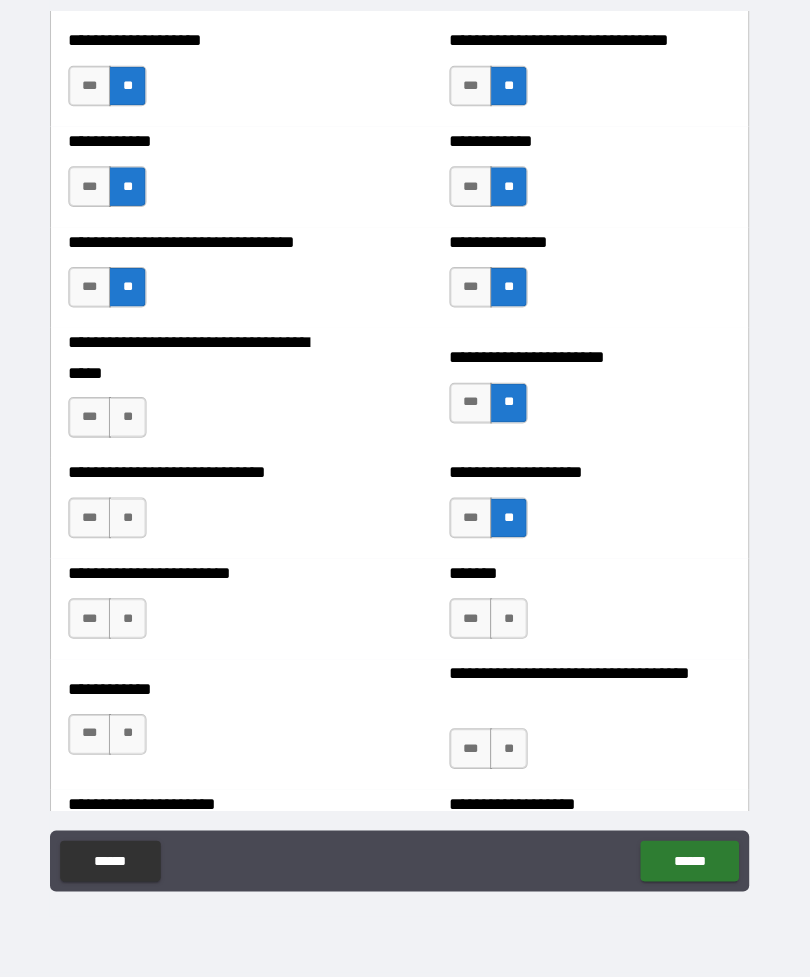click on "**" at bounding box center [137, 425] 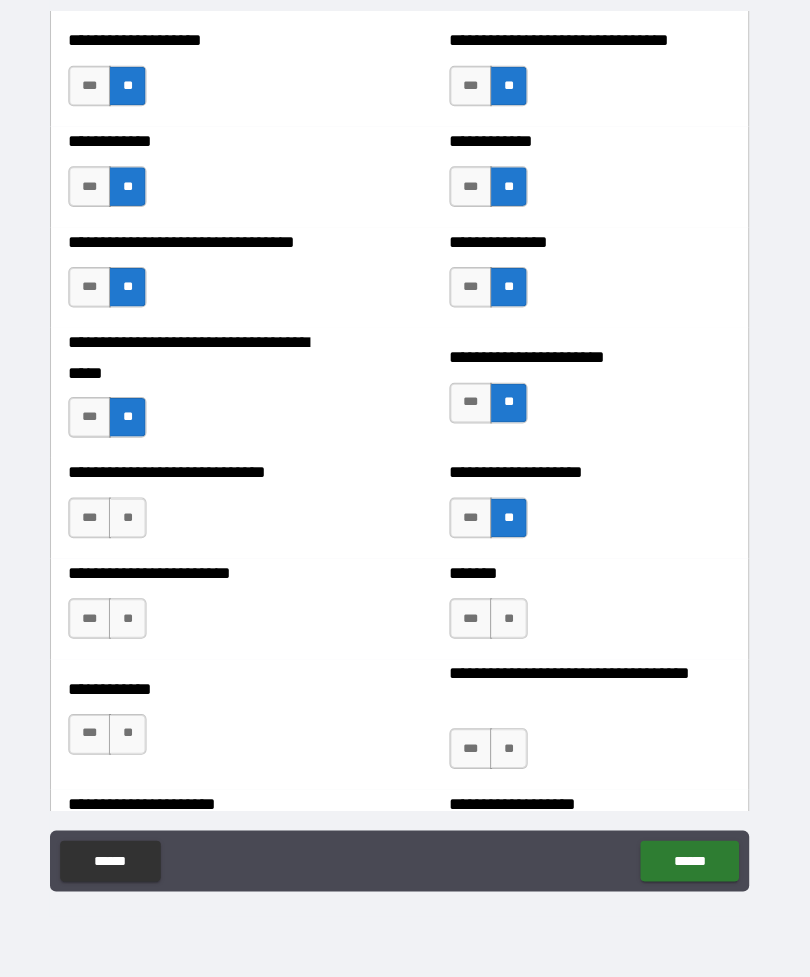 click on "**" at bounding box center (137, 524) 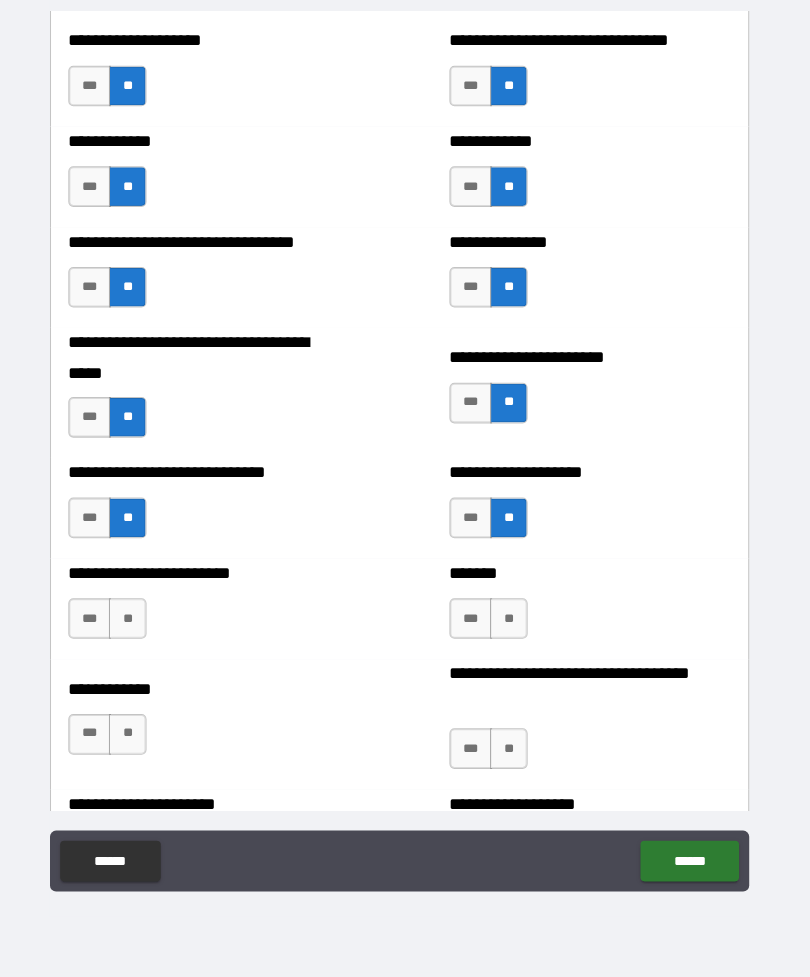 click on "**" at bounding box center [137, 623] 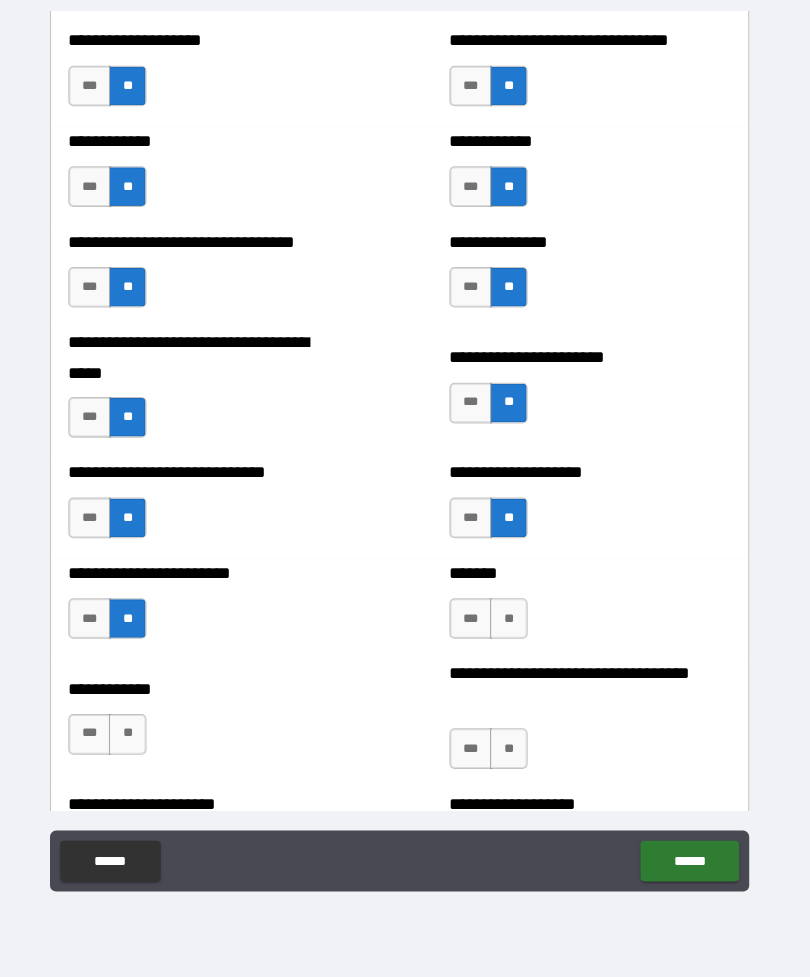 click on "**" at bounding box center (137, 737) 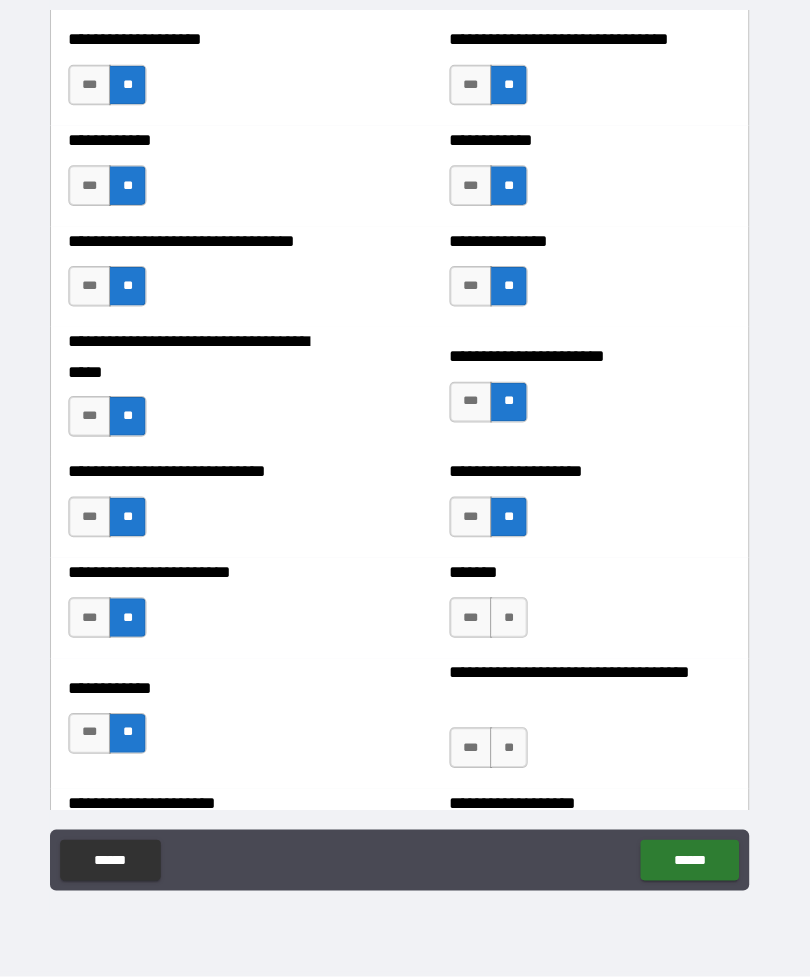 click on "**" at bounding box center [512, 751] 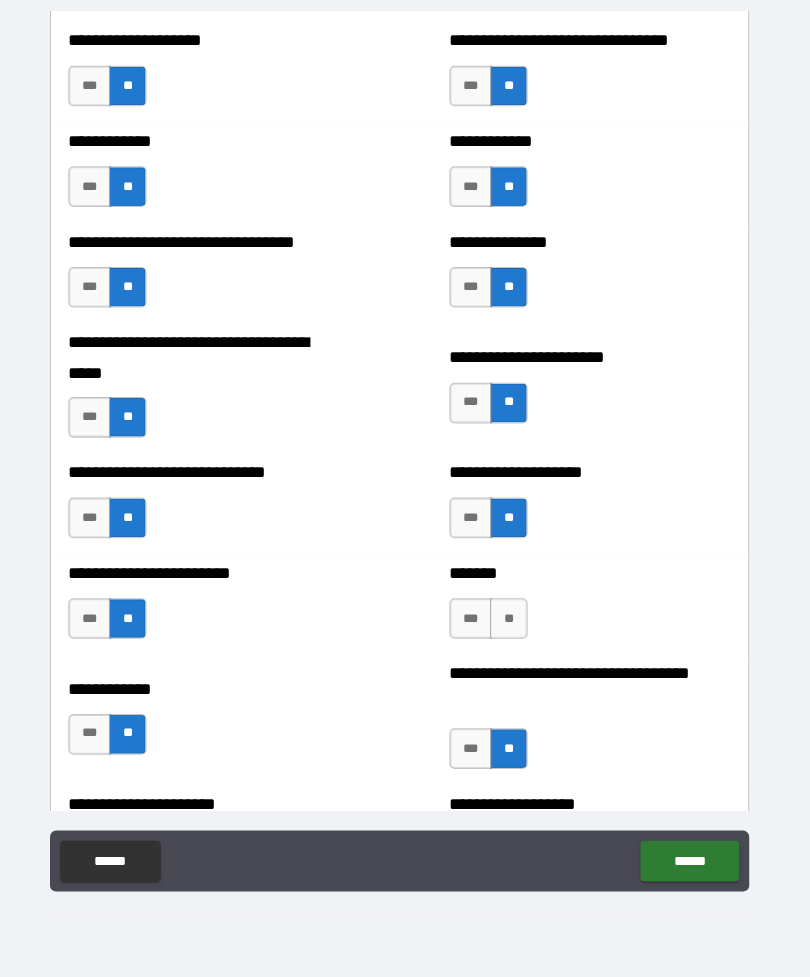 click on "**" at bounding box center (512, 623) 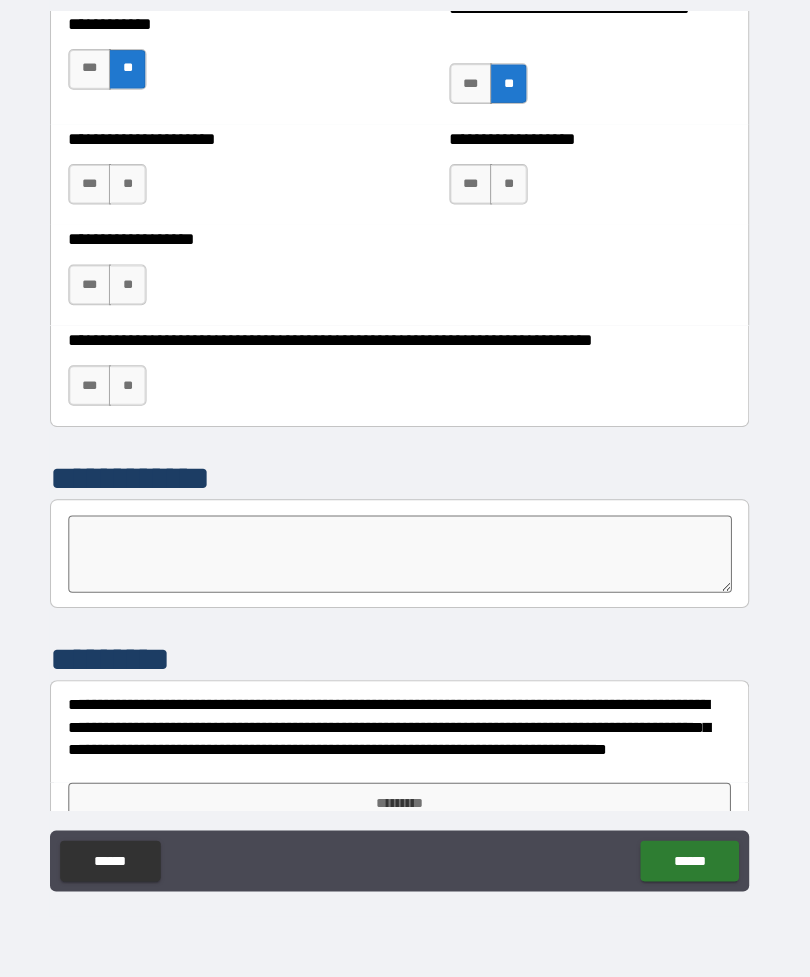 scroll, scrollTop: 6098, scrollLeft: 0, axis: vertical 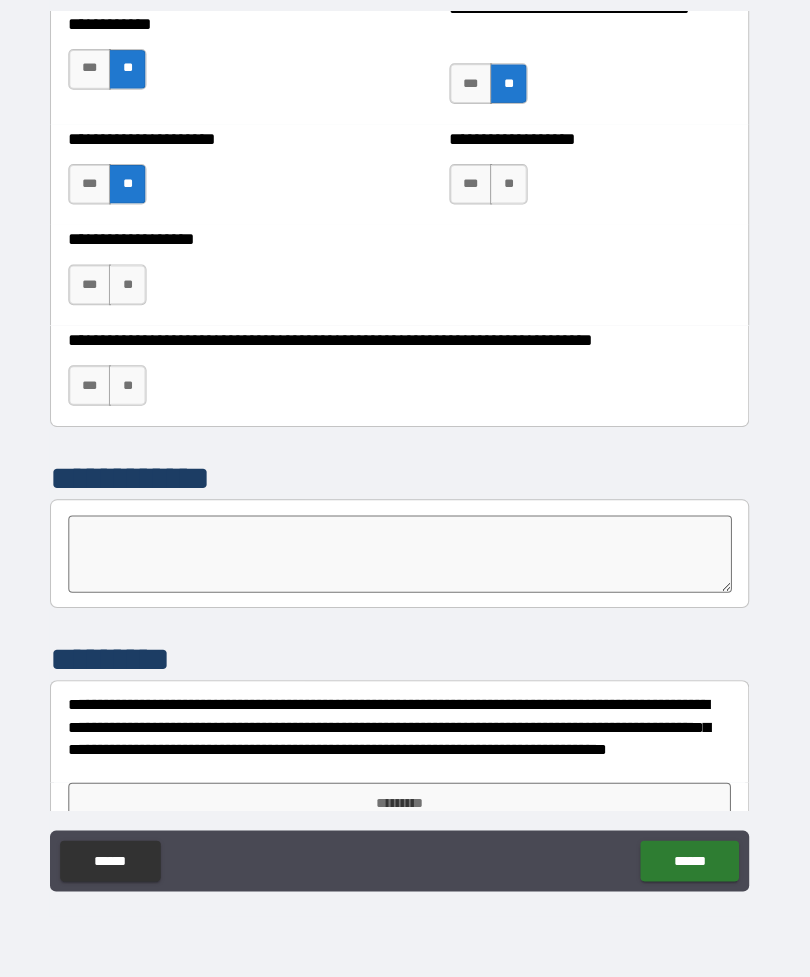 click on "**" at bounding box center (137, 295) 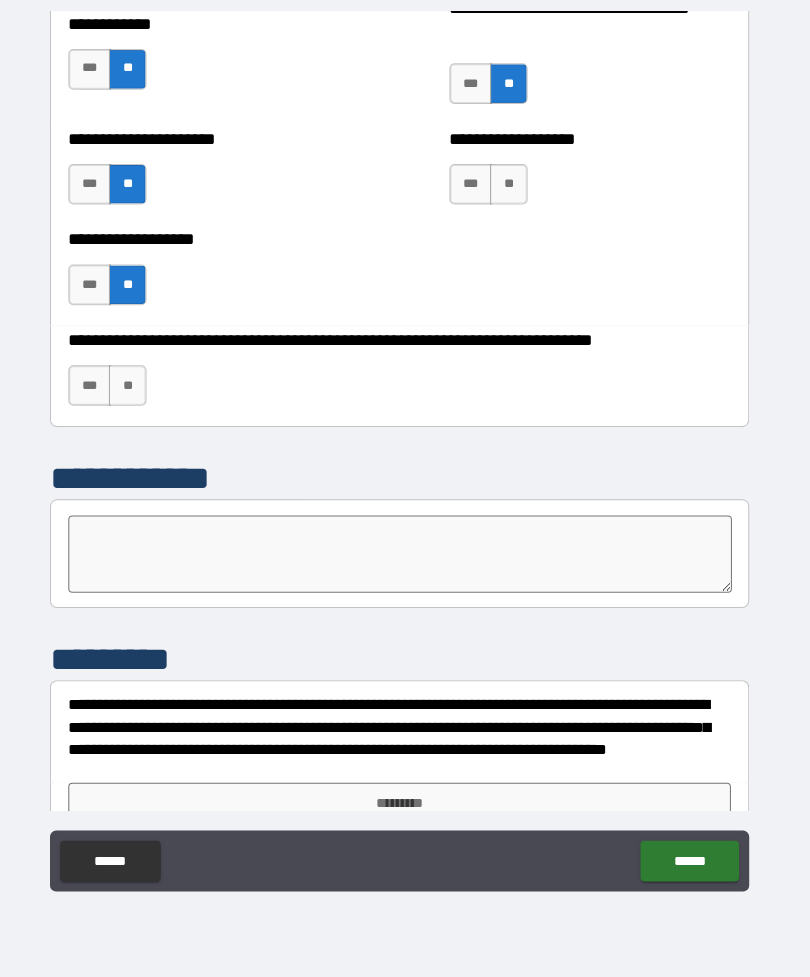 click on "**" at bounding box center (512, 196) 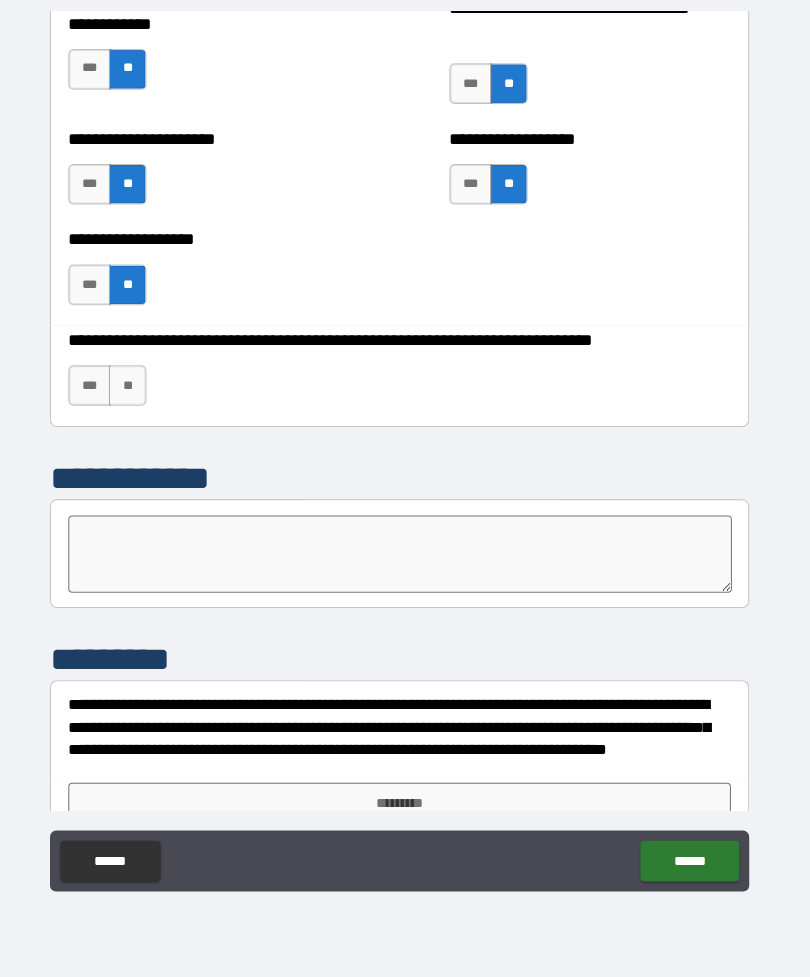 click on "**" at bounding box center [137, 394] 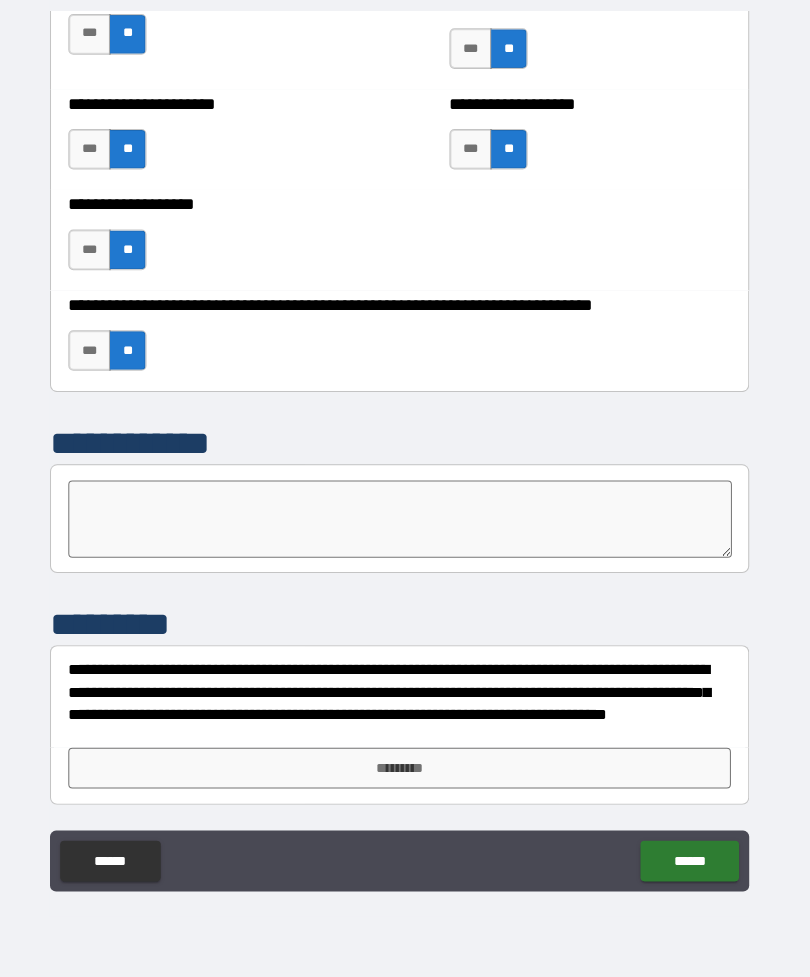 scroll, scrollTop: 6132, scrollLeft: 0, axis: vertical 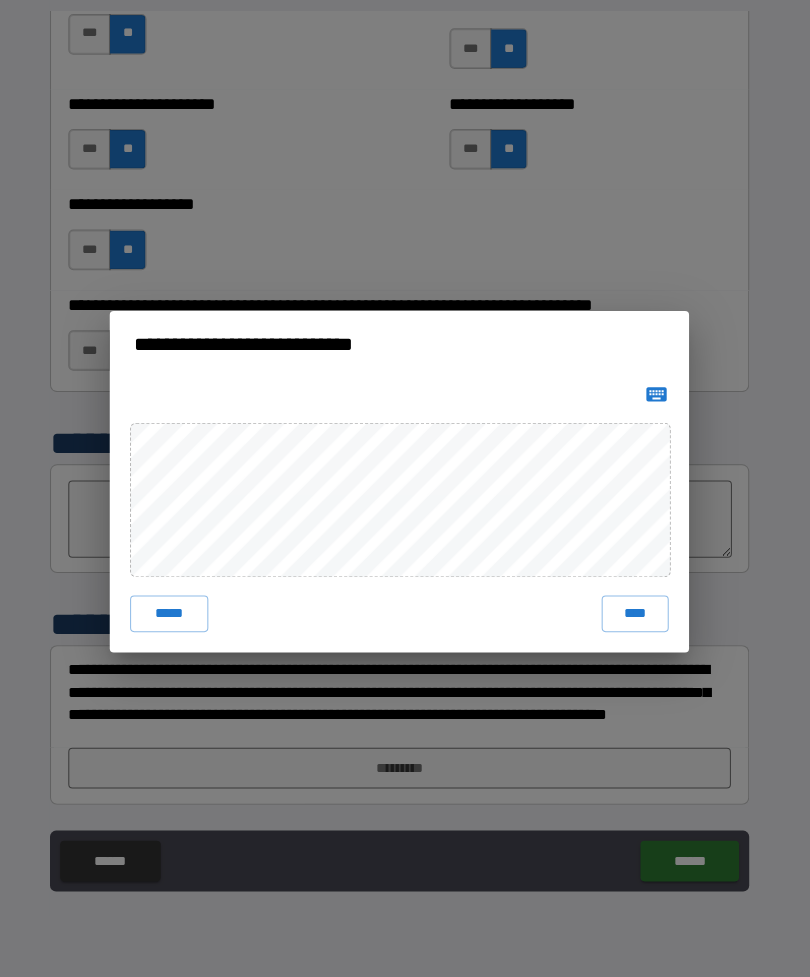 click on "****" at bounding box center [637, 619] 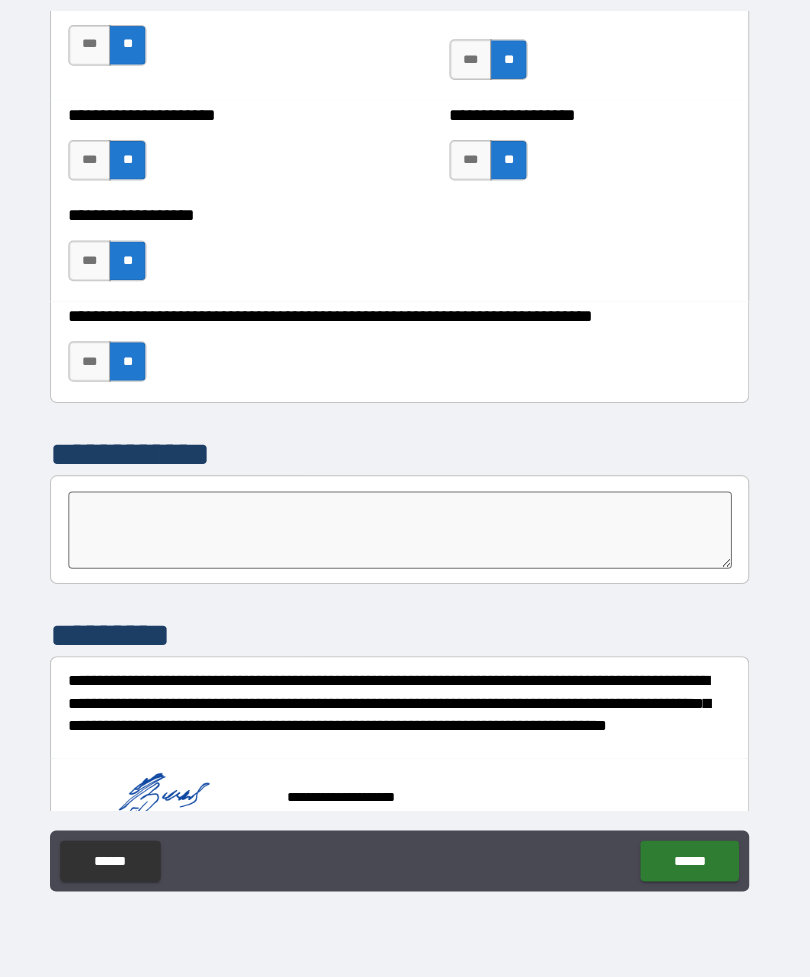 click on "******" at bounding box center [690, 862] 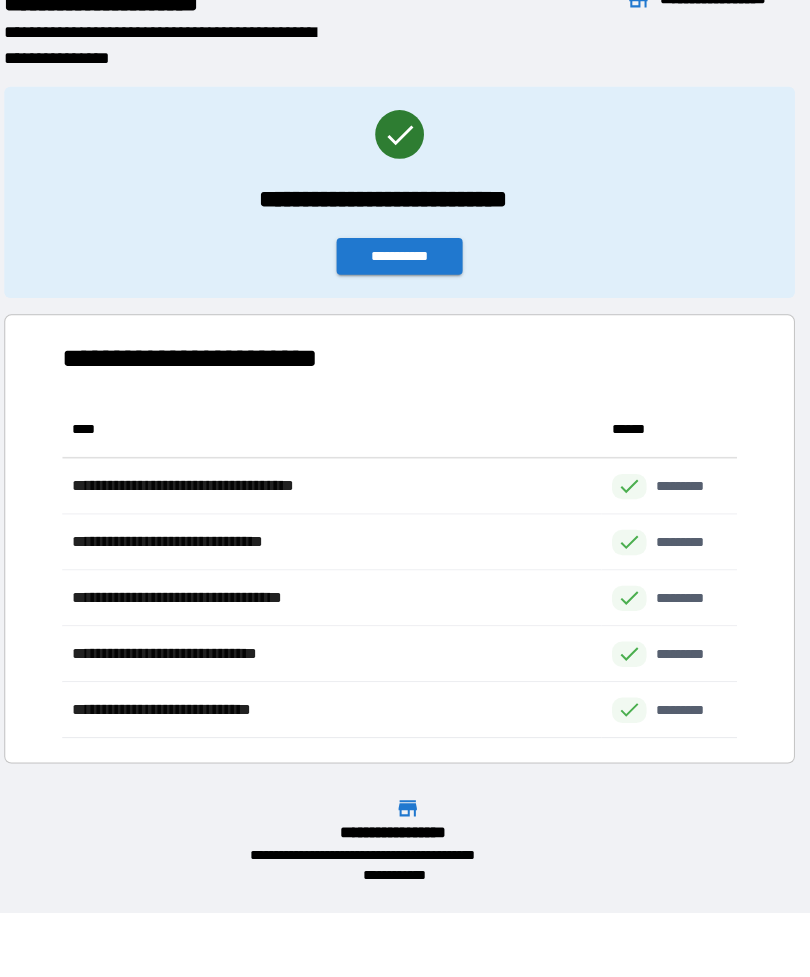 scroll, scrollTop: 1, scrollLeft: 1, axis: both 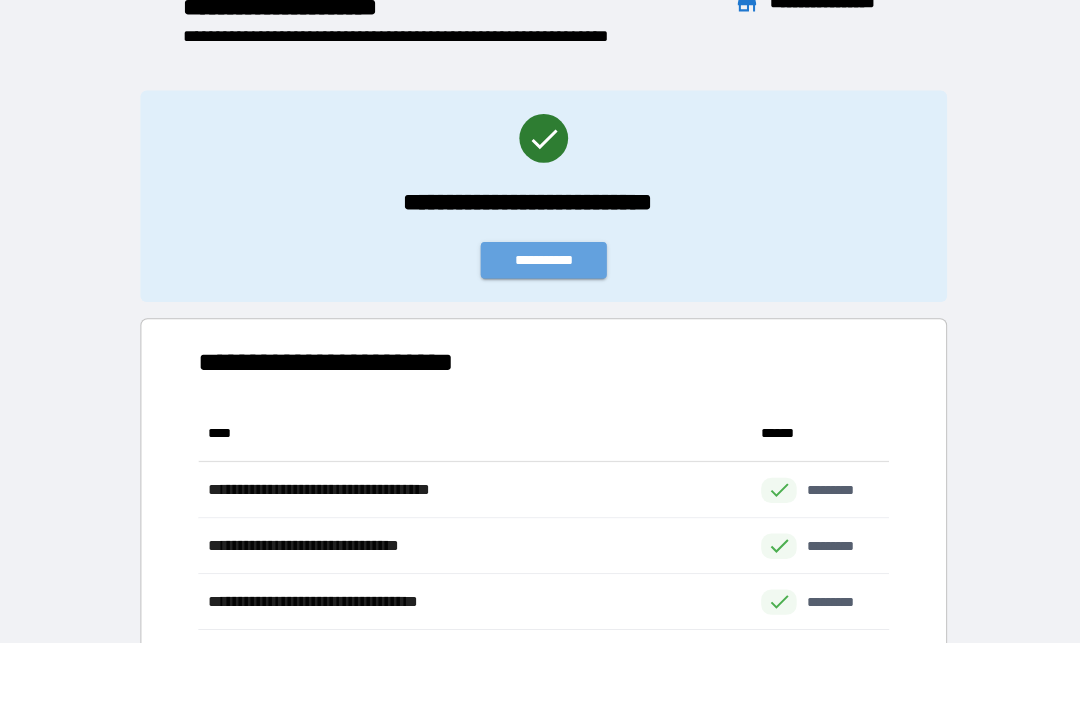 click on "**********" at bounding box center [548, 267] 